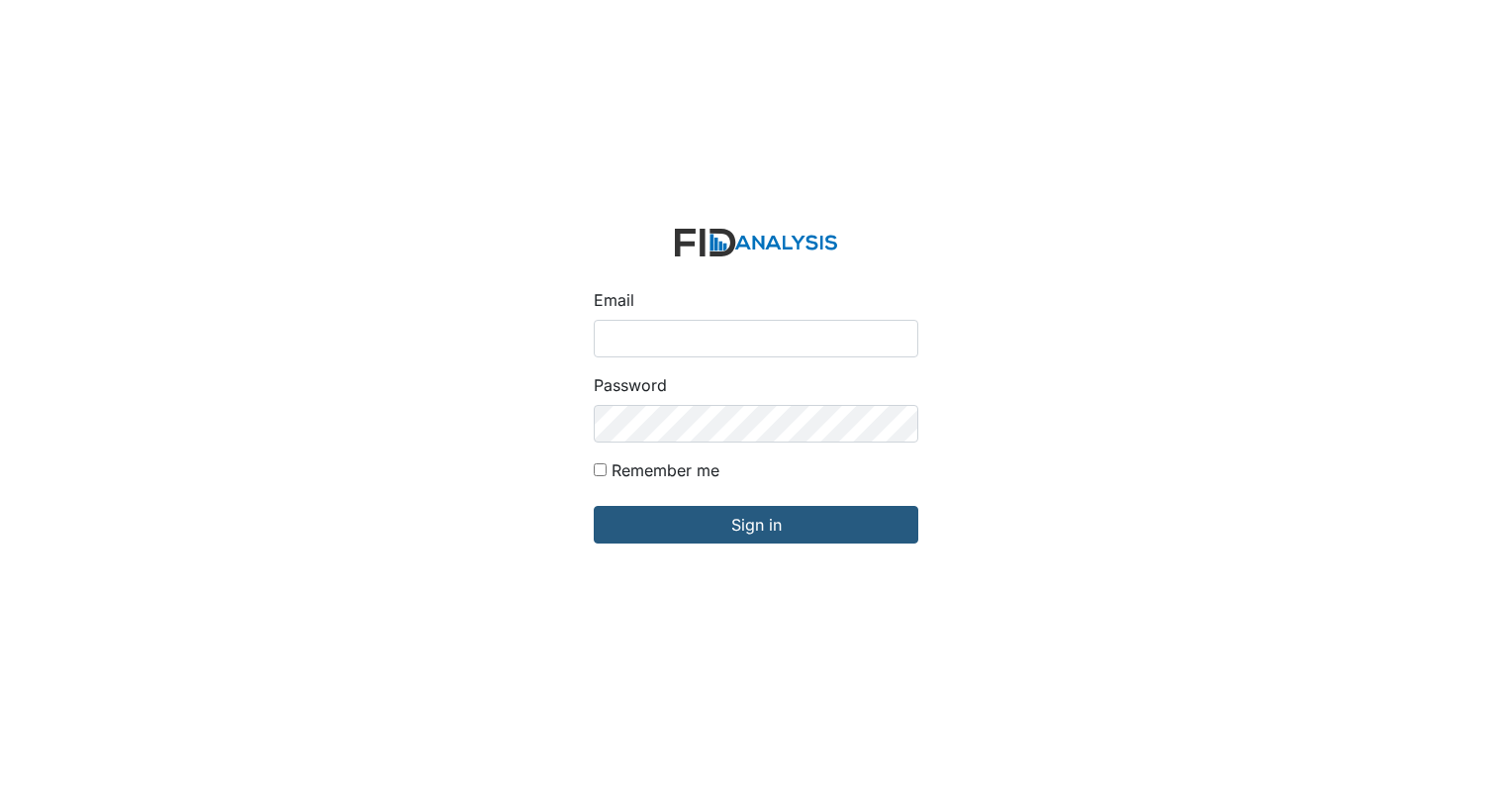 scroll, scrollTop: 0, scrollLeft: 0, axis: both 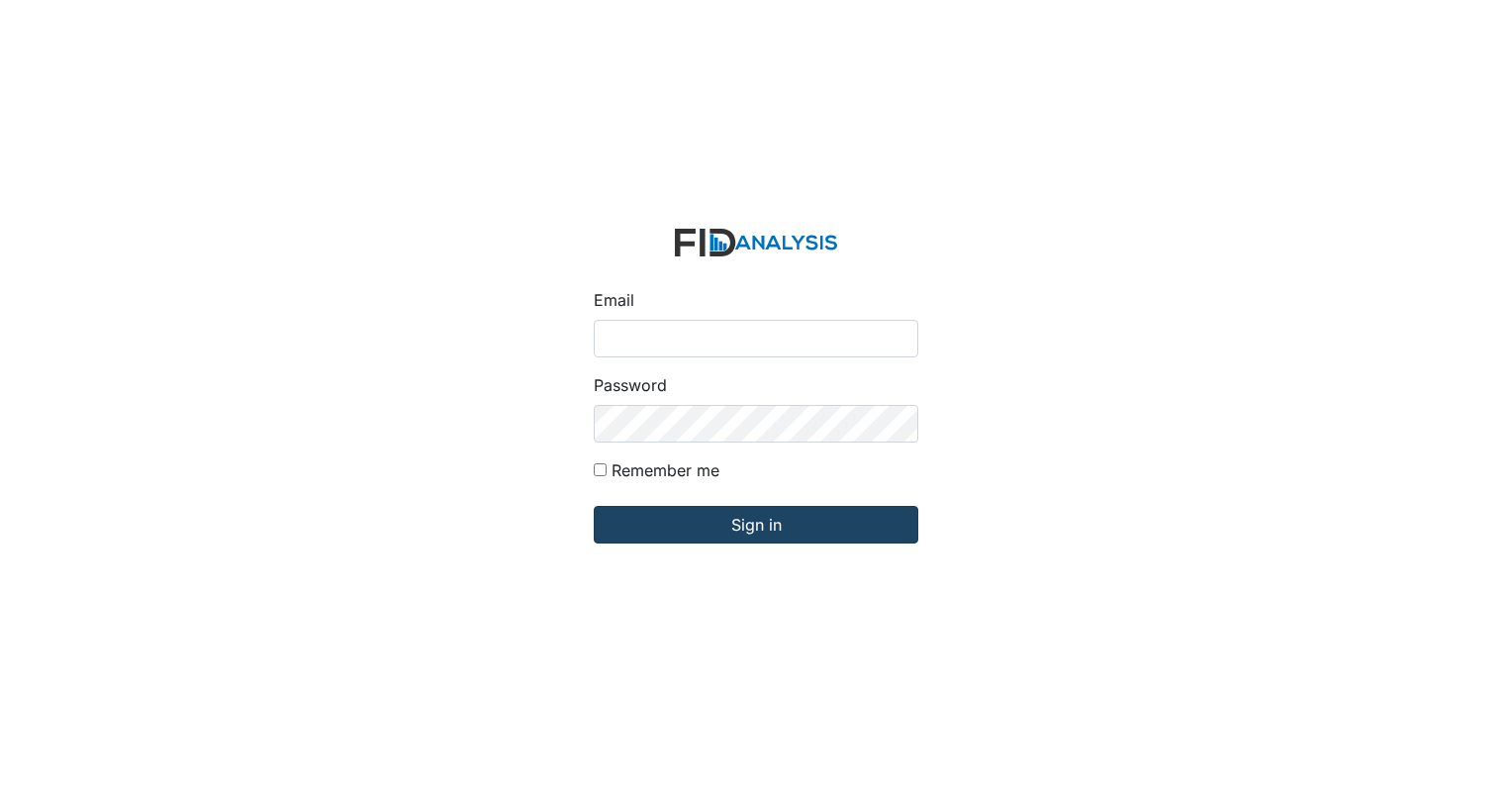 type on "[EMAIL_ADDRESS][DOMAIN_NAME]" 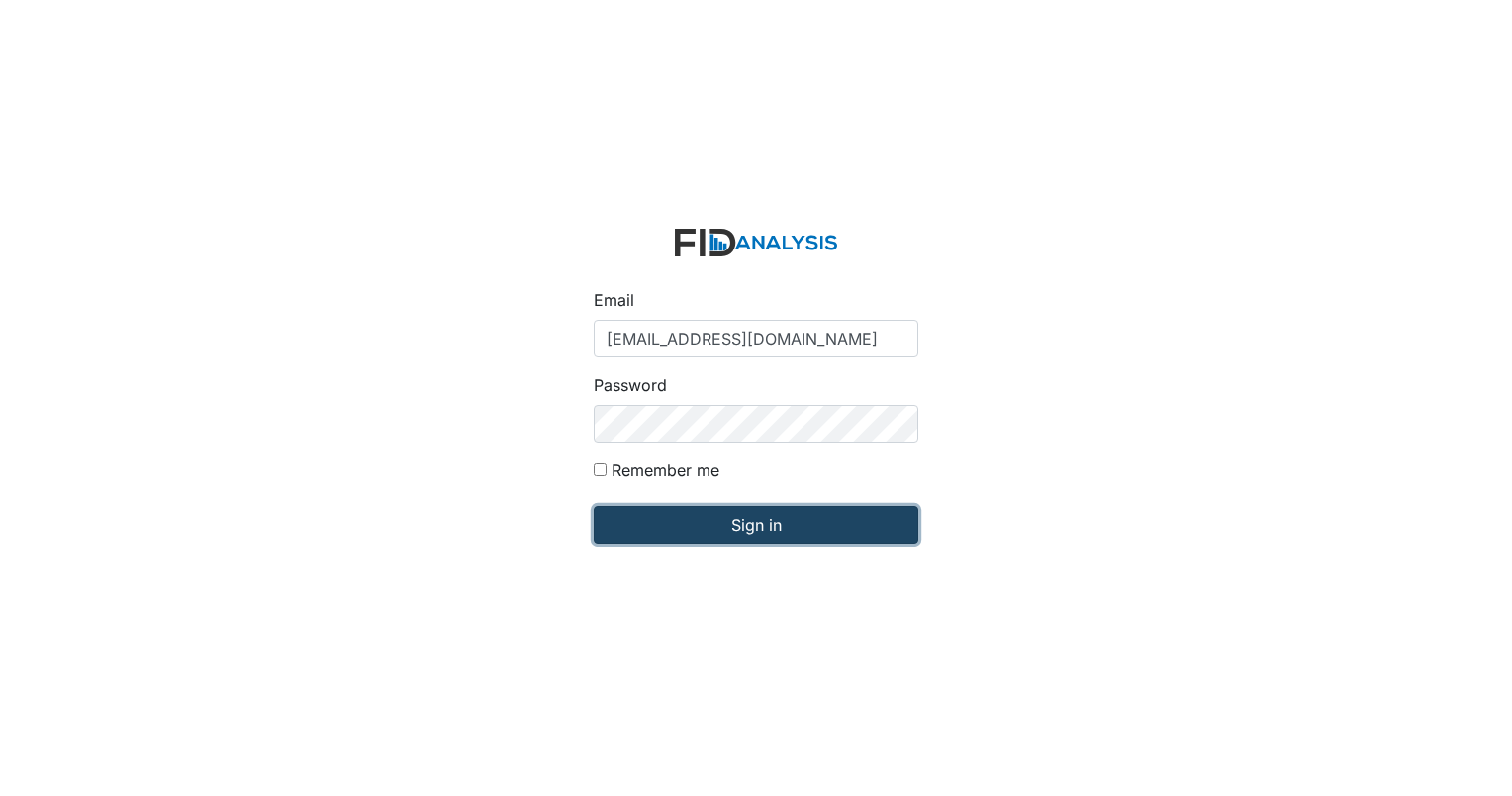 click on "Sign in" at bounding box center [756, 525] 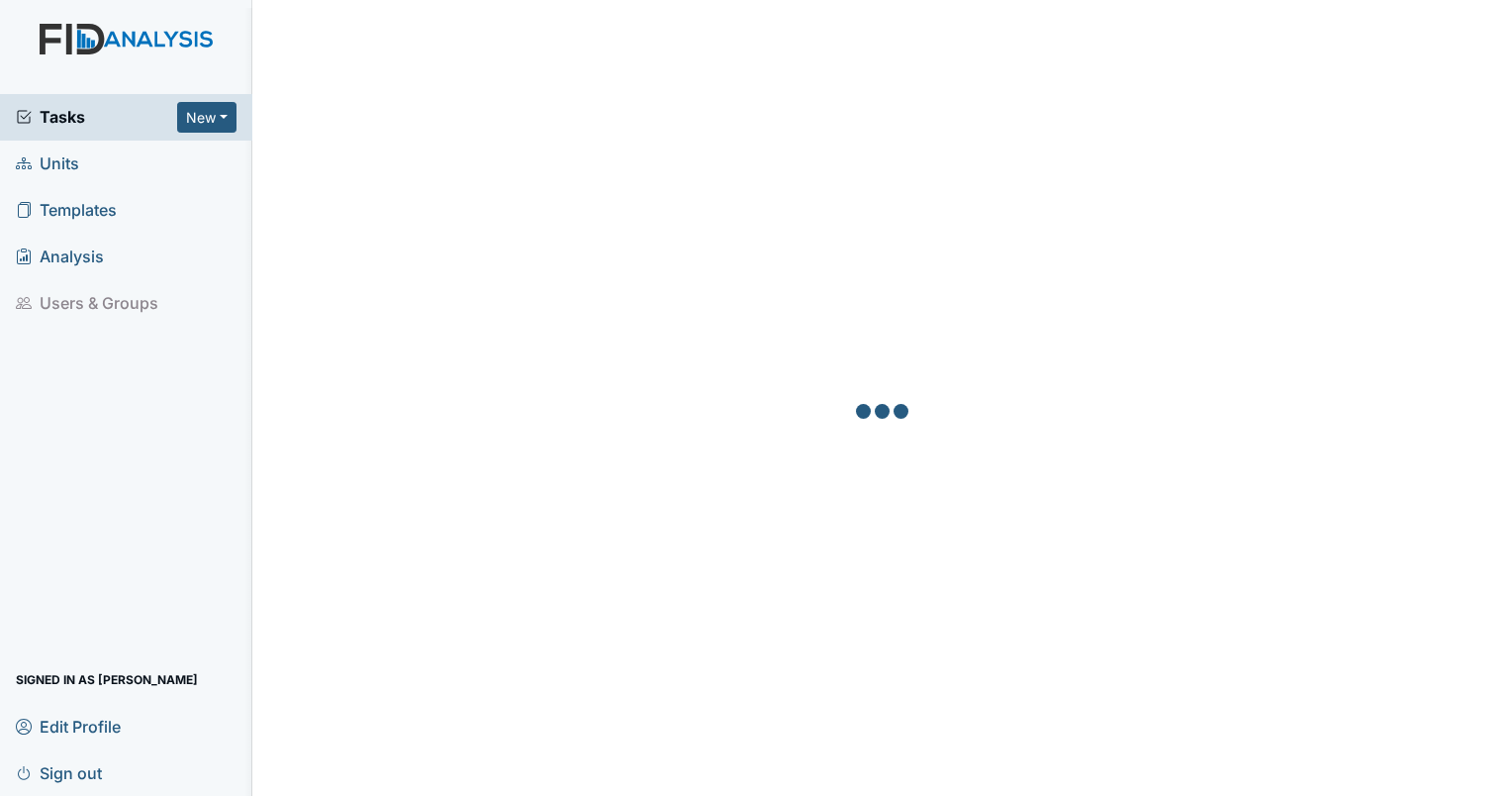 scroll, scrollTop: 0, scrollLeft: 0, axis: both 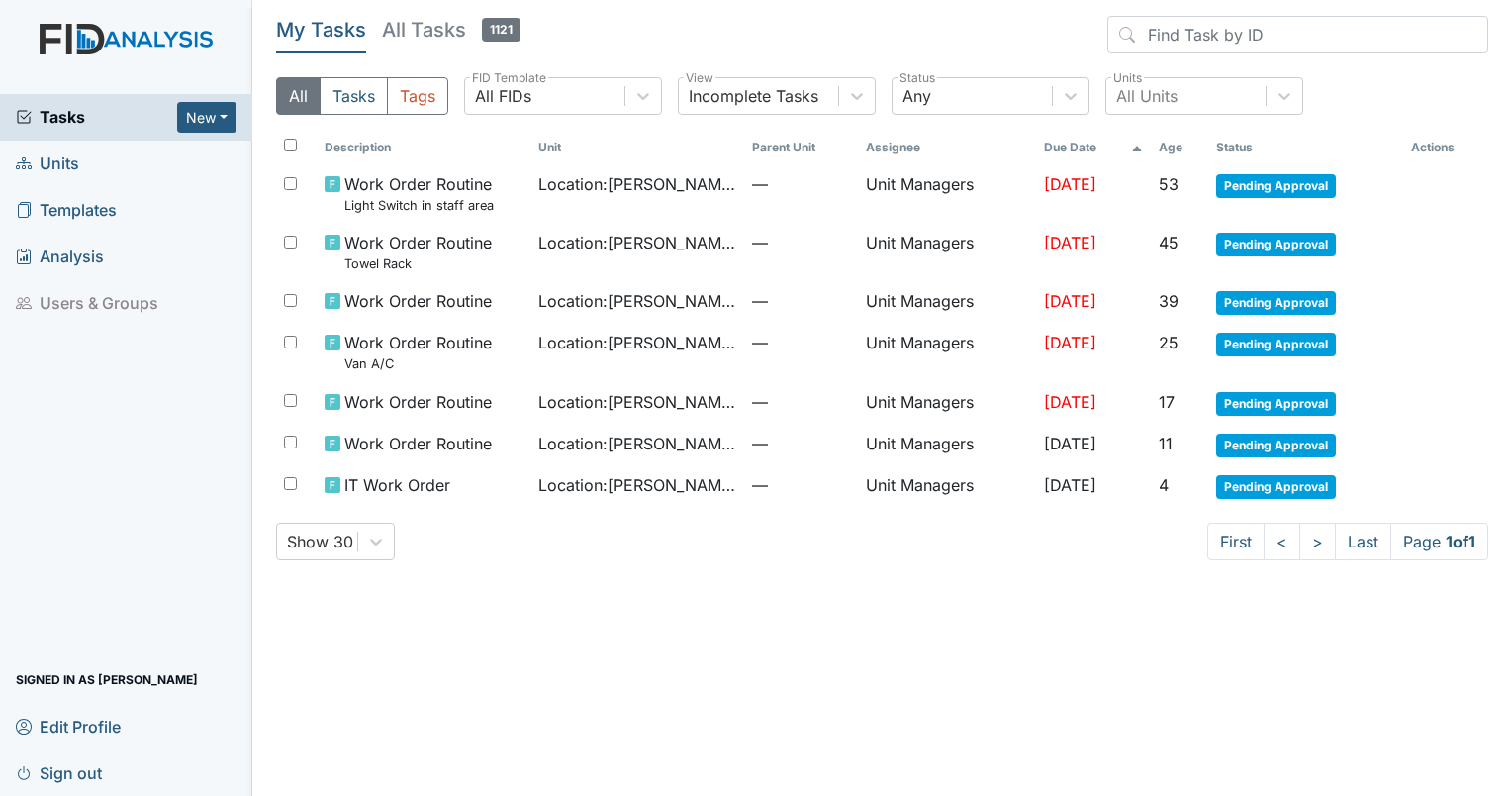 click on "Units" at bounding box center [47, 163] 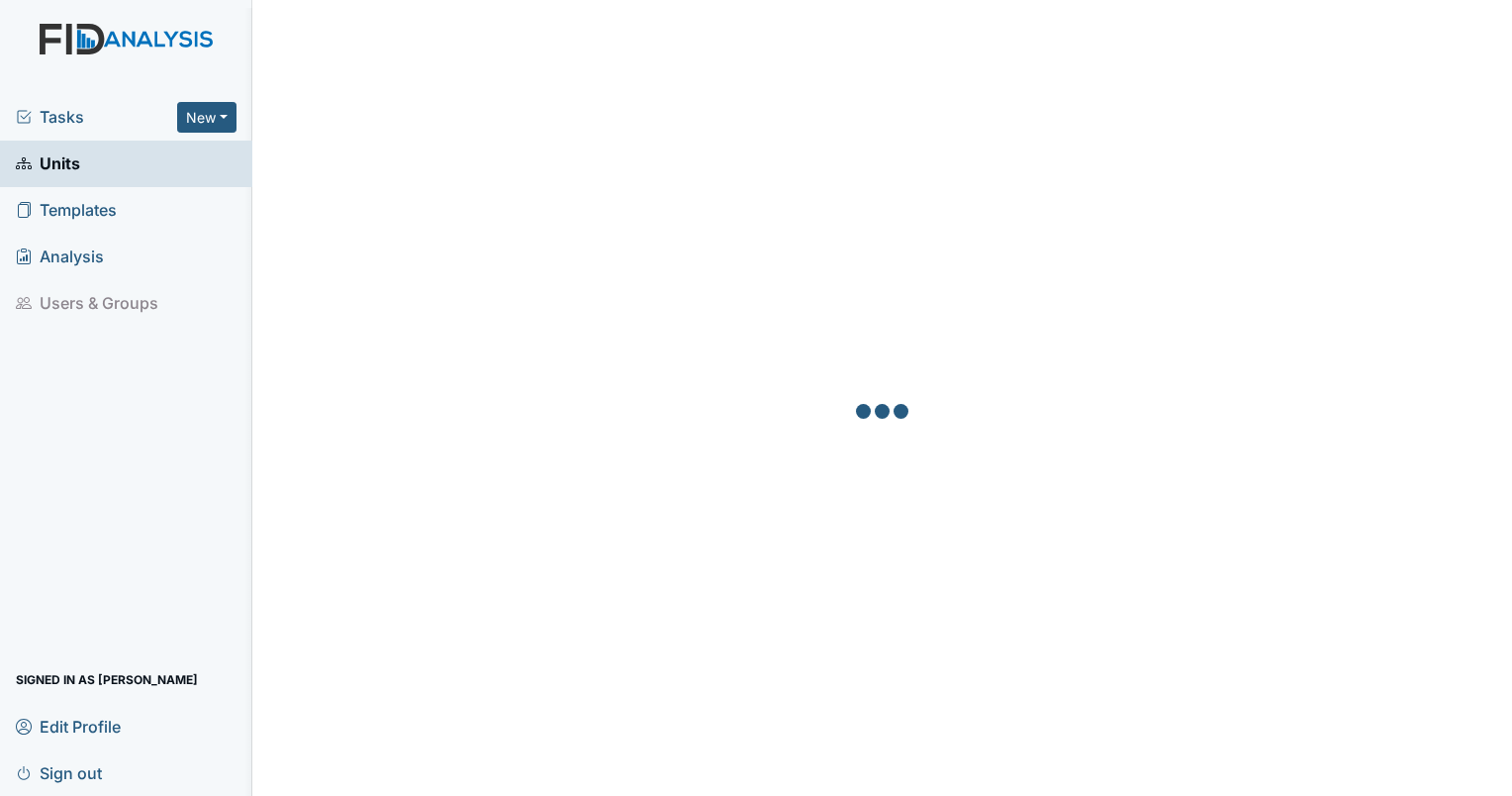 scroll, scrollTop: 0, scrollLeft: 0, axis: both 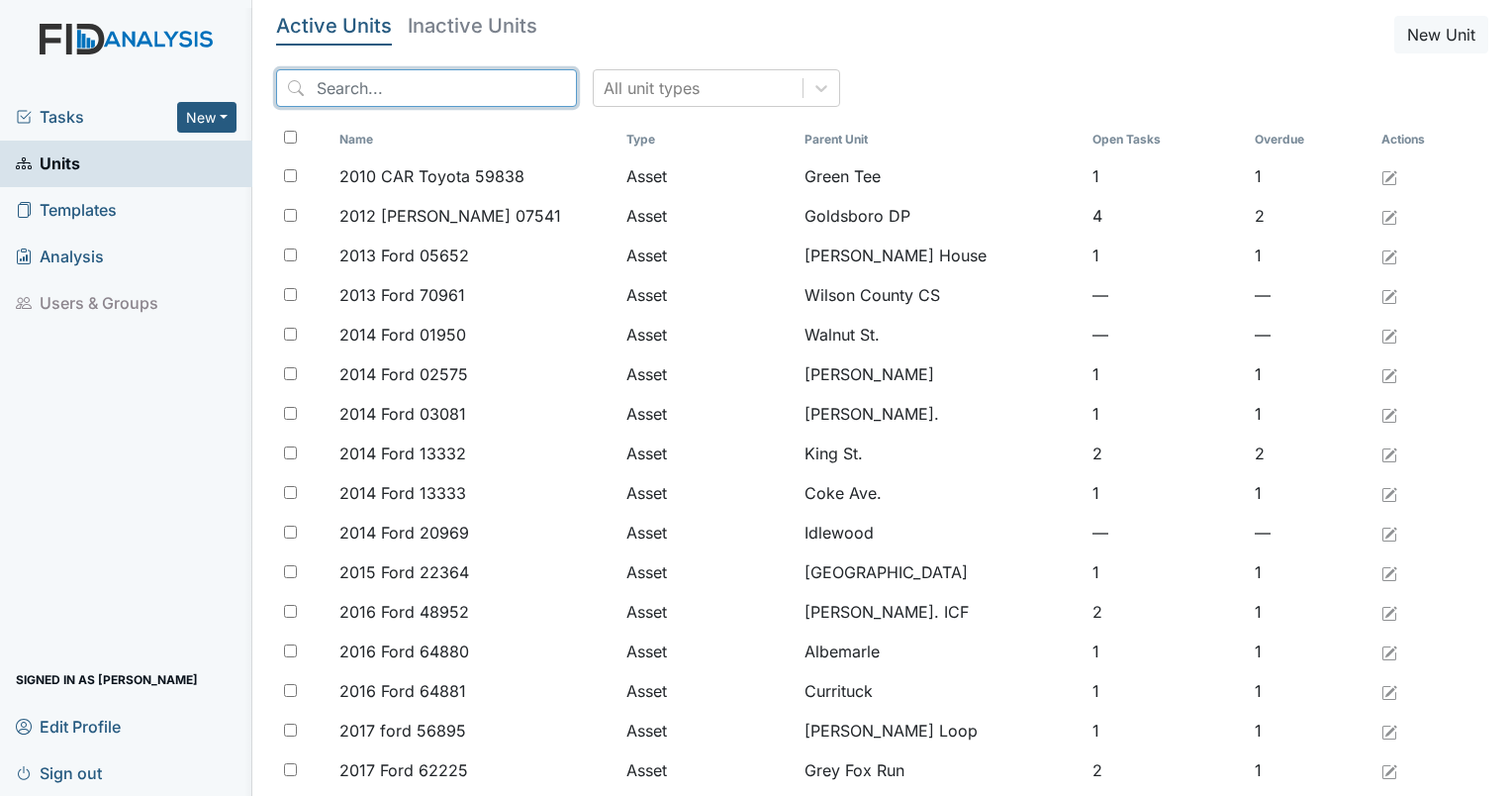 click at bounding box center [426, 88] 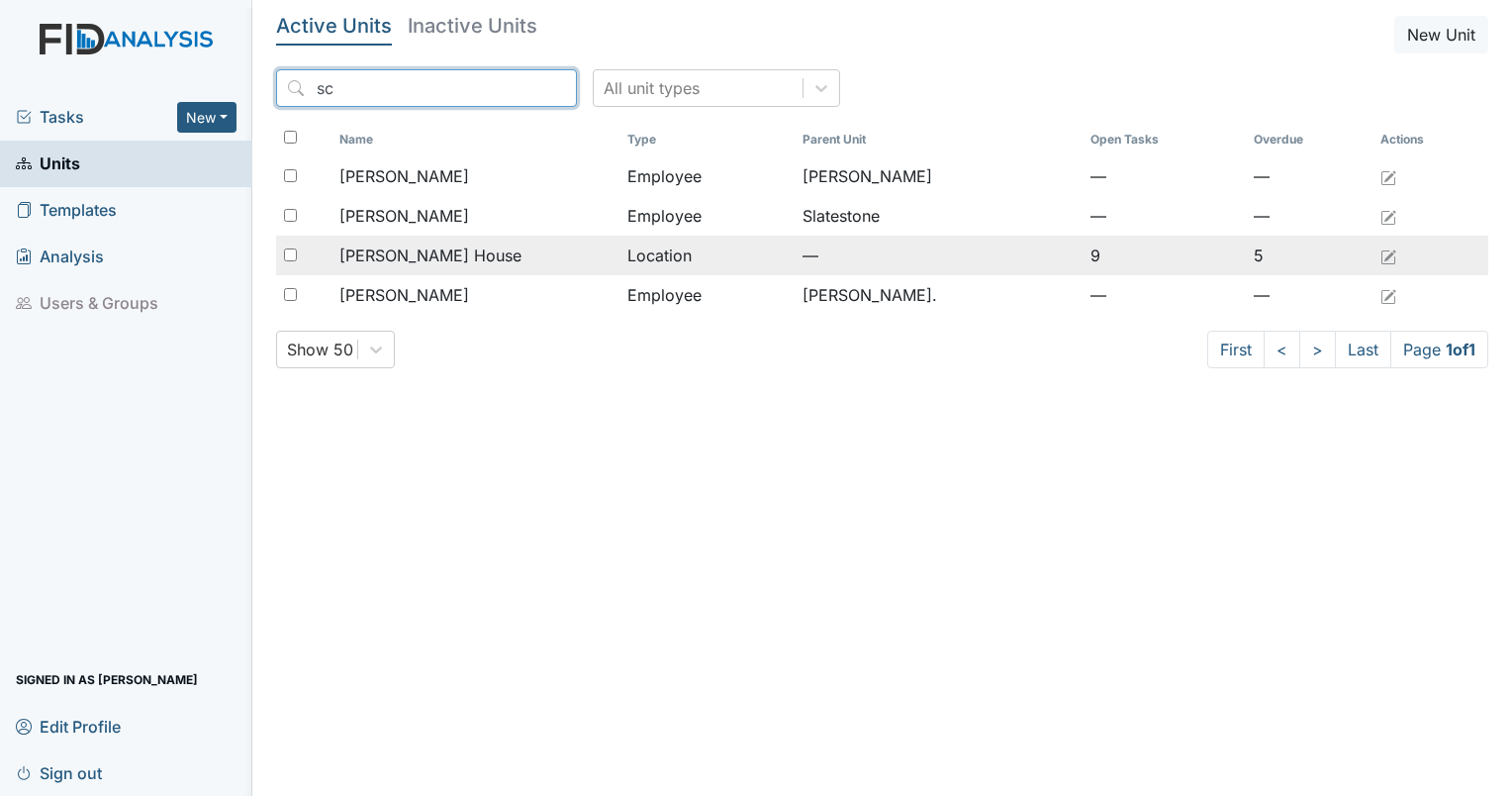 type on "sc" 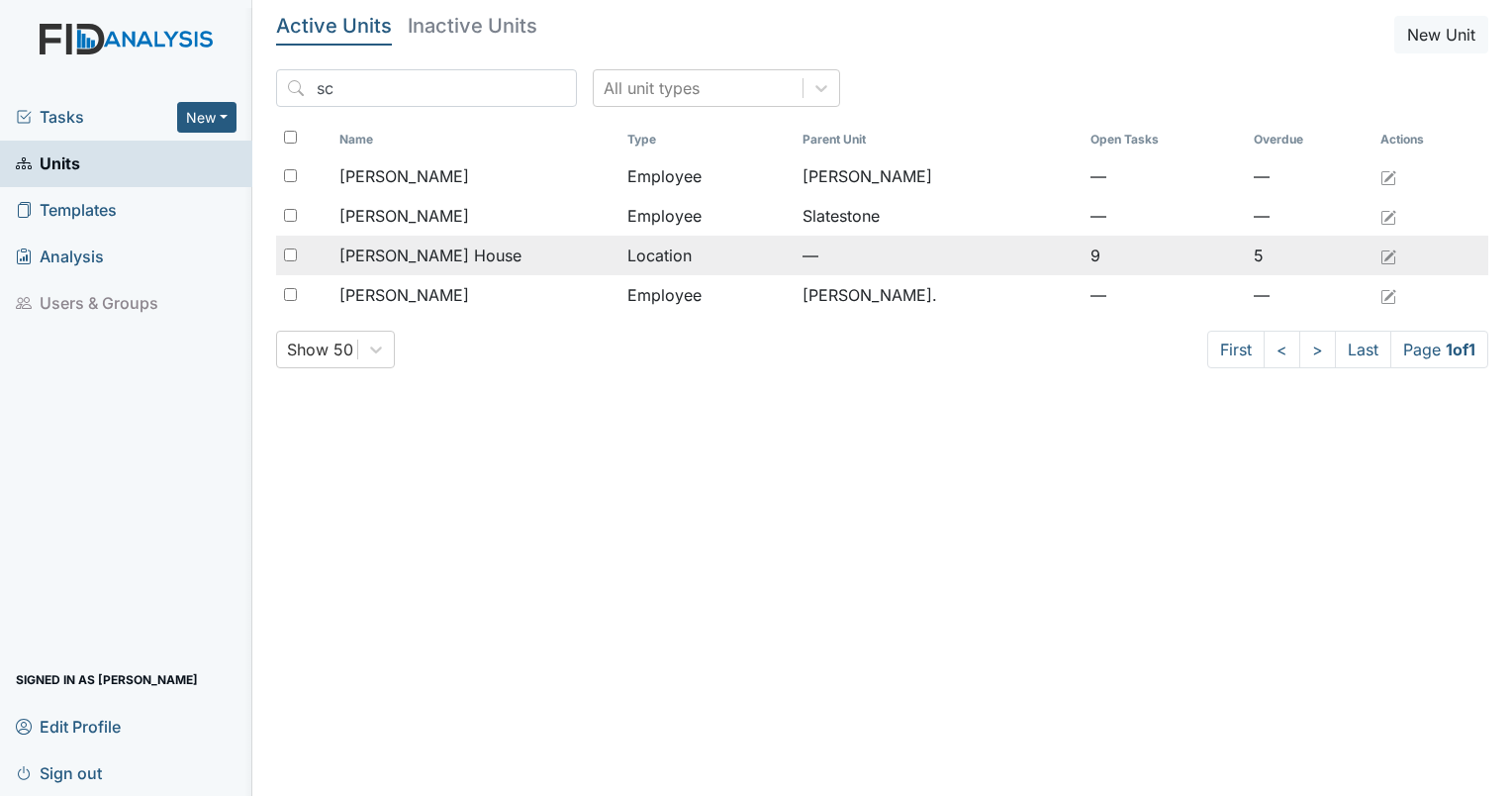 click at bounding box center [290, 254] 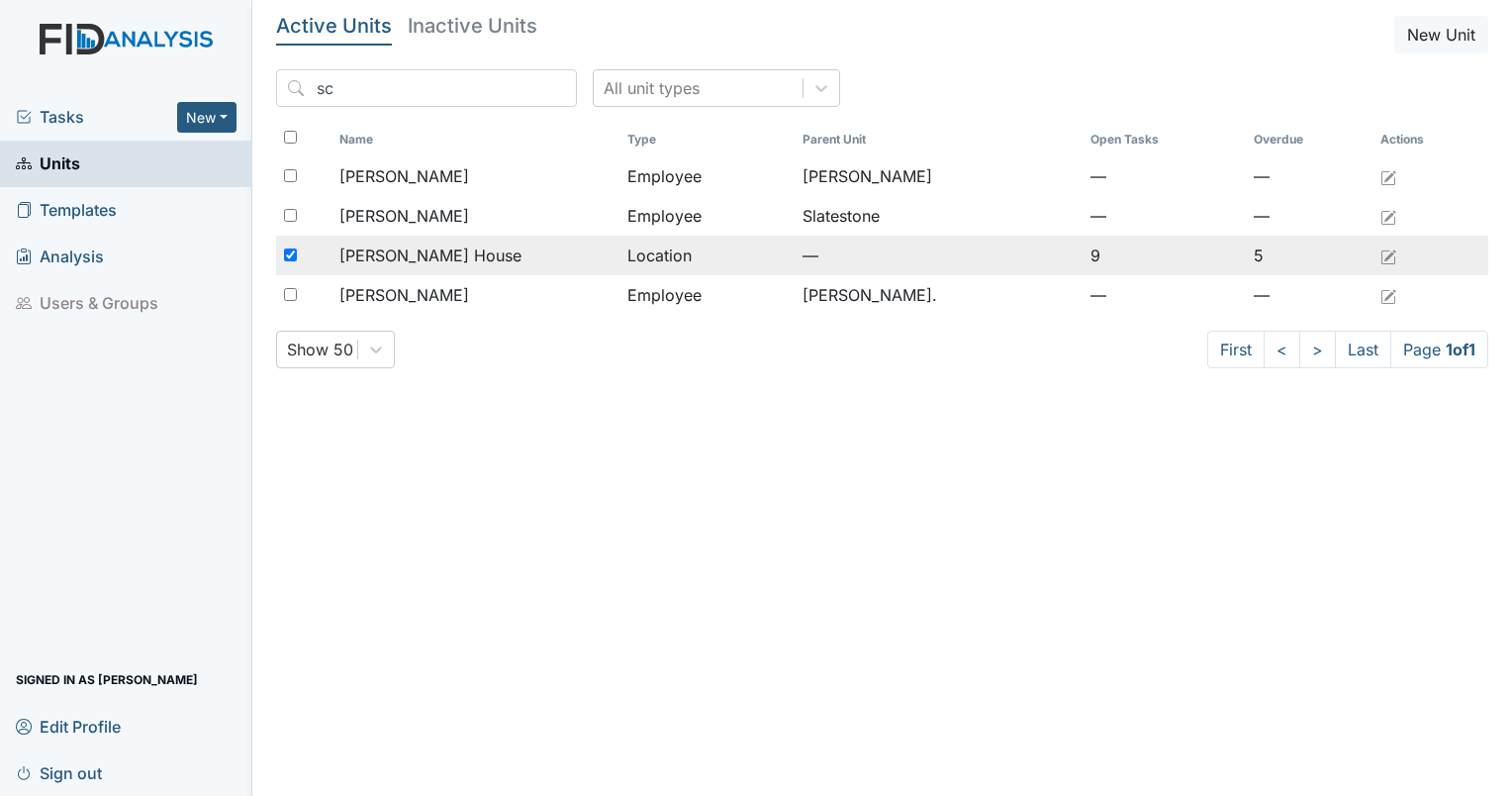 checkbox on "true" 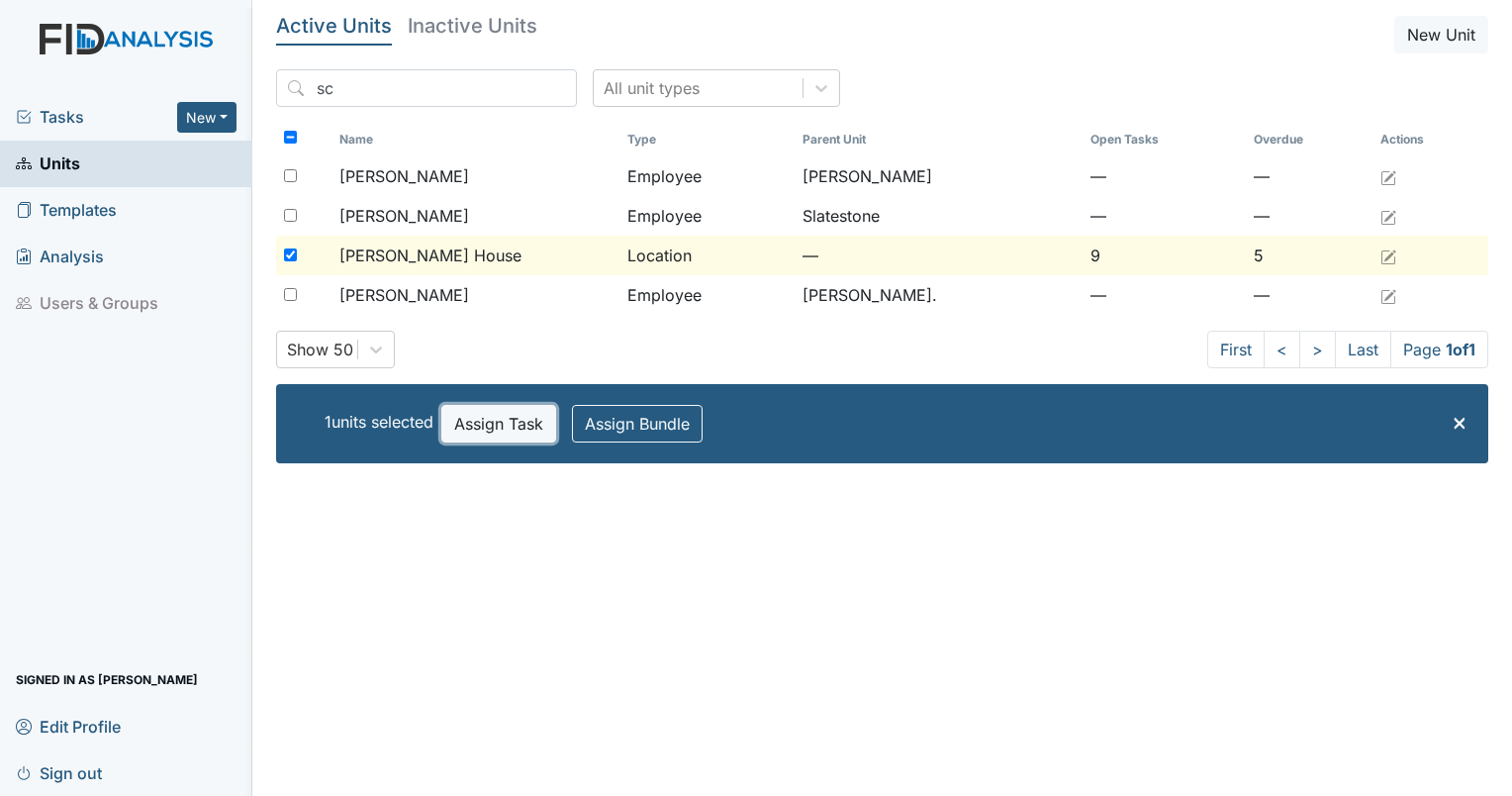 click on "Assign Task" at bounding box center (499, 424) 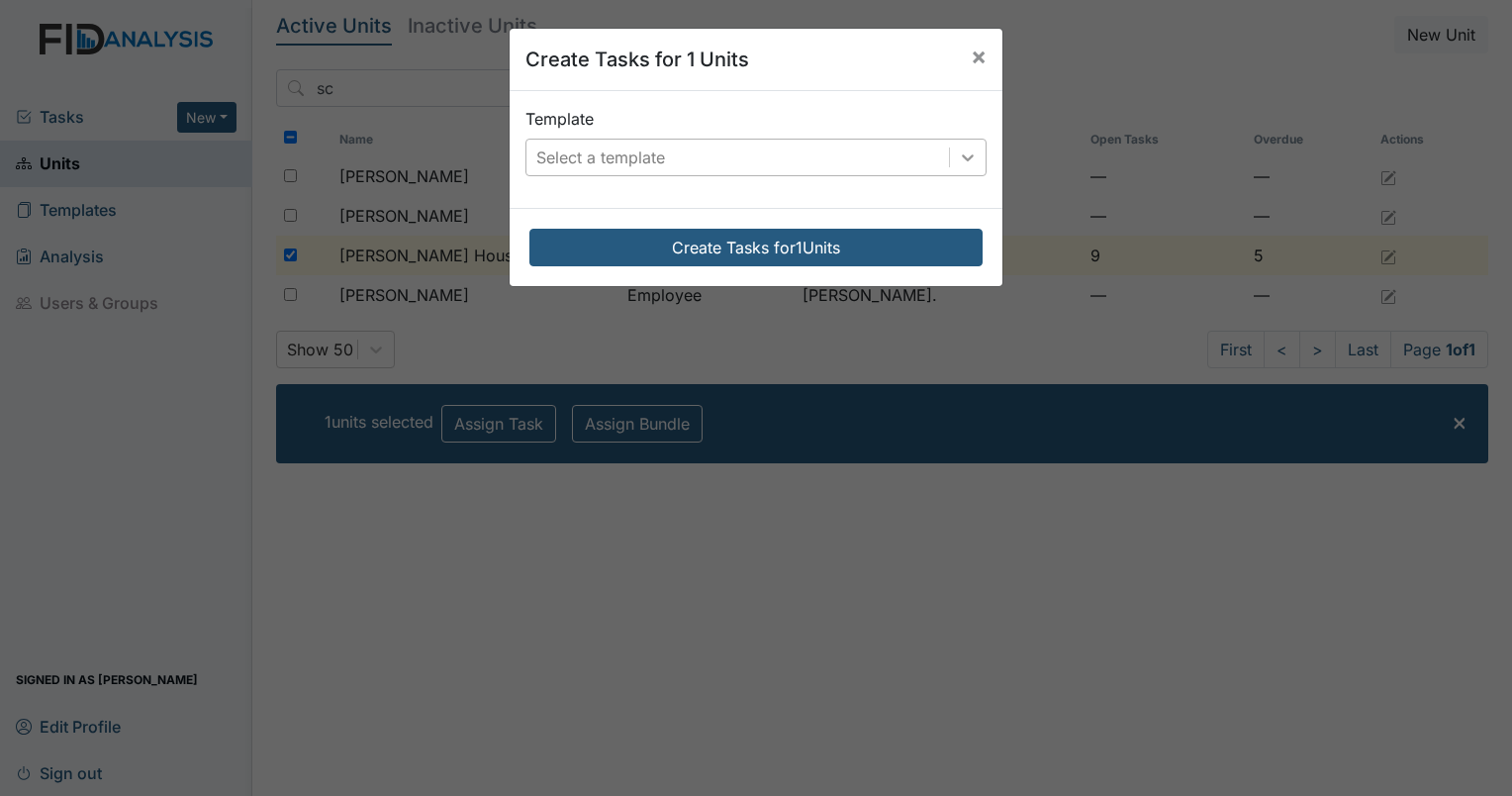 click 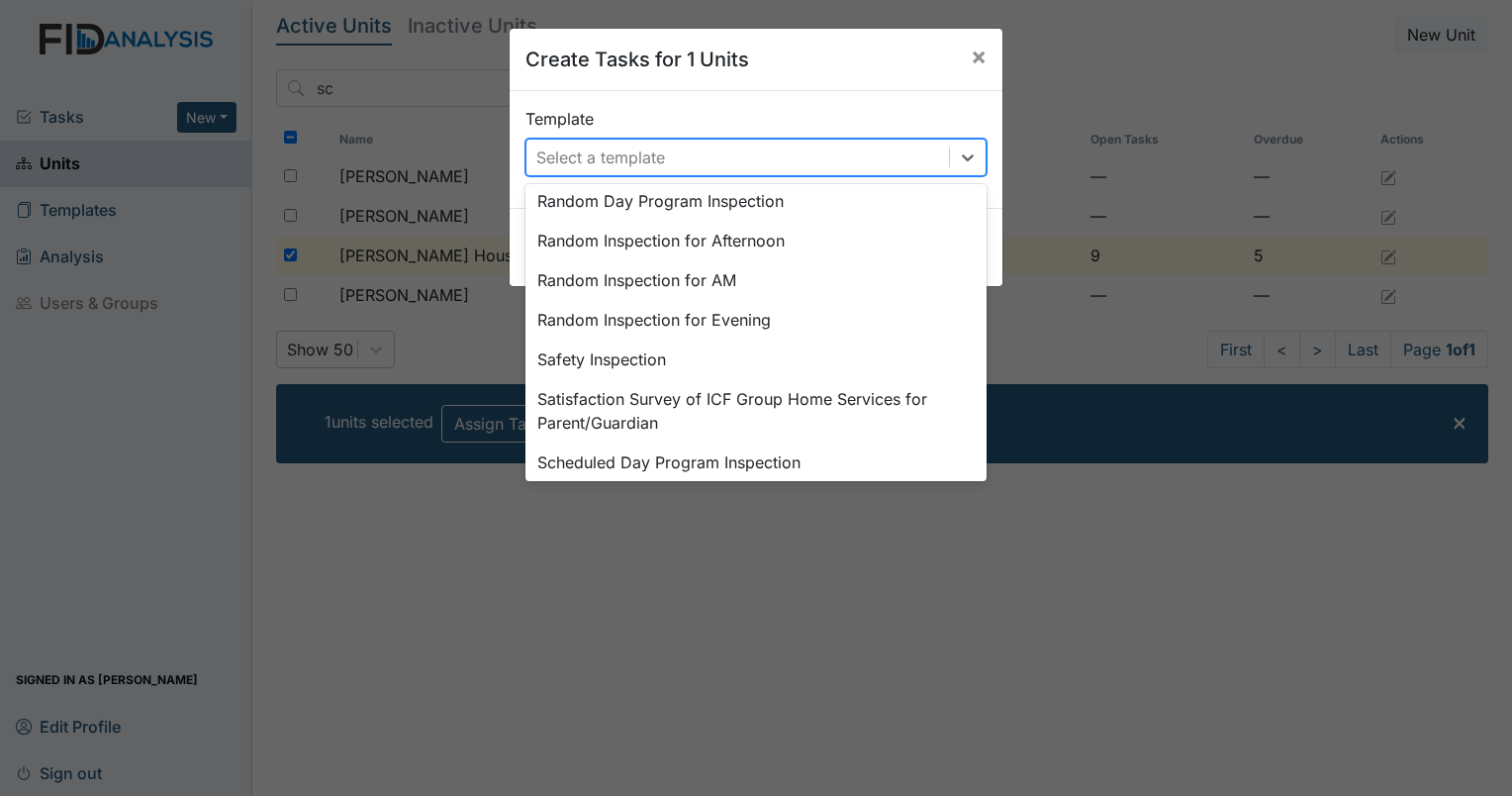 scroll, scrollTop: 808, scrollLeft: 0, axis: vertical 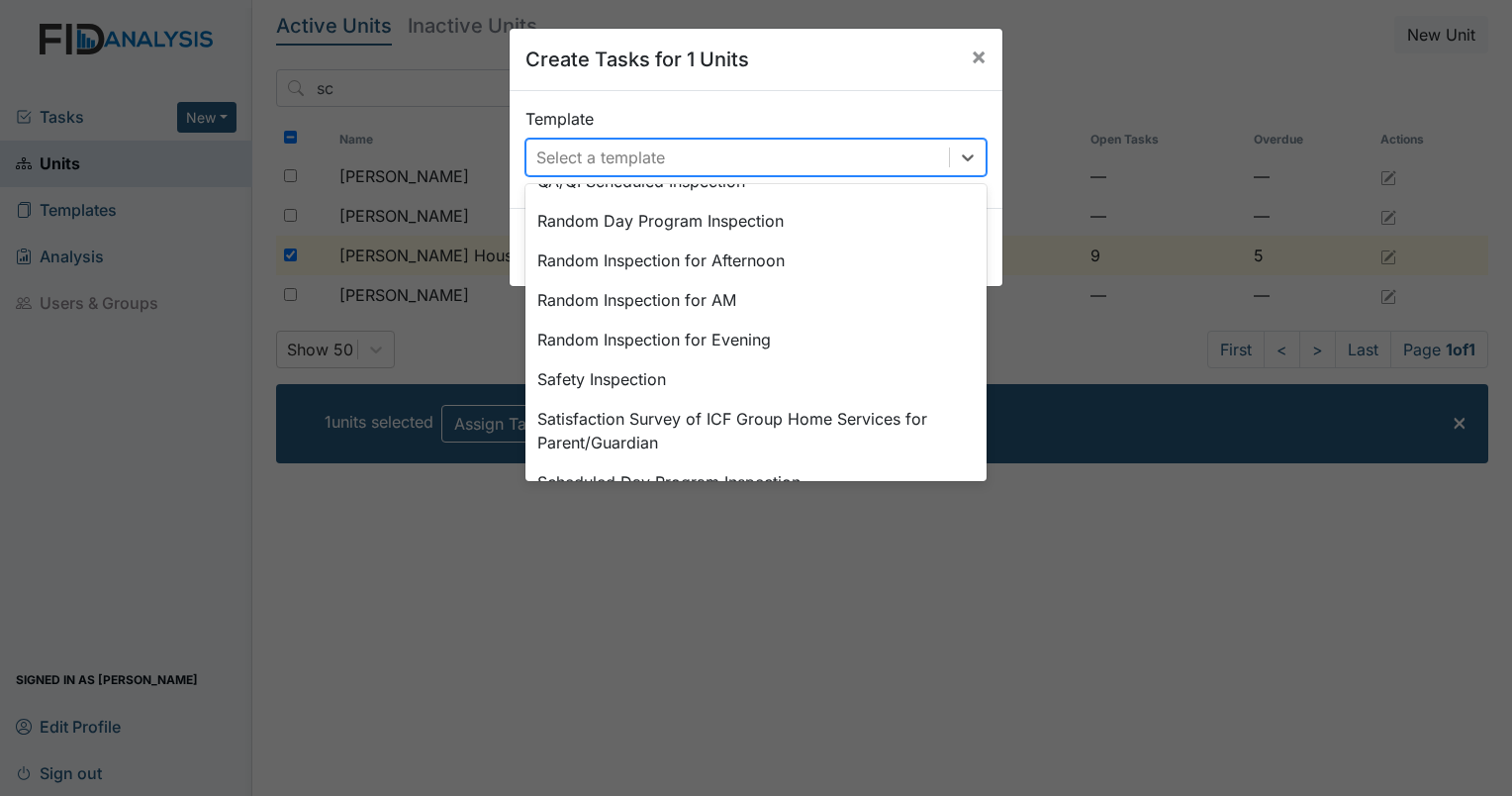 click on "Random Inspection for Afternoon" at bounding box center [756, 260] 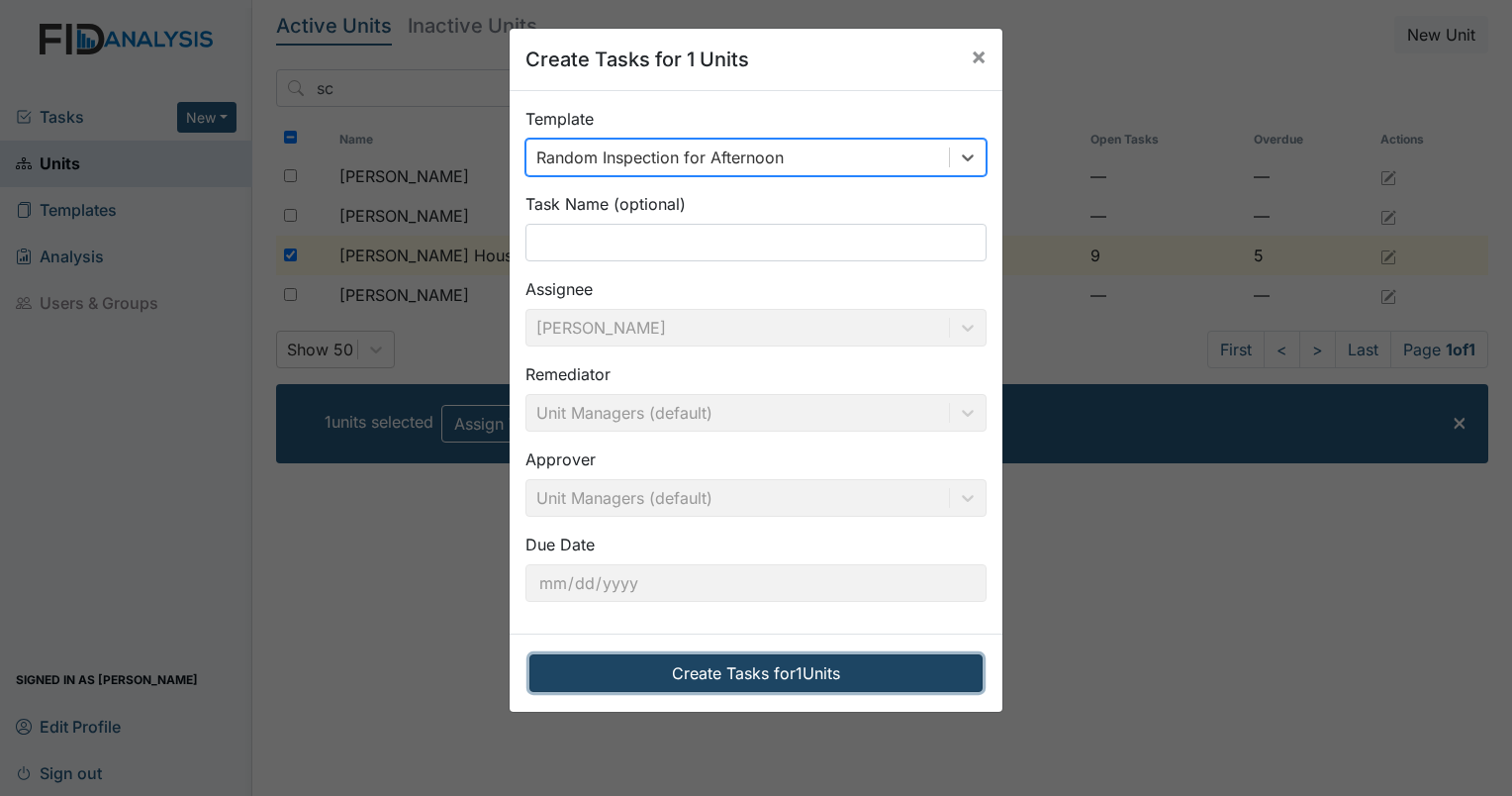 click on "Create Tasks for  1  Units" at bounding box center [756, 673] 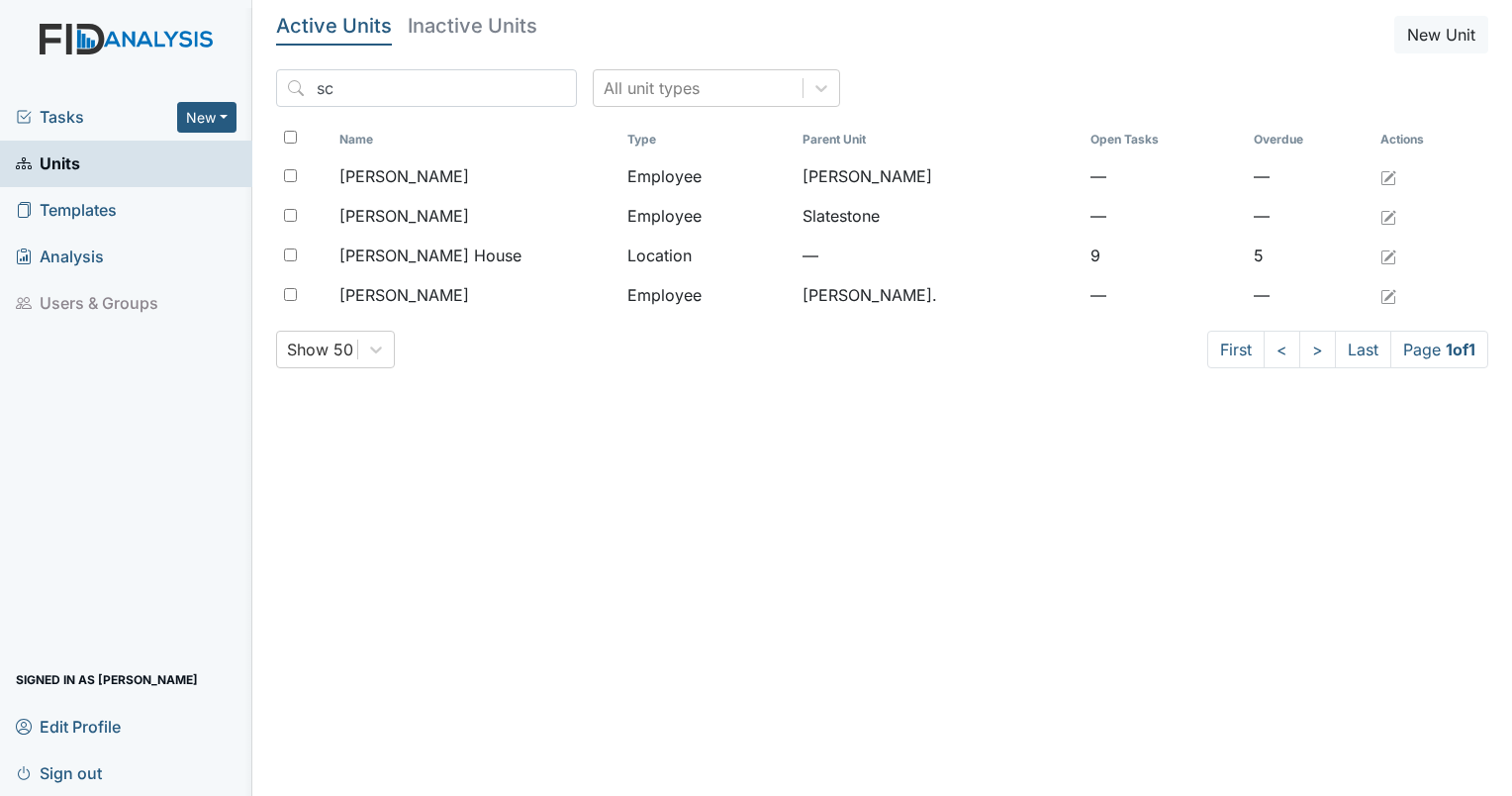 scroll, scrollTop: 0, scrollLeft: 0, axis: both 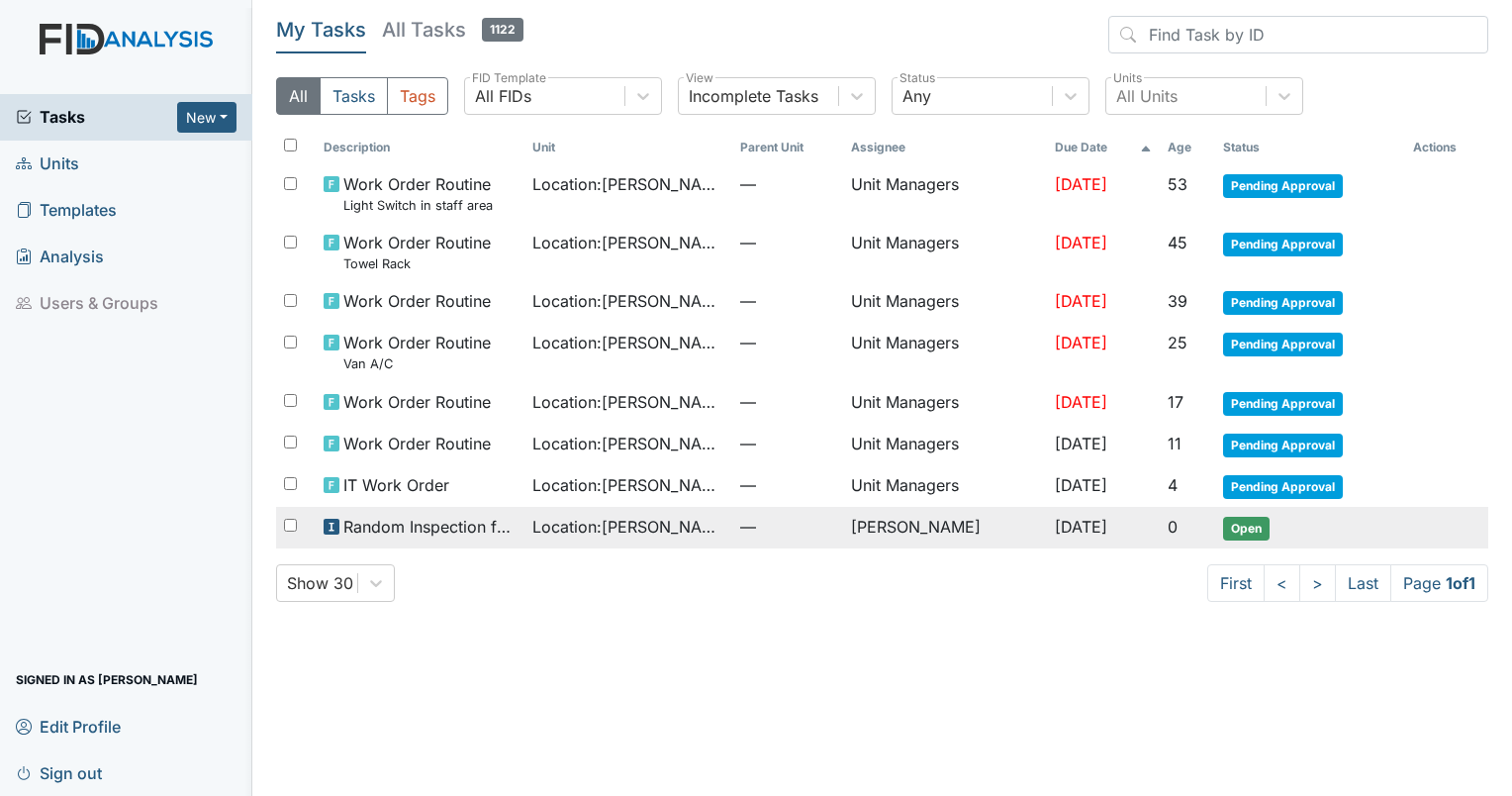 click on "Open" at bounding box center [1246, 529] 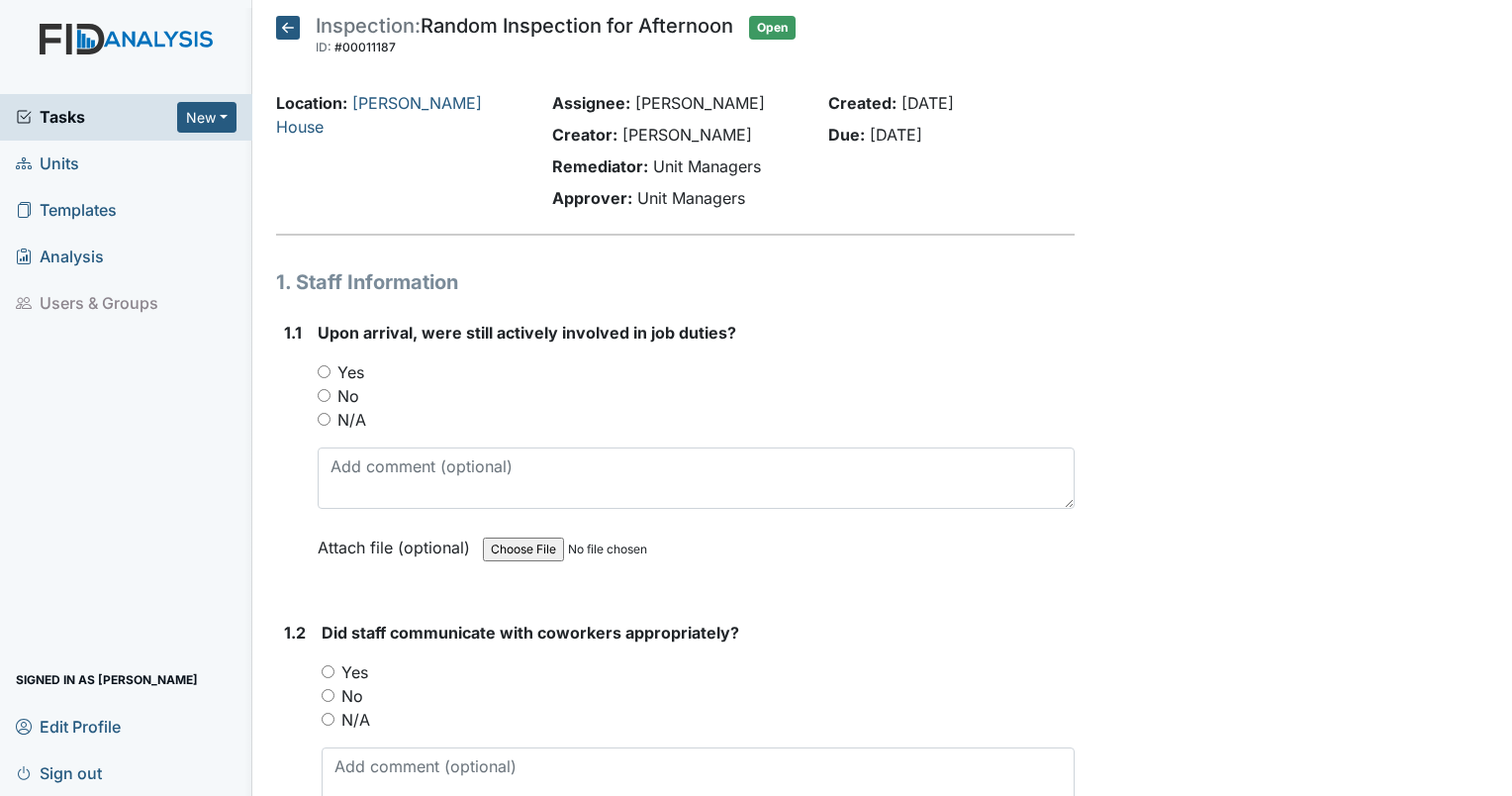 scroll, scrollTop: 0, scrollLeft: 0, axis: both 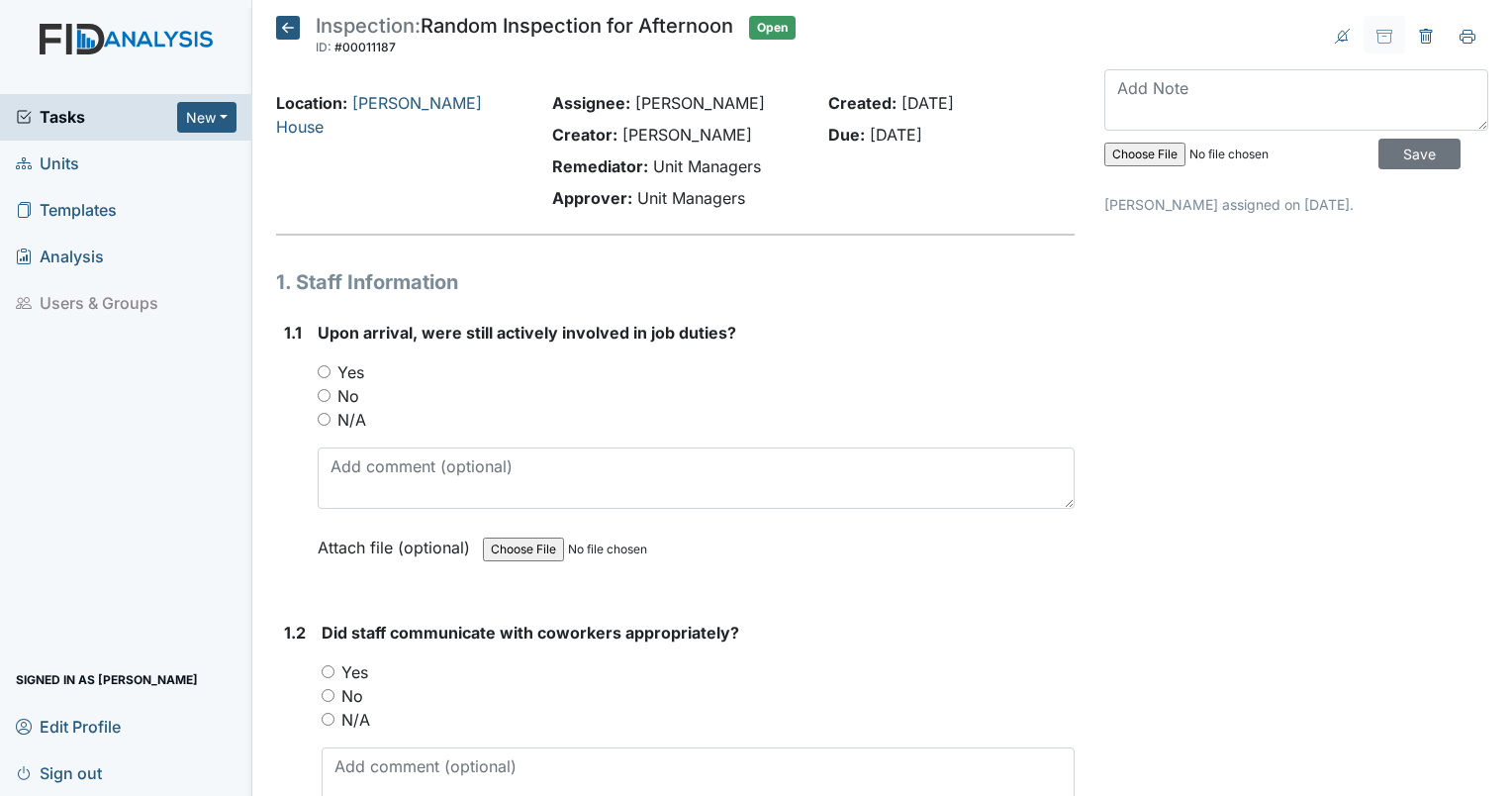 click on "Archive Task
×
Are you sure you want to archive this task? It will appear as incomplete on reports.
Archive
Delete Task
×
Are you sure you want to delete this task?
Delete
Save
Dorothy  Stallings assigned on Jul 18, 2025." at bounding box center (1296, 17866) 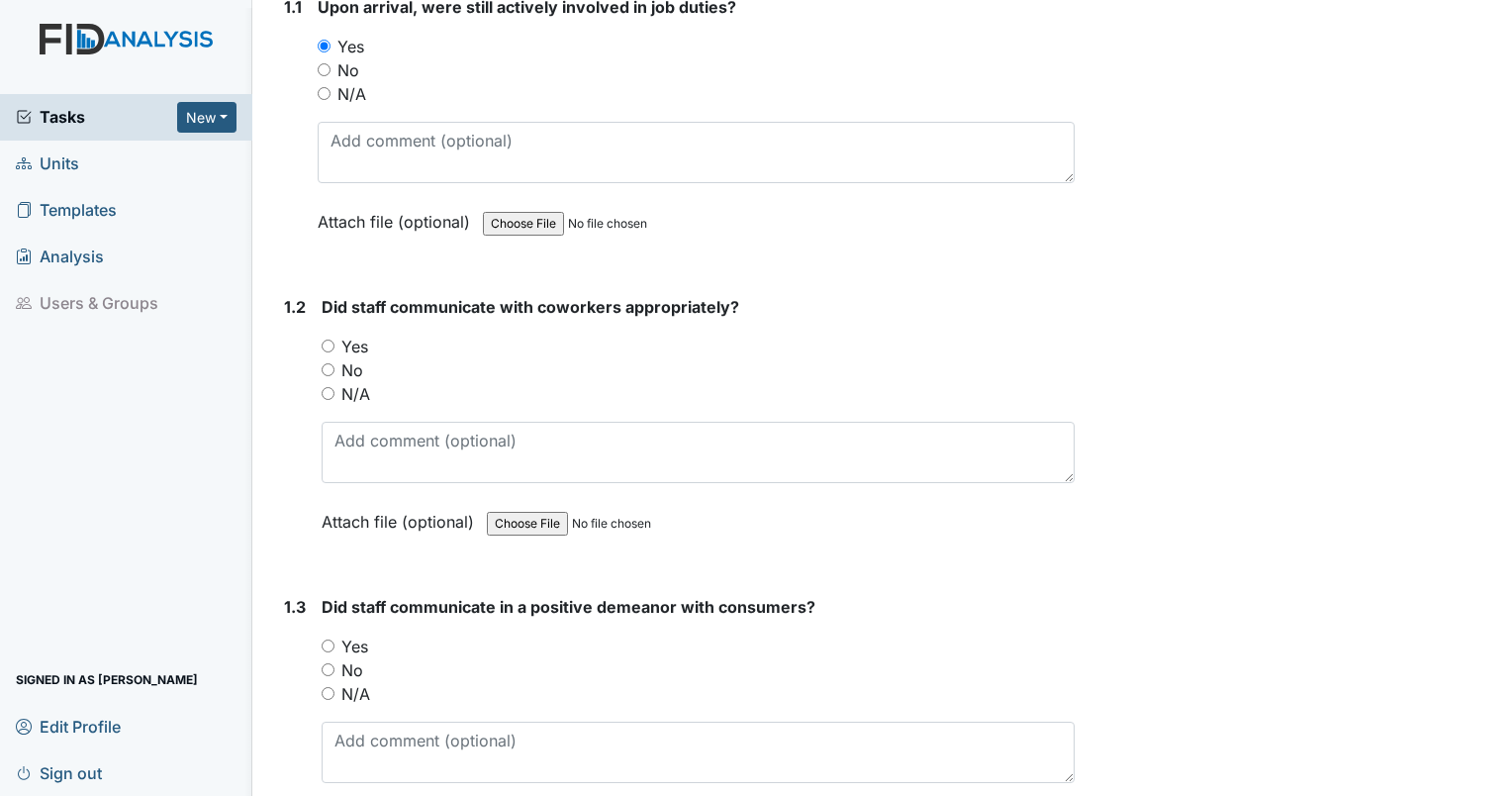 scroll, scrollTop: 328, scrollLeft: 0, axis: vertical 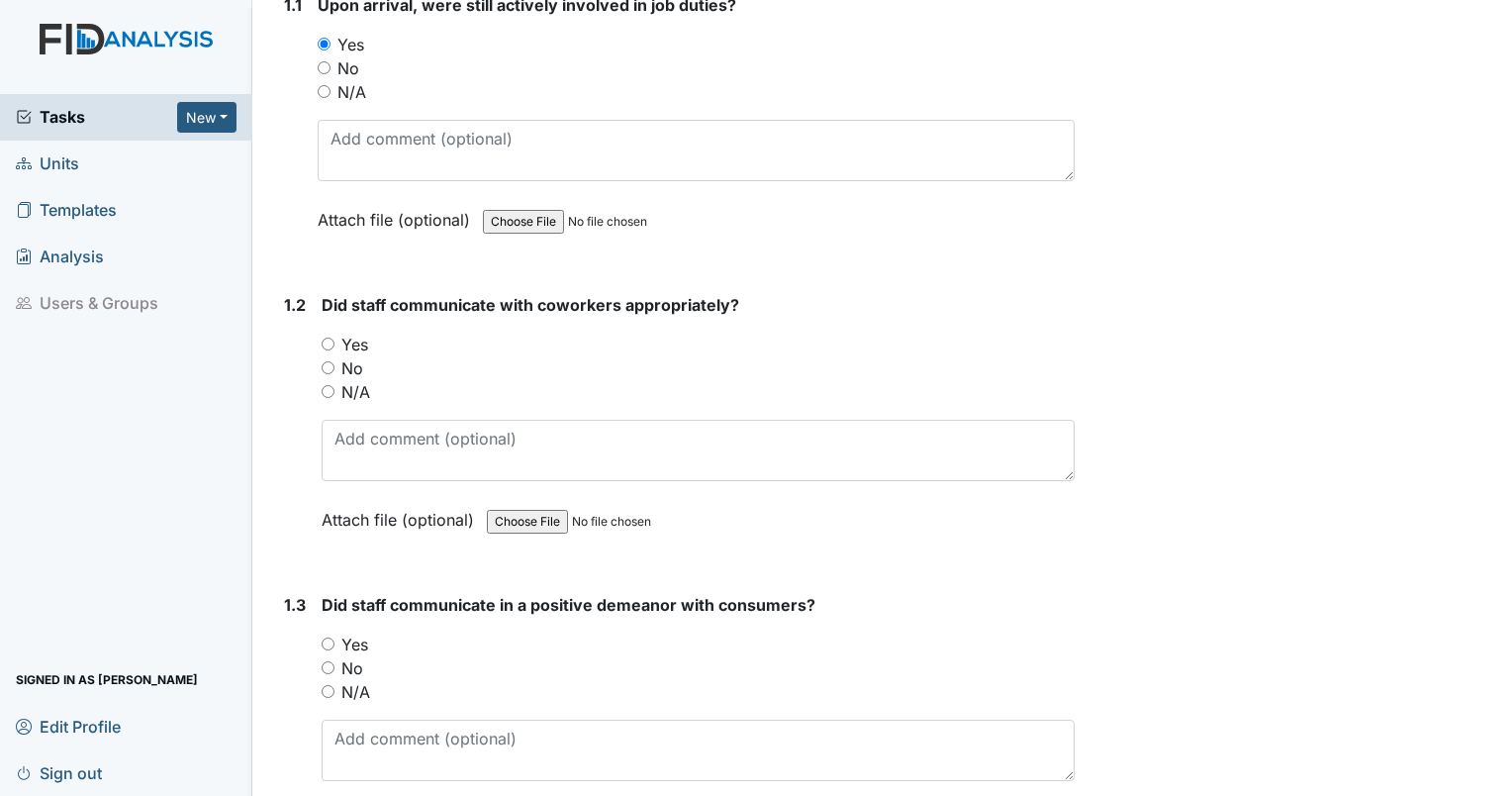 click on "Yes" at bounding box center (328, 344) 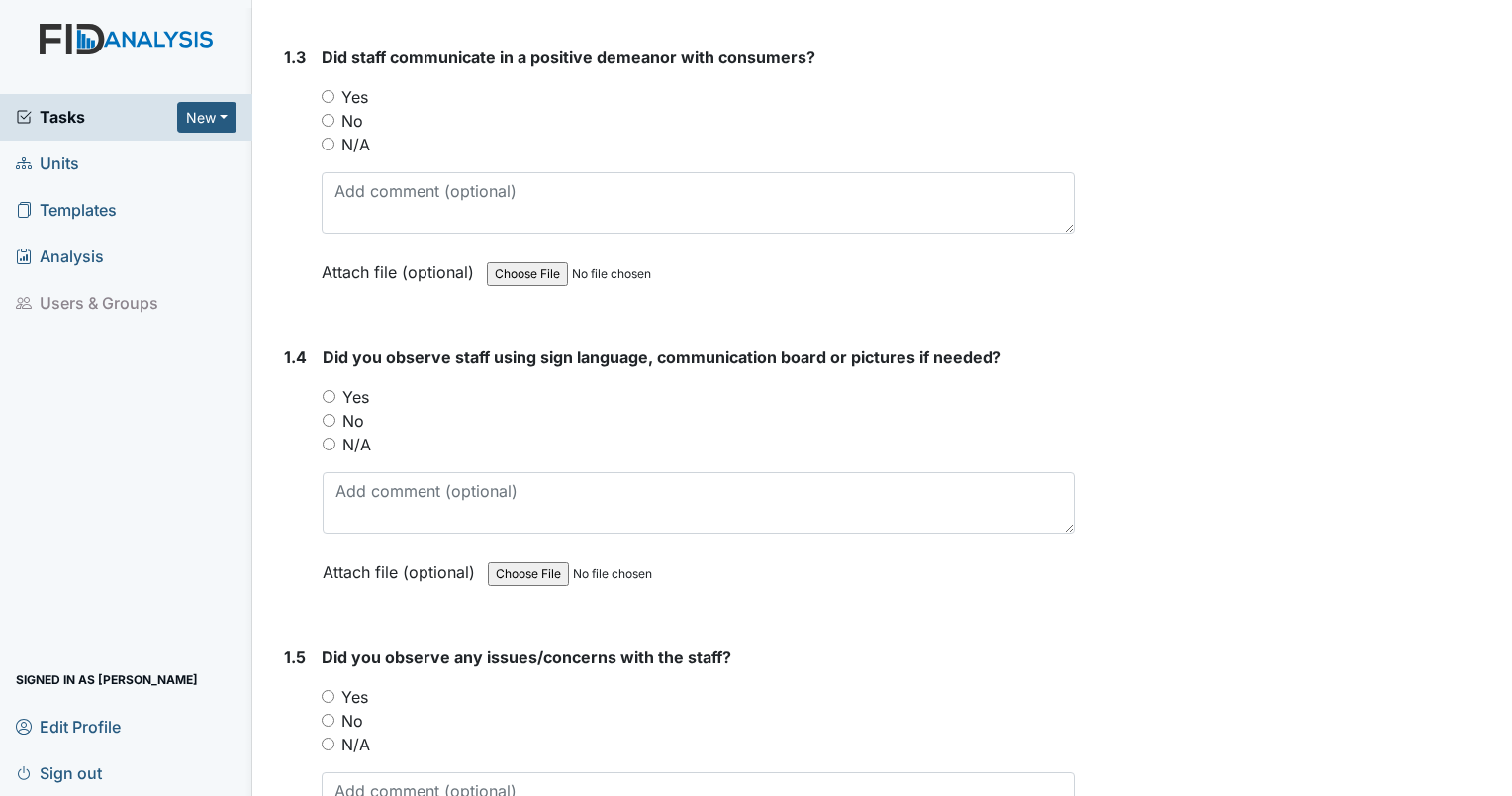 scroll, scrollTop: 876, scrollLeft: 0, axis: vertical 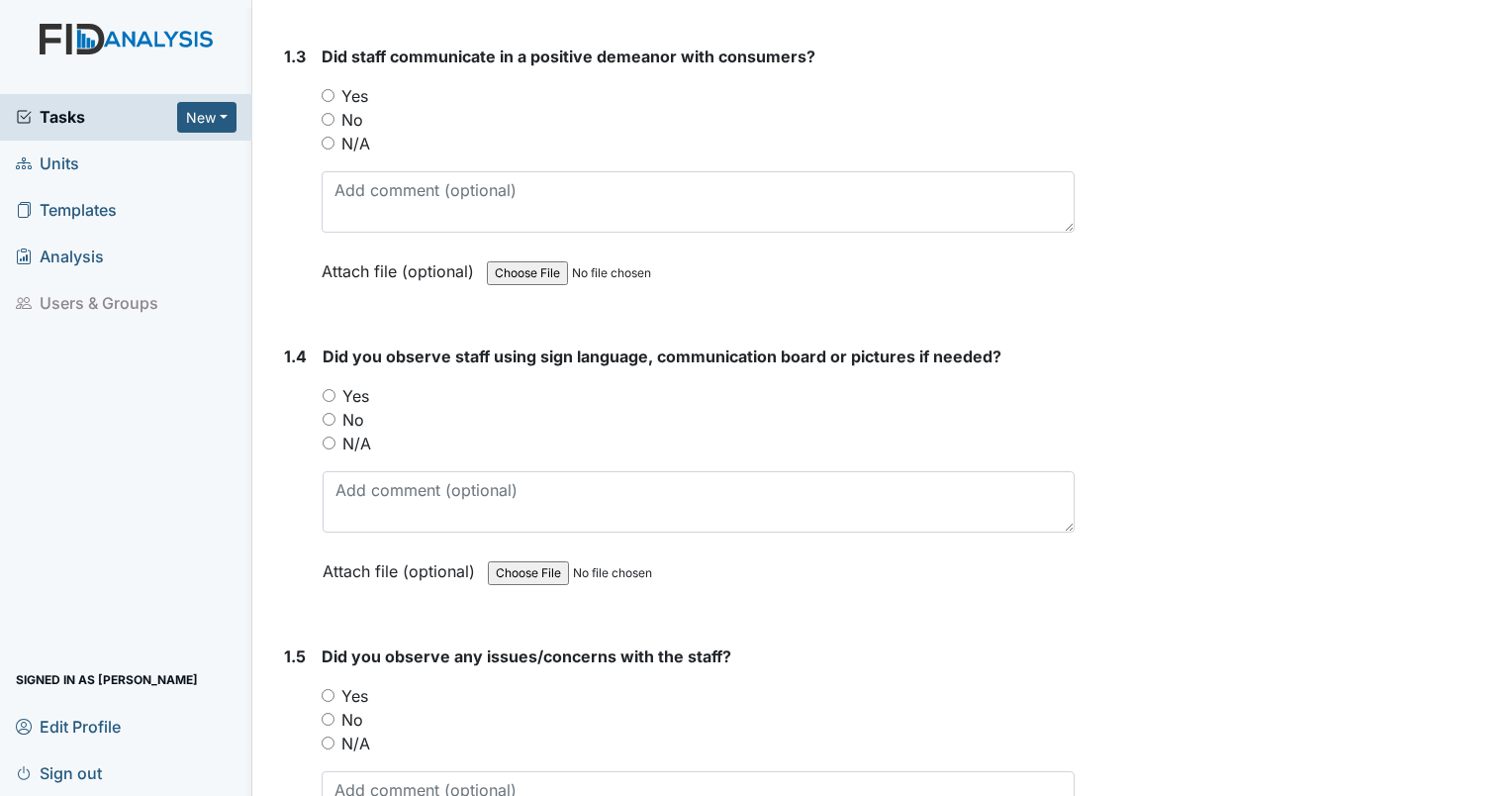 click on "Yes" at bounding box center (354, 96) 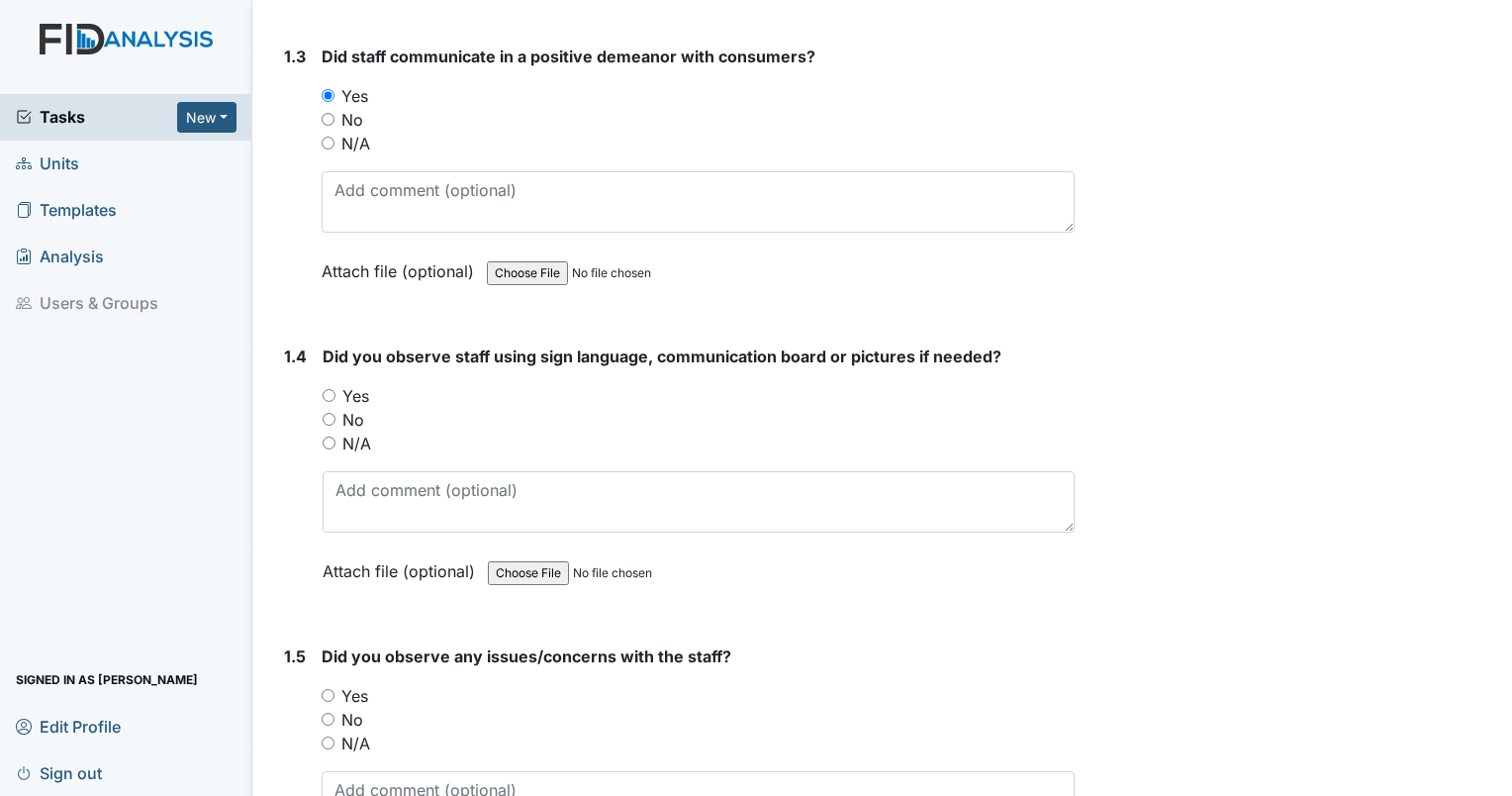 click on "N/A" at bounding box center (329, 443) 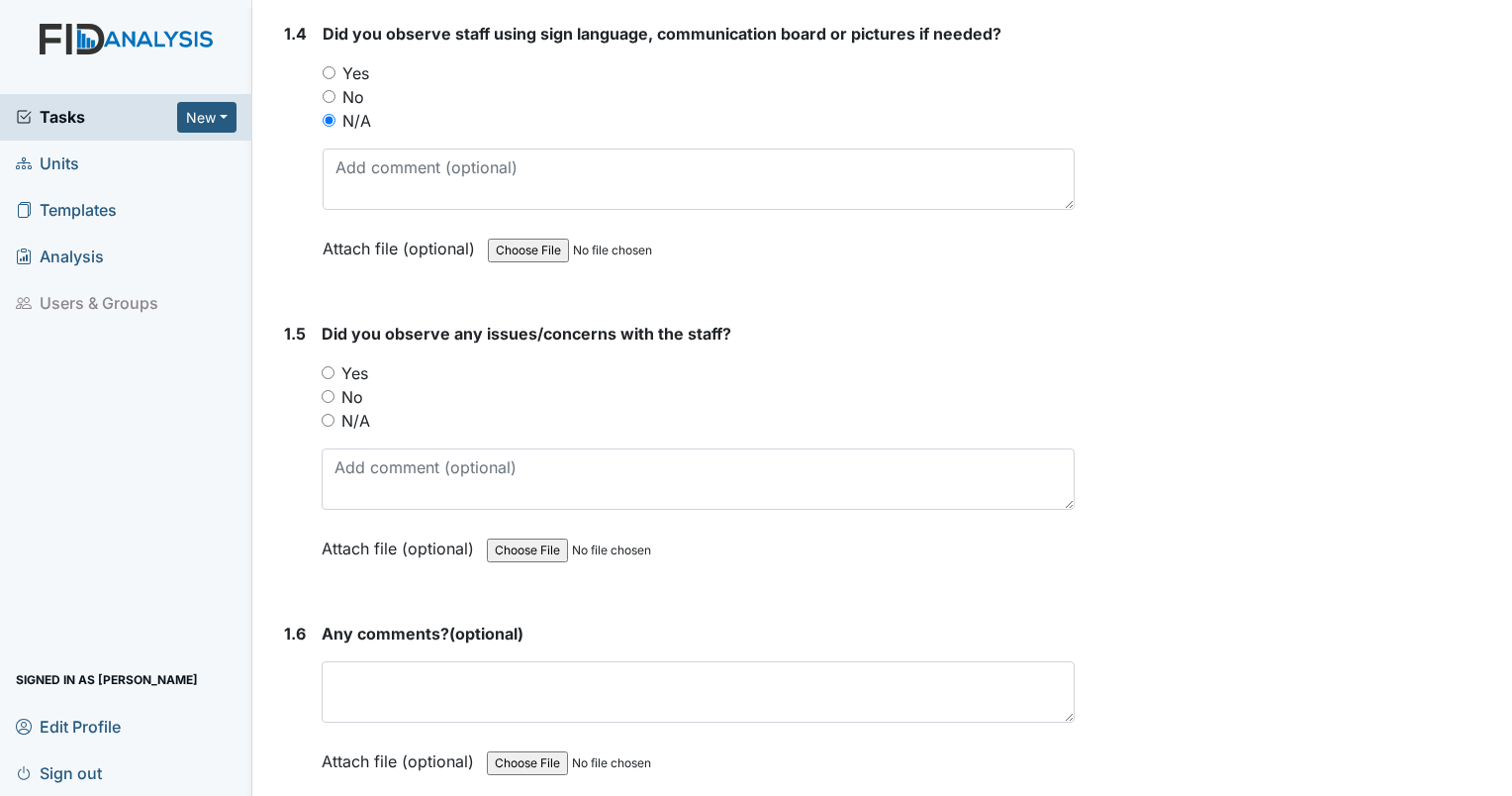 scroll, scrollTop: 1207, scrollLeft: 0, axis: vertical 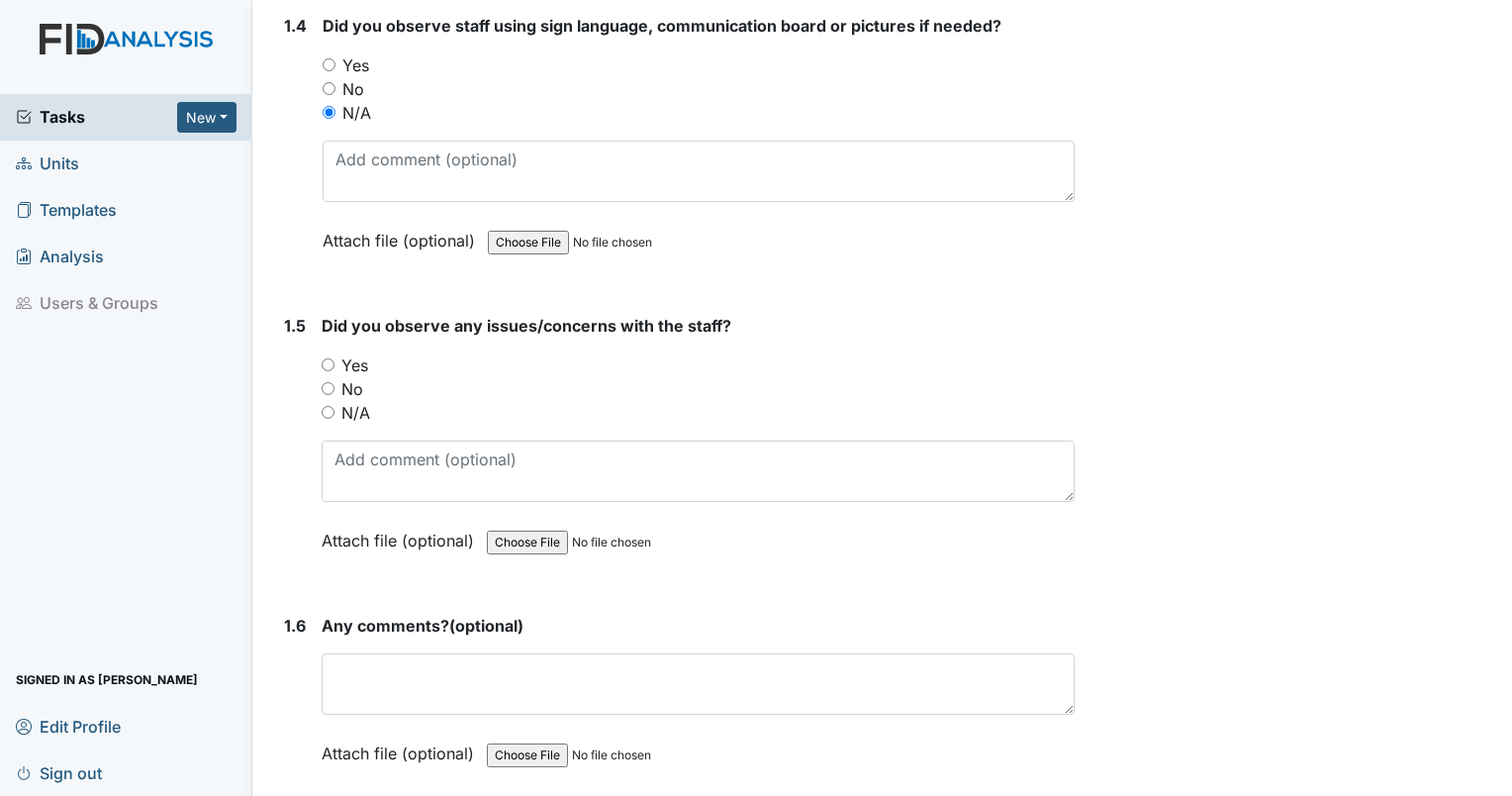 click on "No" at bounding box center (328, 388) 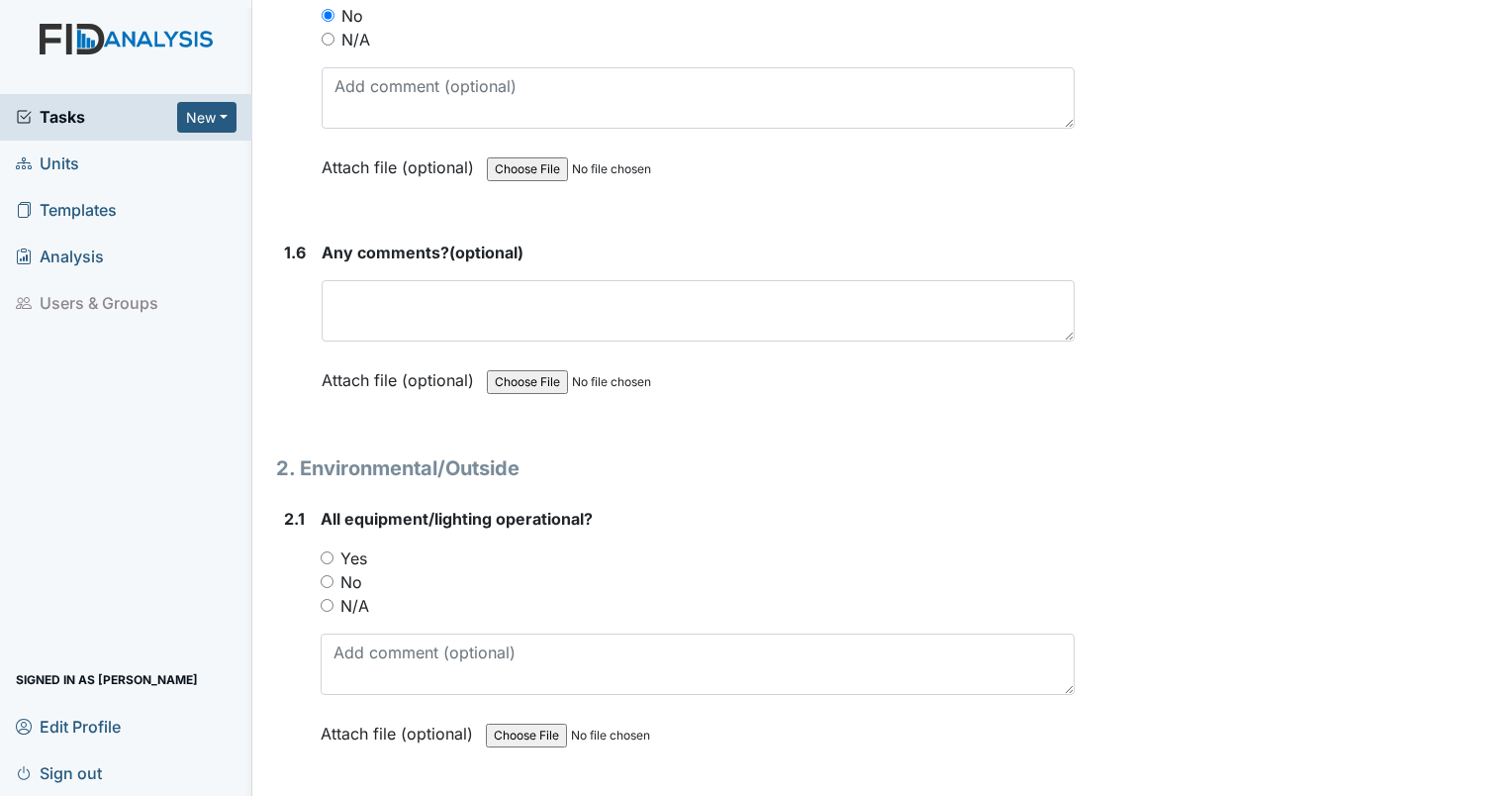 scroll, scrollTop: 1582, scrollLeft: 0, axis: vertical 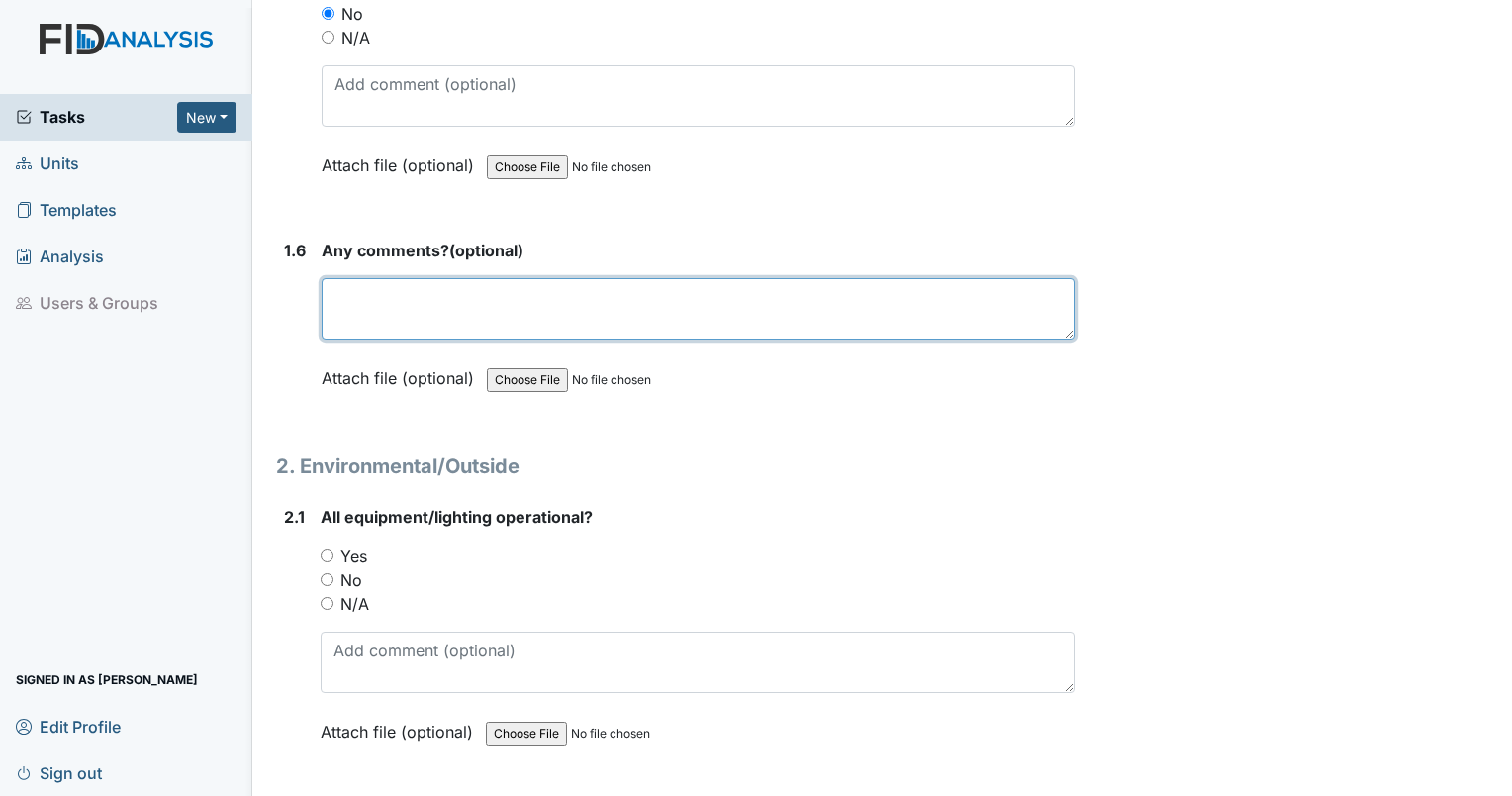 drag, startPoint x: 396, startPoint y: 320, endPoint x: 385, endPoint y: 310, distance: 14.866069 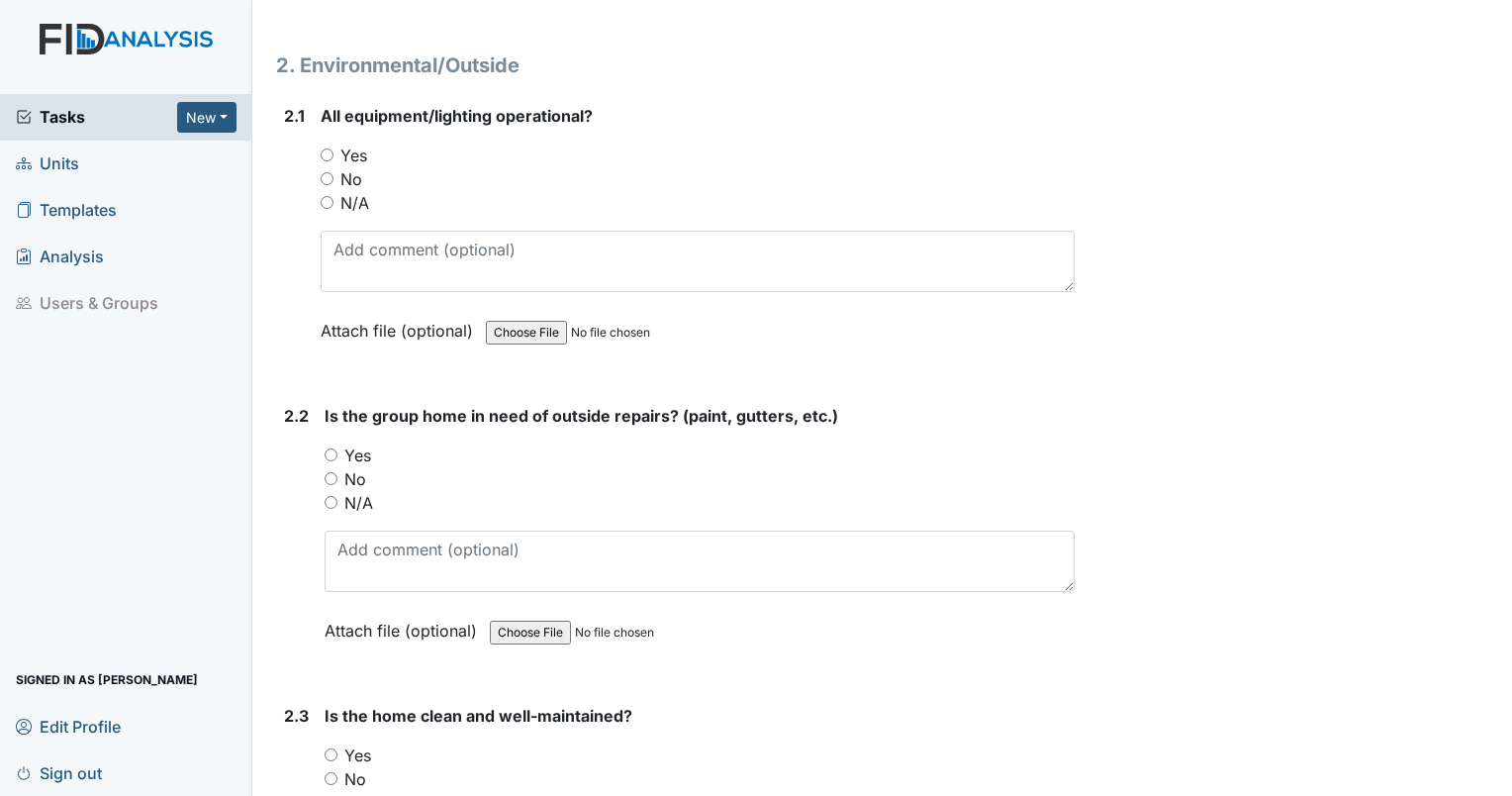 scroll, scrollTop: 1998, scrollLeft: 0, axis: vertical 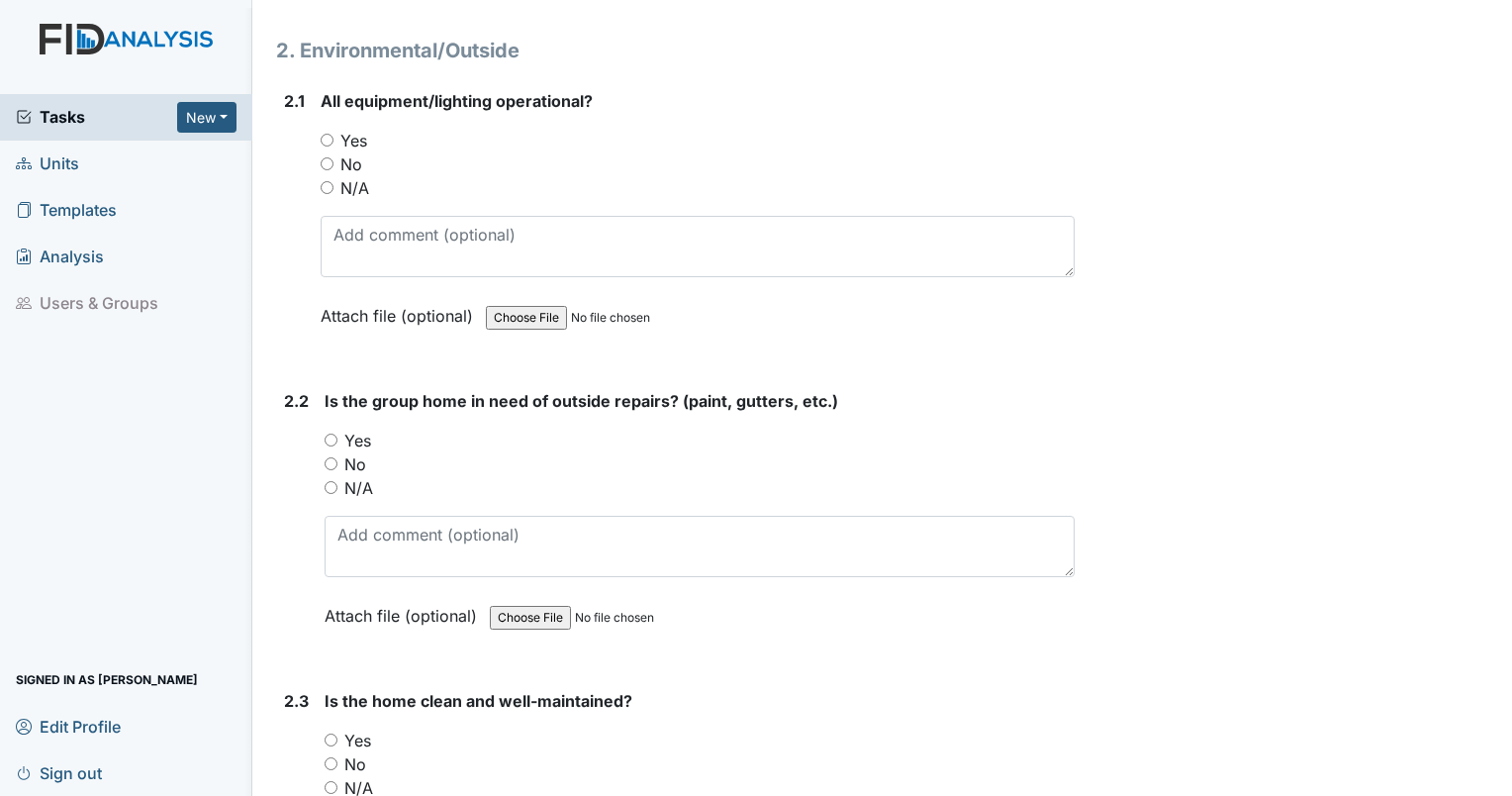 type on "N/A" 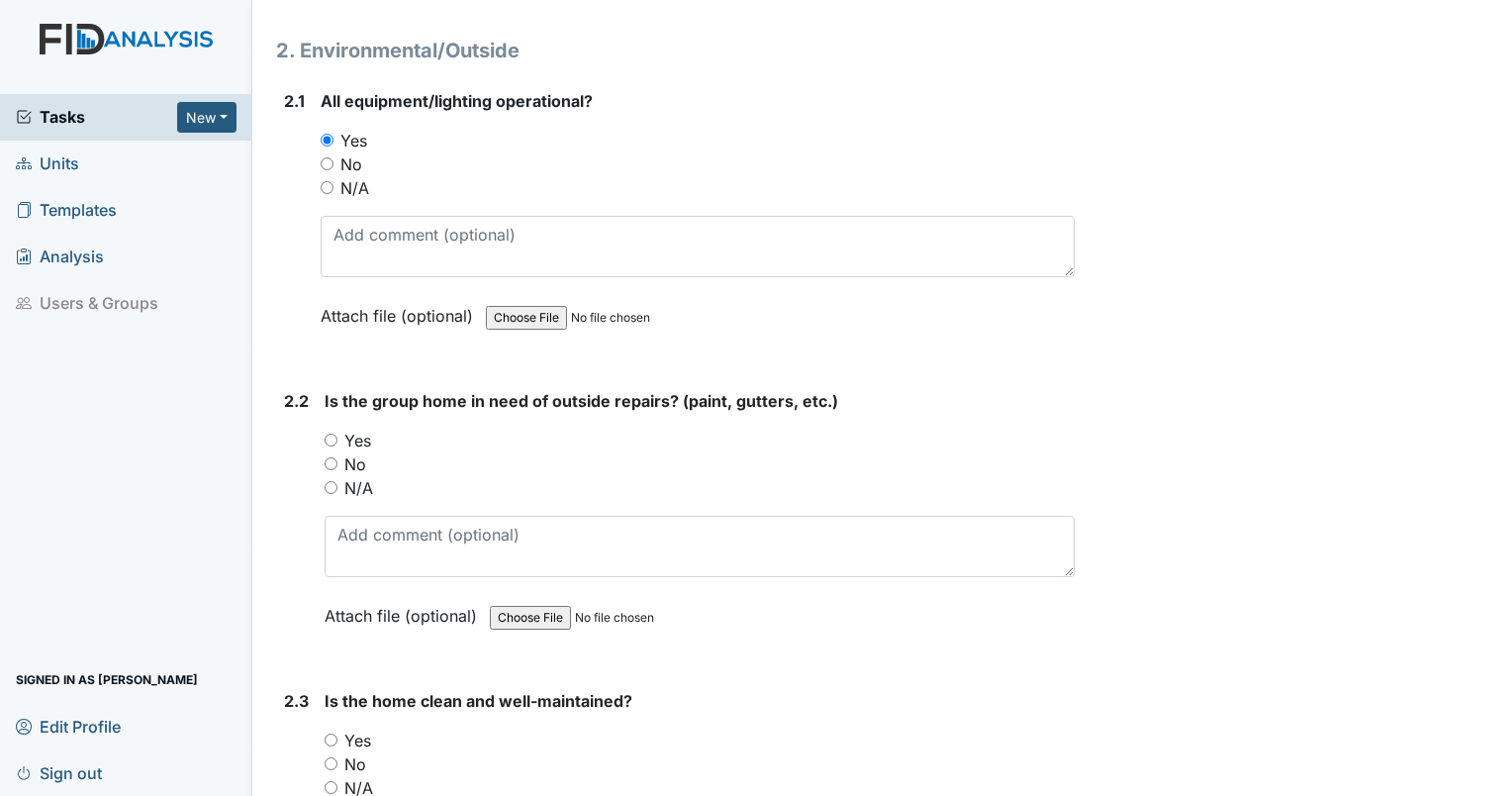 click on "Yes" at bounding box center [331, 440] 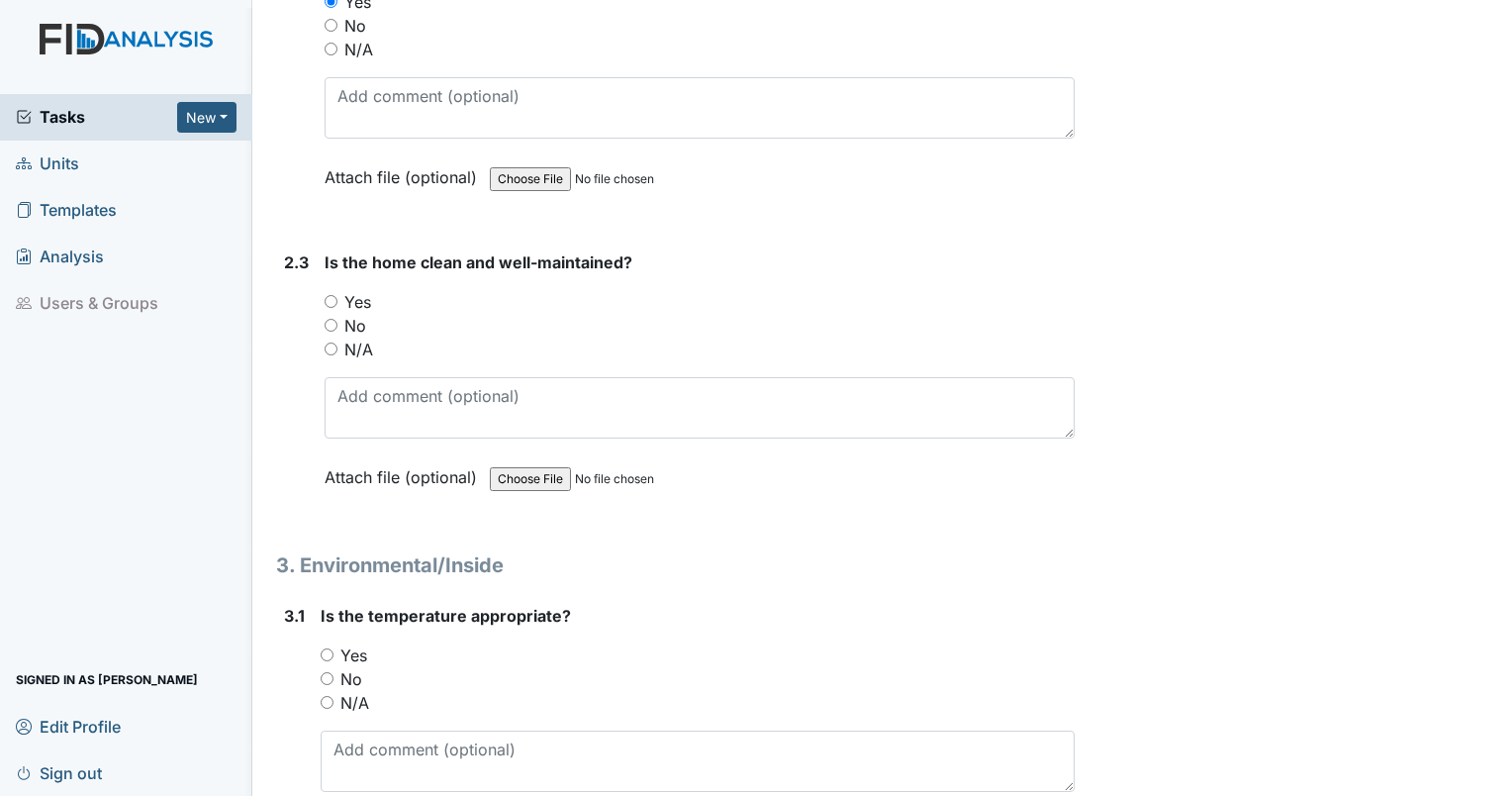 scroll, scrollTop: 2445, scrollLeft: 0, axis: vertical 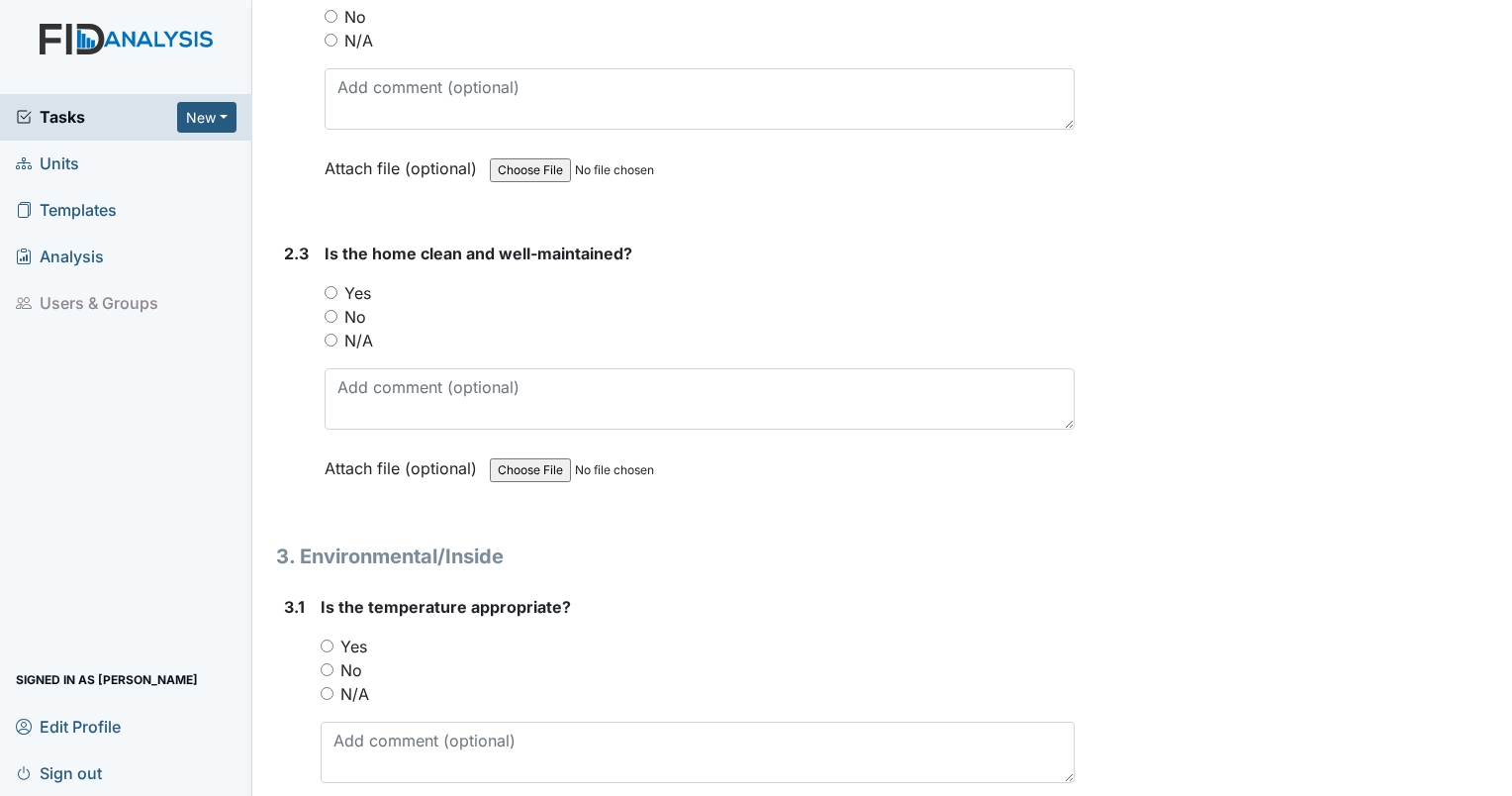 click on "Yes" at bounding box center (331, 292) 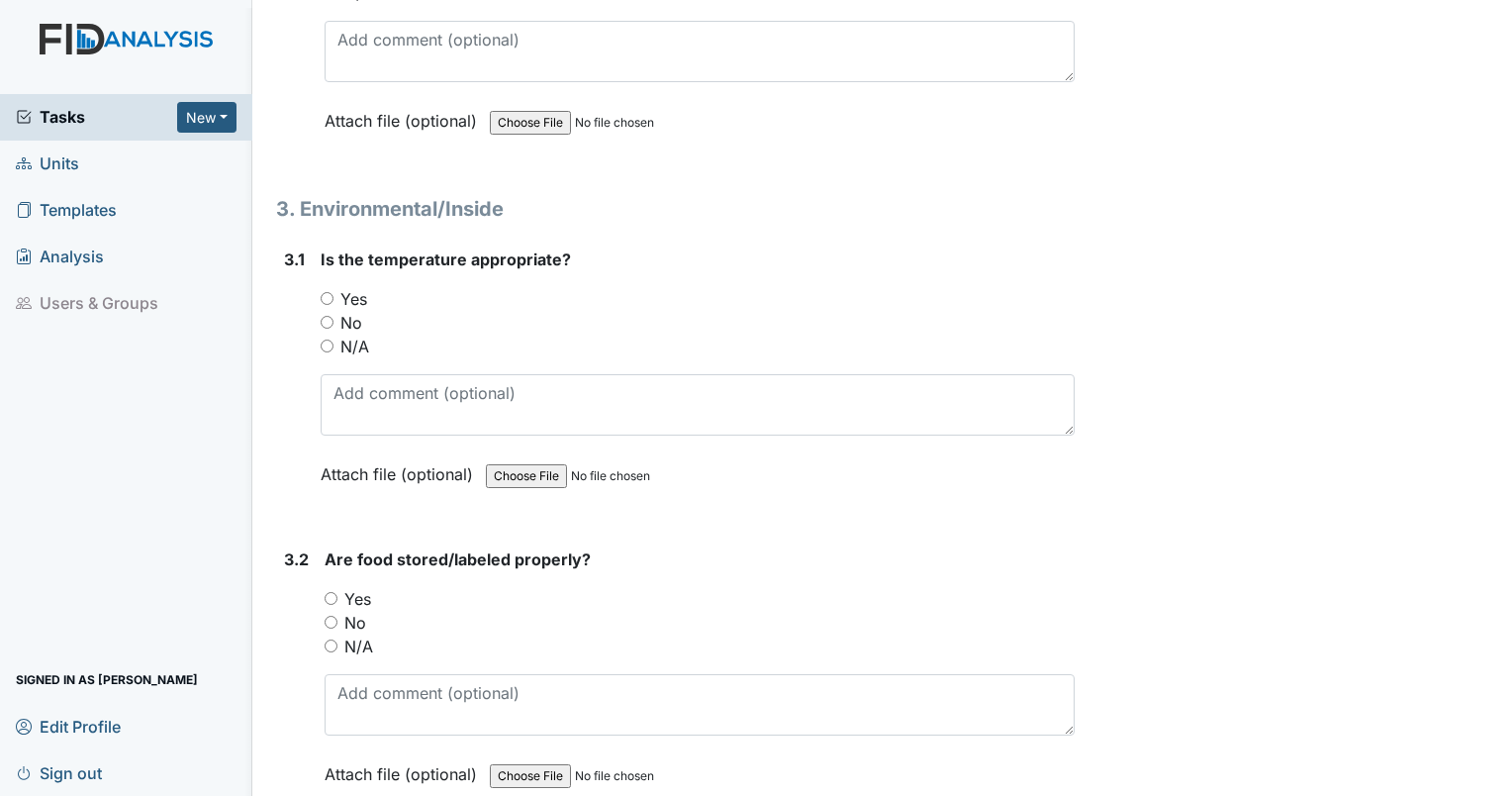scroll, scrollTop: 2813, scrollLeft: 0, axis: vertical 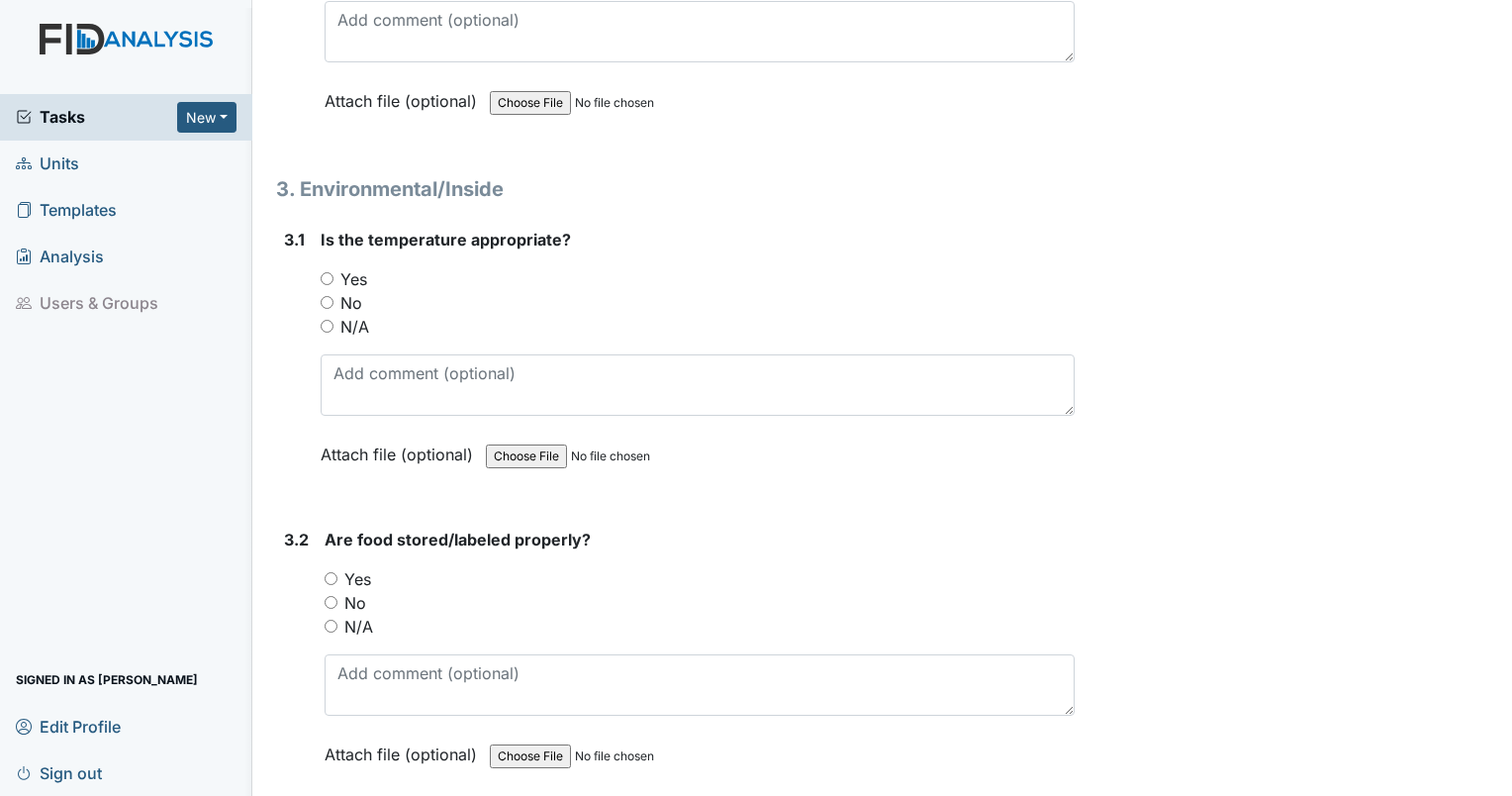 click on "Yes" at bounding box center (327, 278) 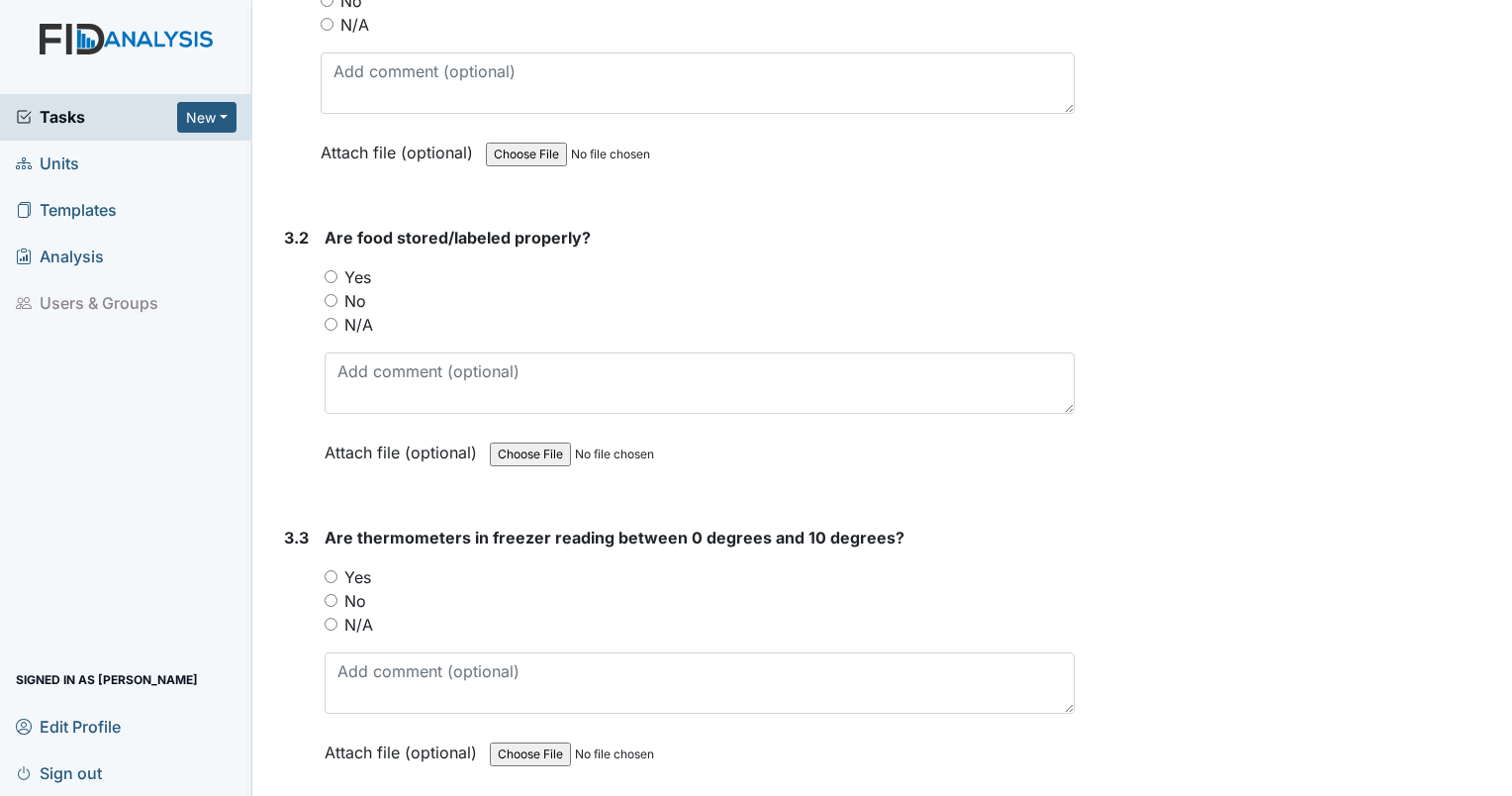 scroll, scrollTop: 3129, scrollLeft: 0, axis: vertical 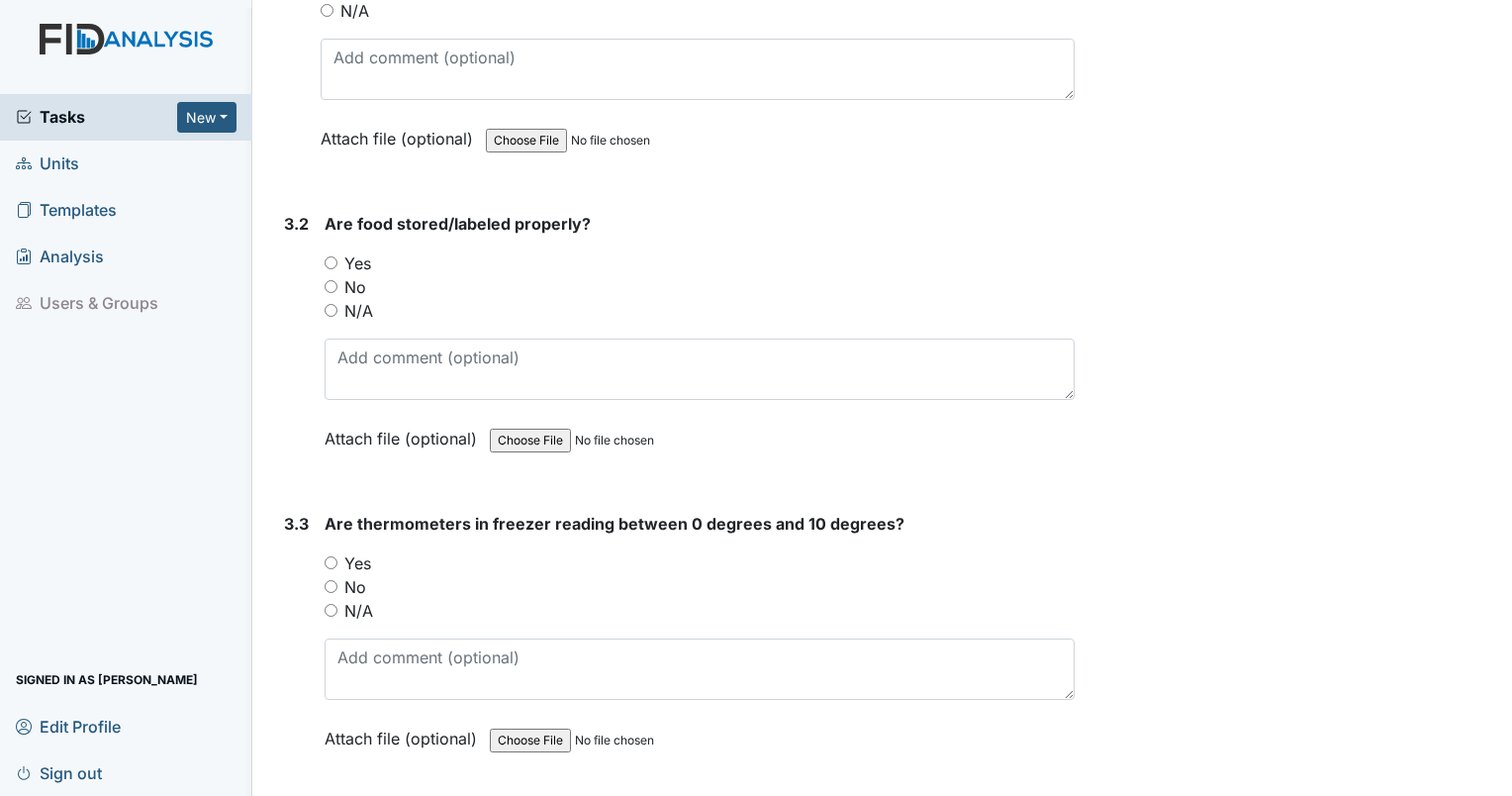 click on "Yes" at bounding box center (331, 262) 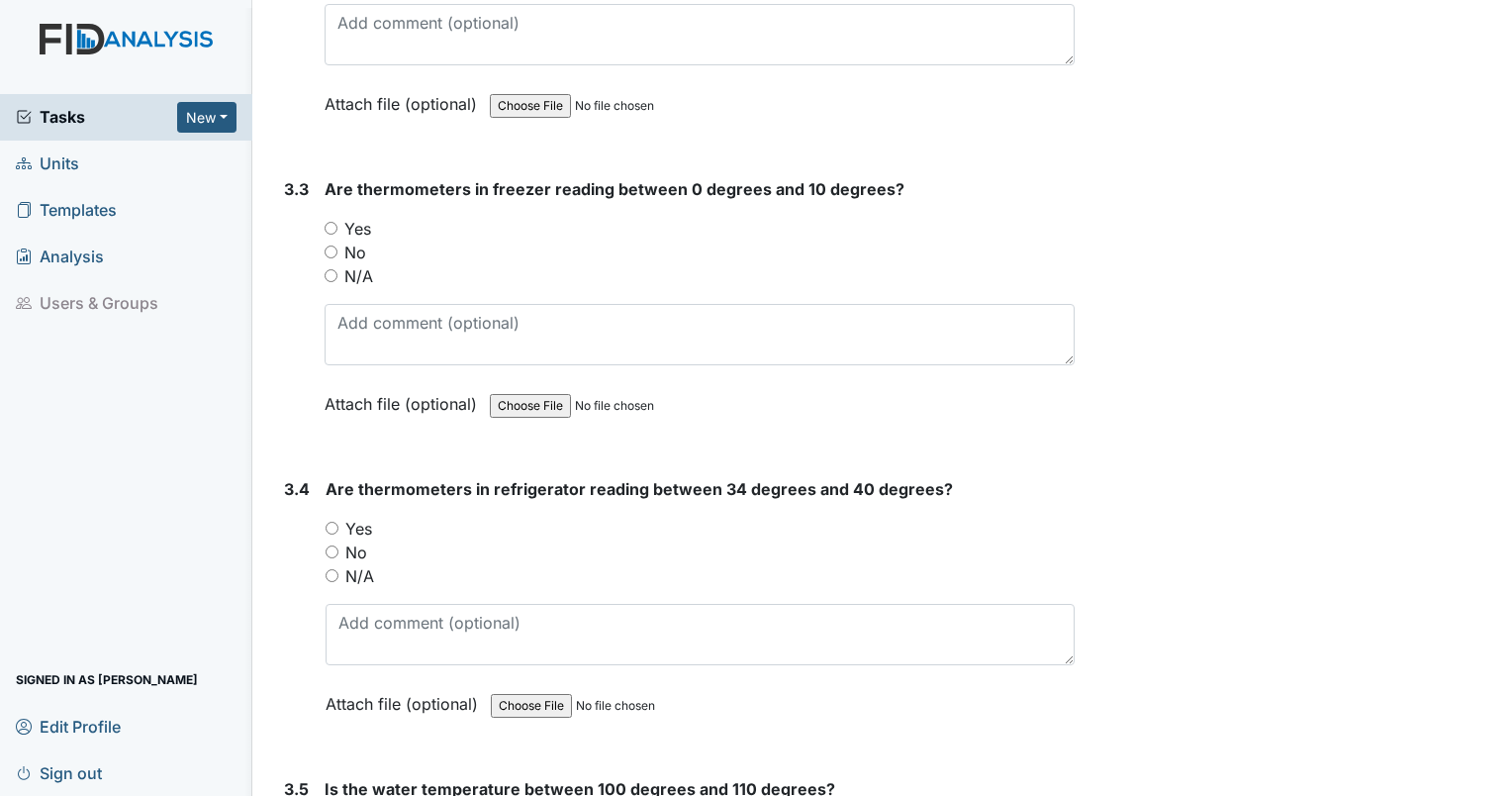 scroll, scrollTop: 3468, scrollLeft: 0, axis: vertical 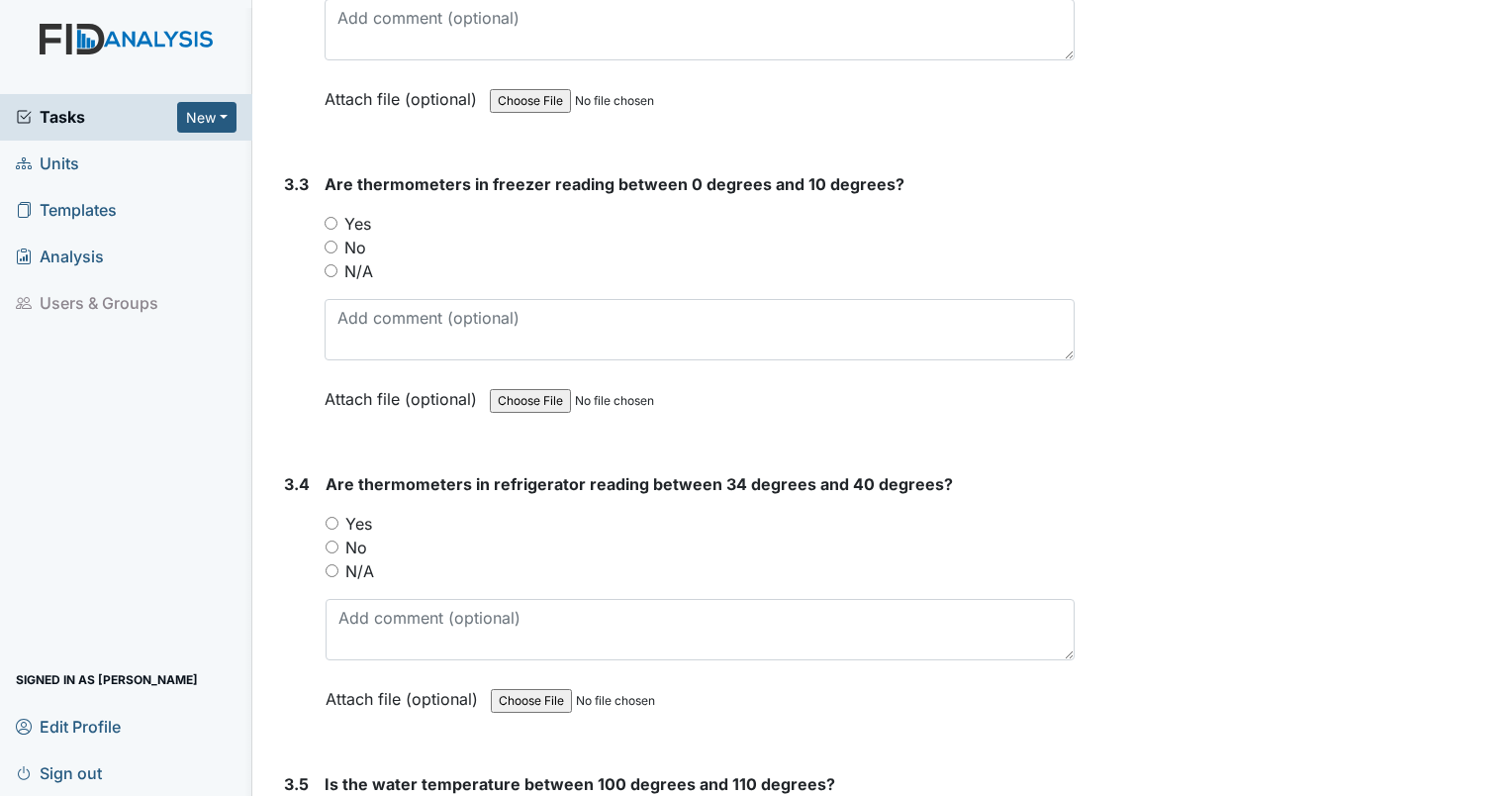 click on "Yes" at bounding box center [700, 224] 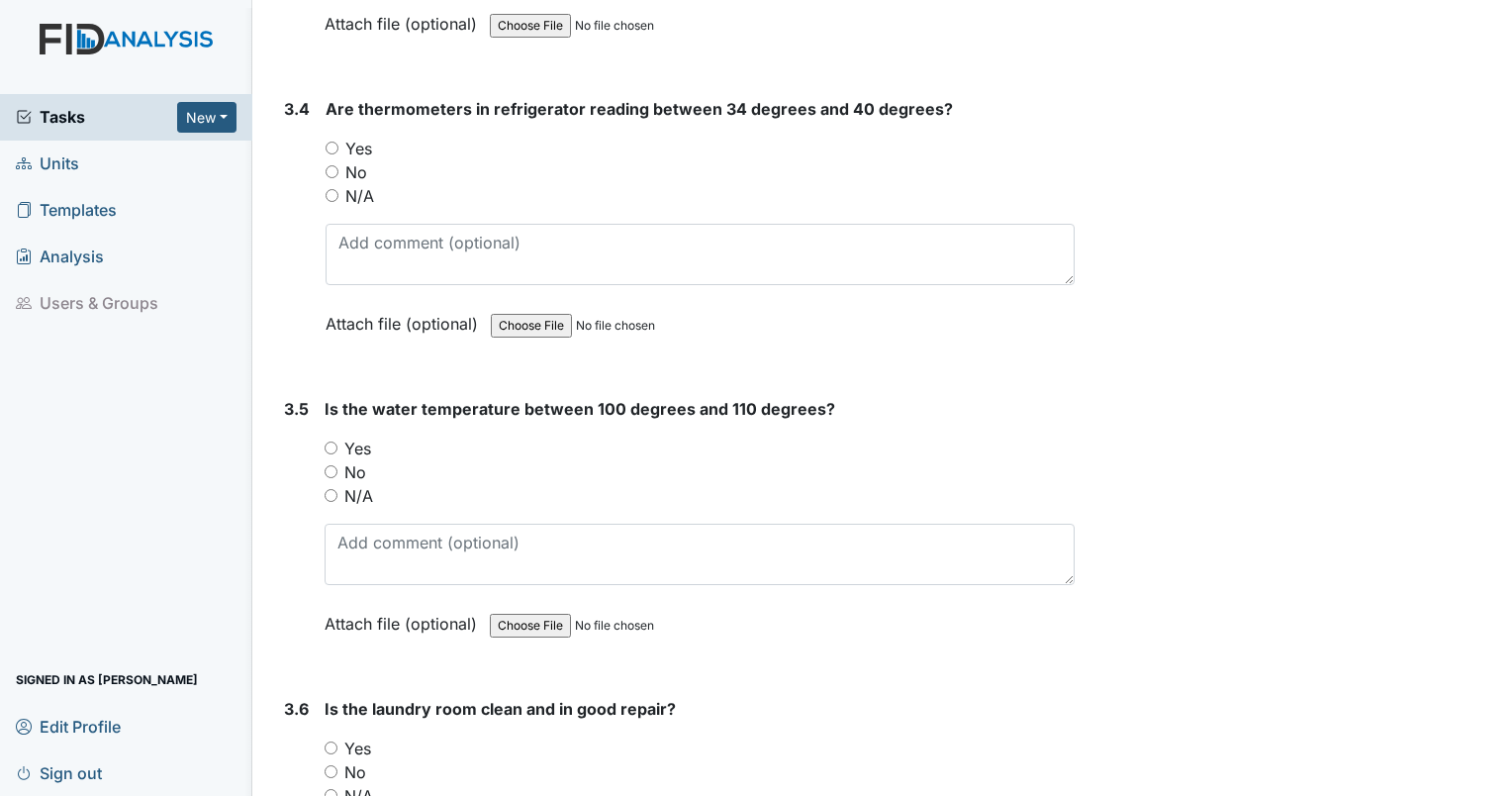 scroll, scrollTop: 3856, scrollLeft: 0, axis: vertical 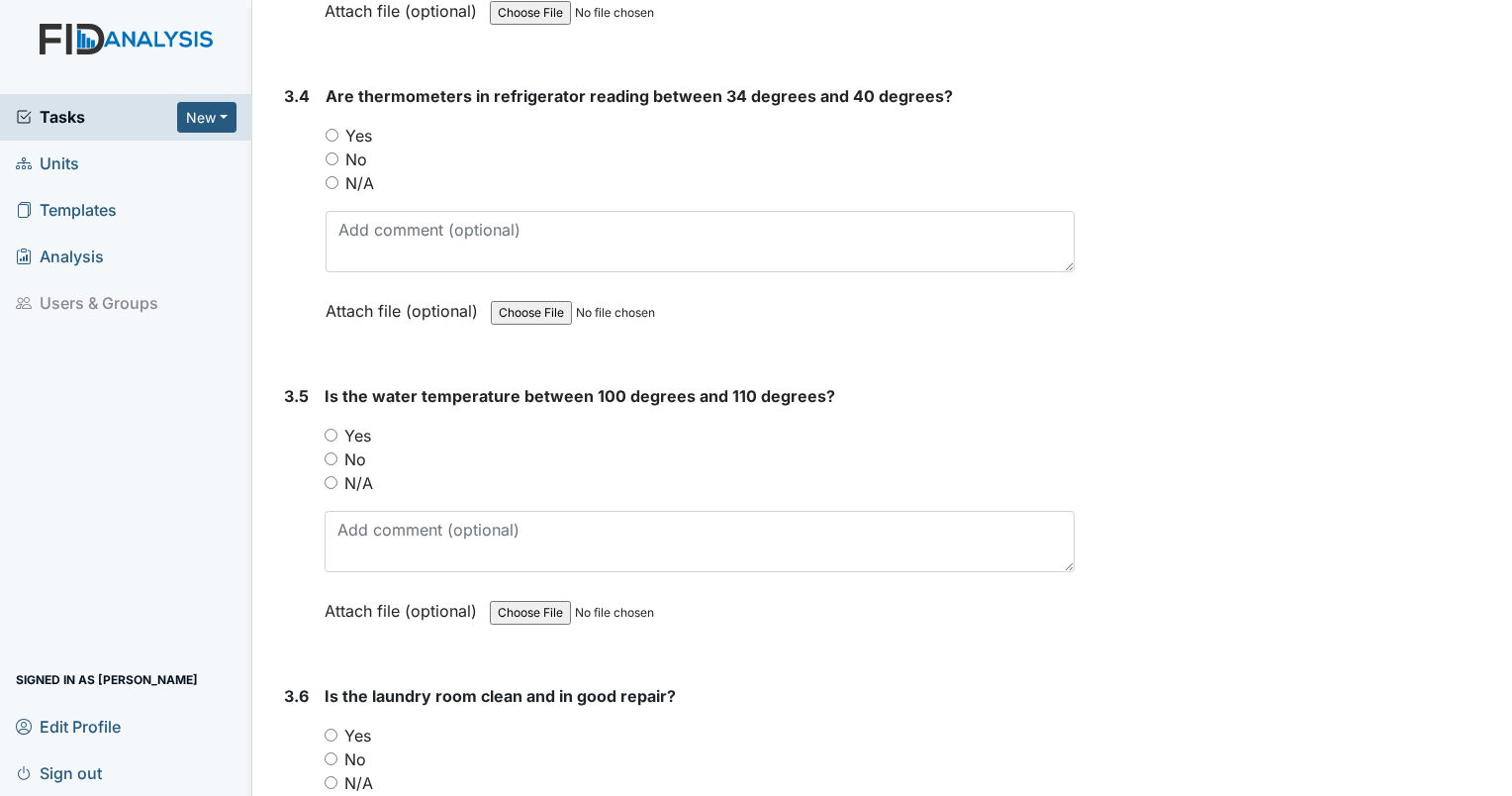 click on "Yes" at bounding box center (331, 135) 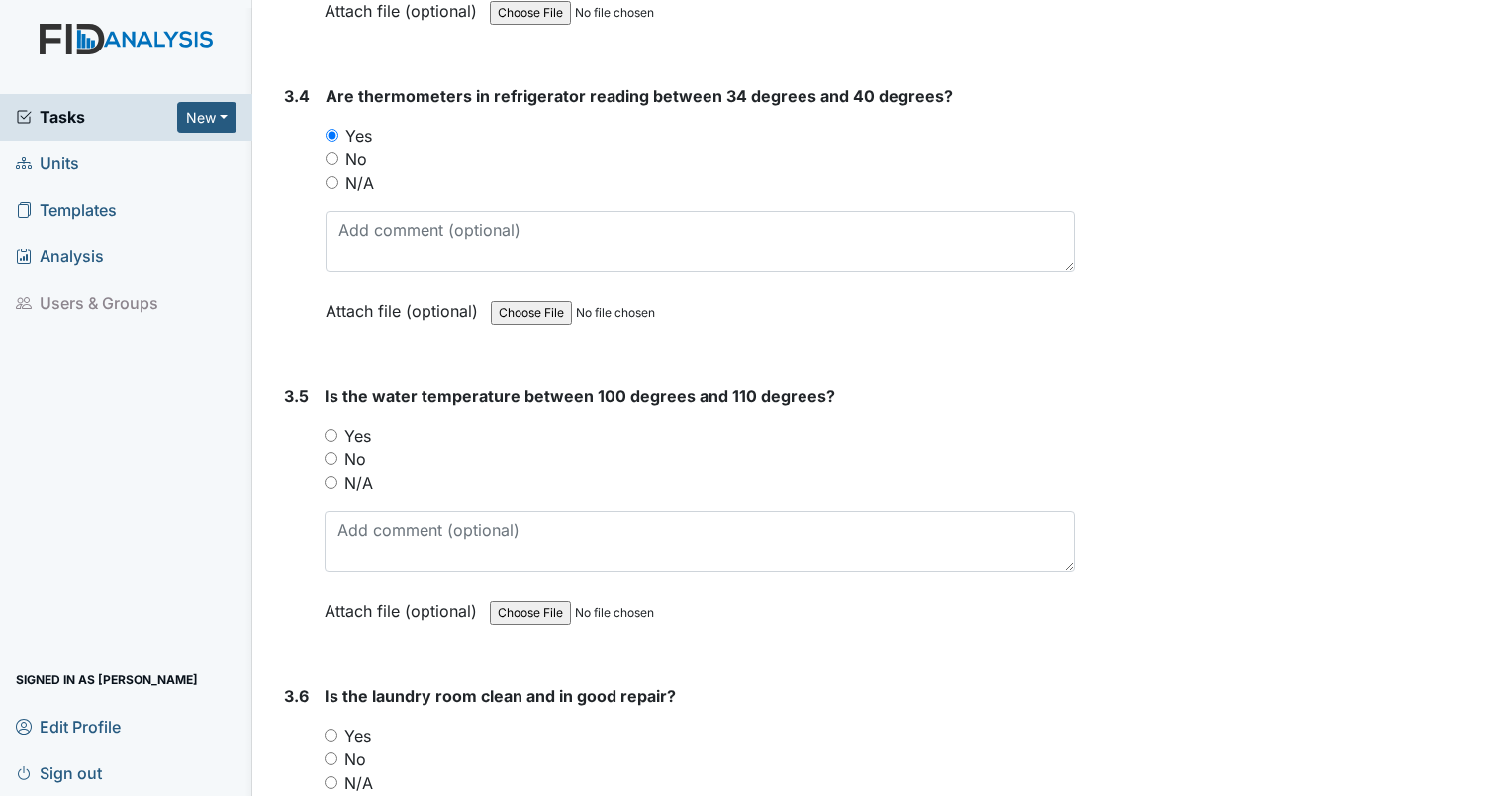 click on "Yes" at bounding box center [331, 435] 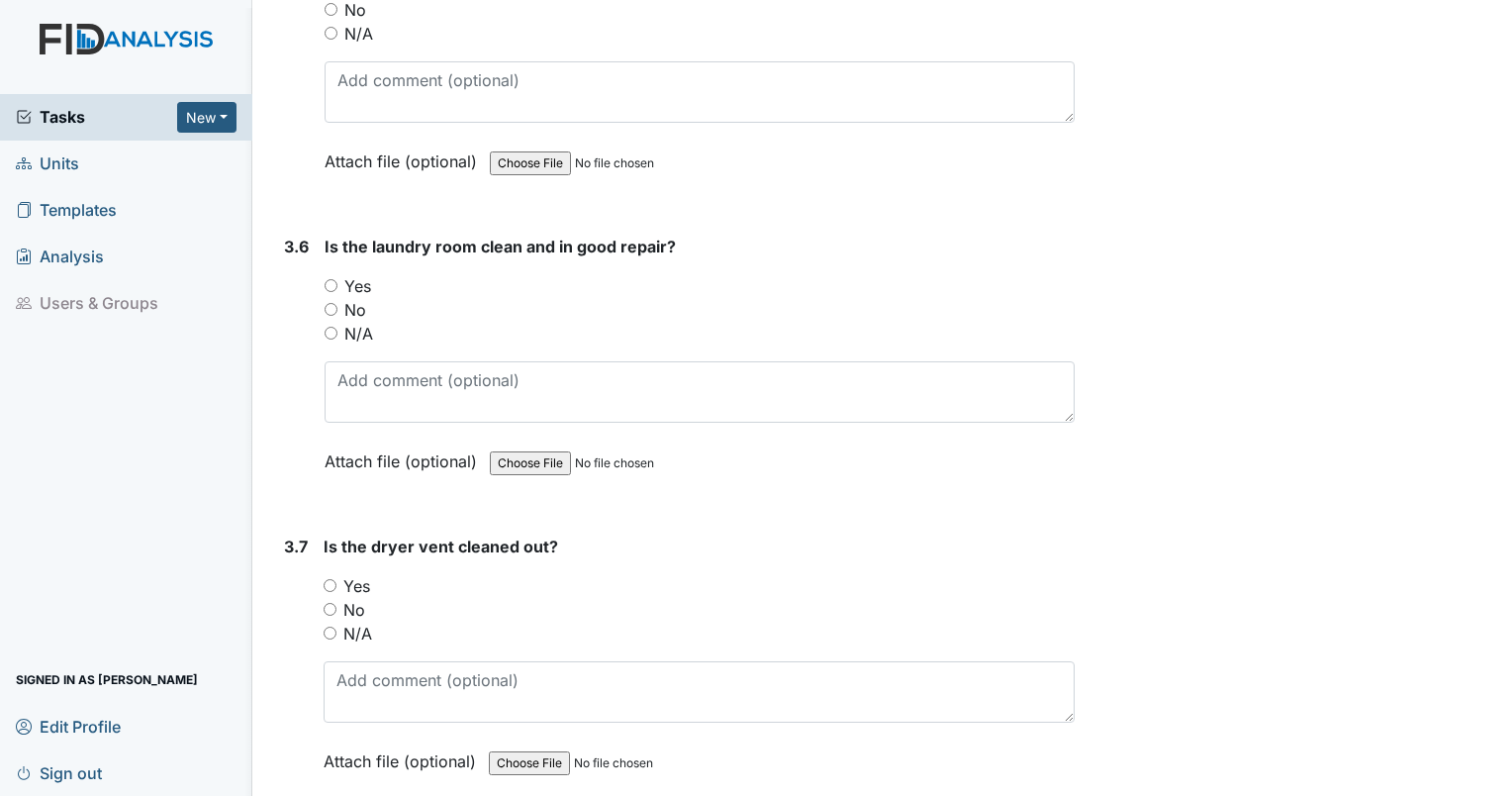 scroll, scrollTop: 4309, scrollLeft: 0, axis: vertical 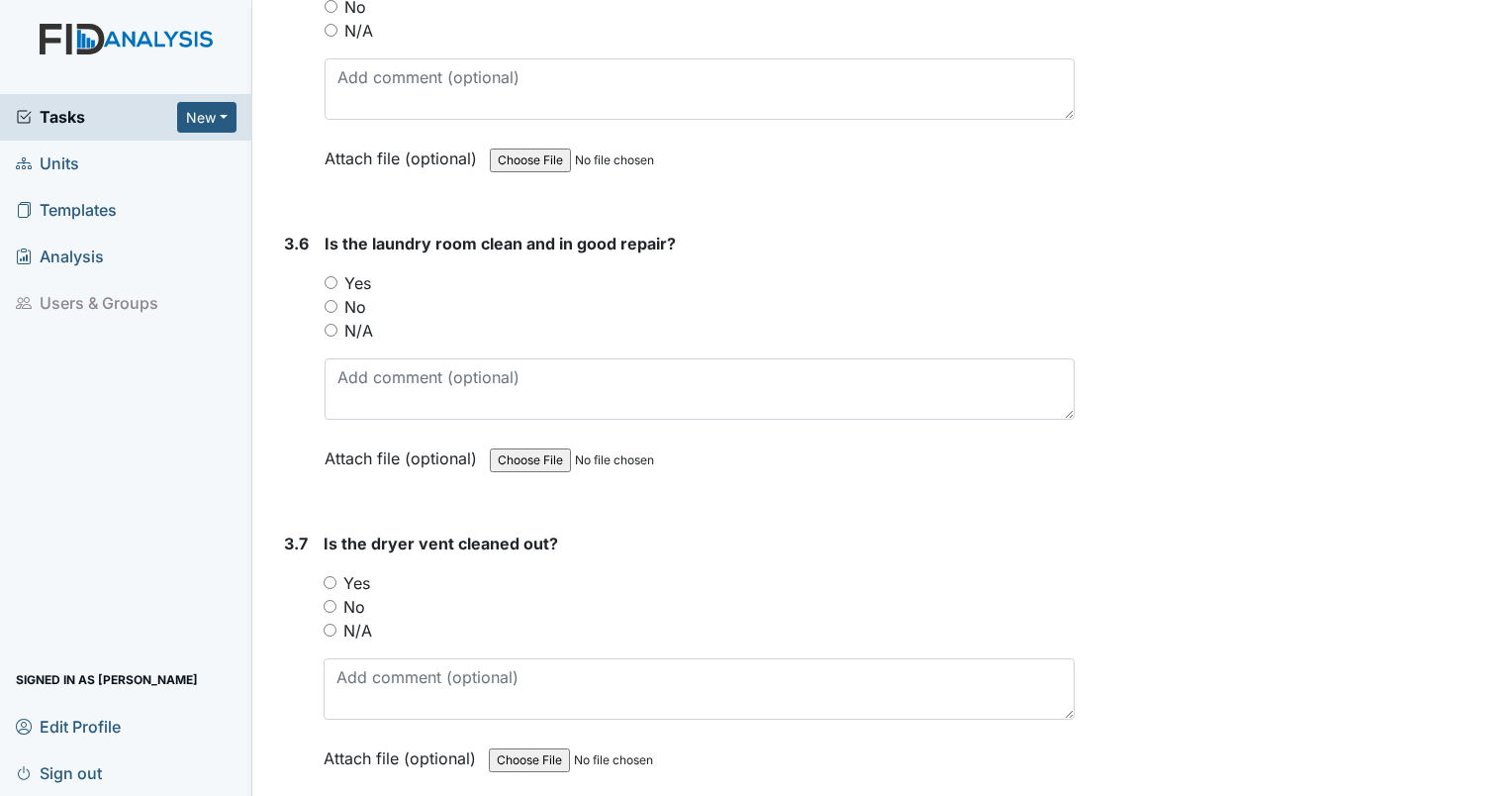 click on "Yes" at bounding box center [331, 282] 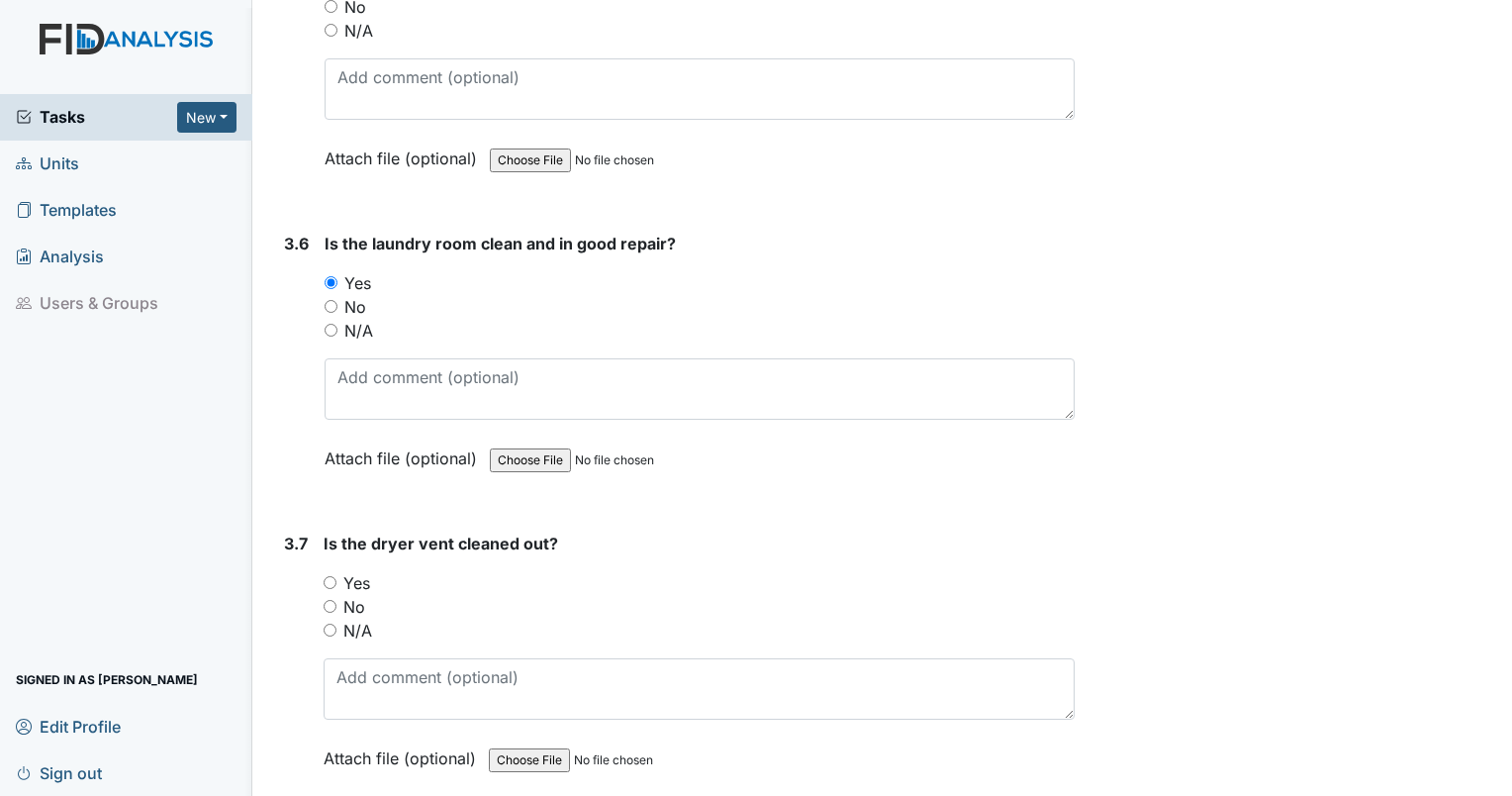 click on "Yes" at bounding box center [330, 582] 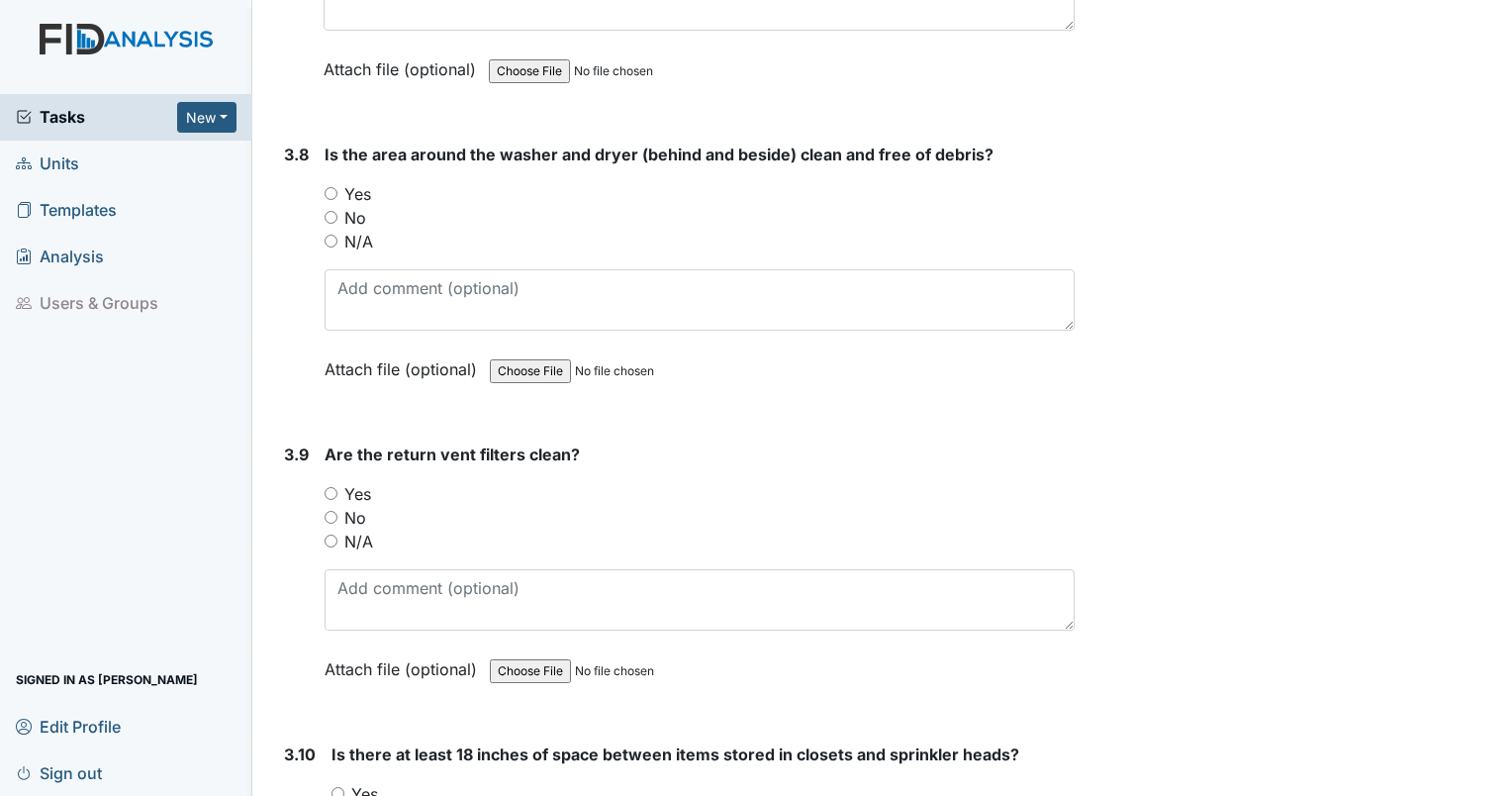 scroll, scrollTop: 5049, scrollLeft: 0, axis: vertical 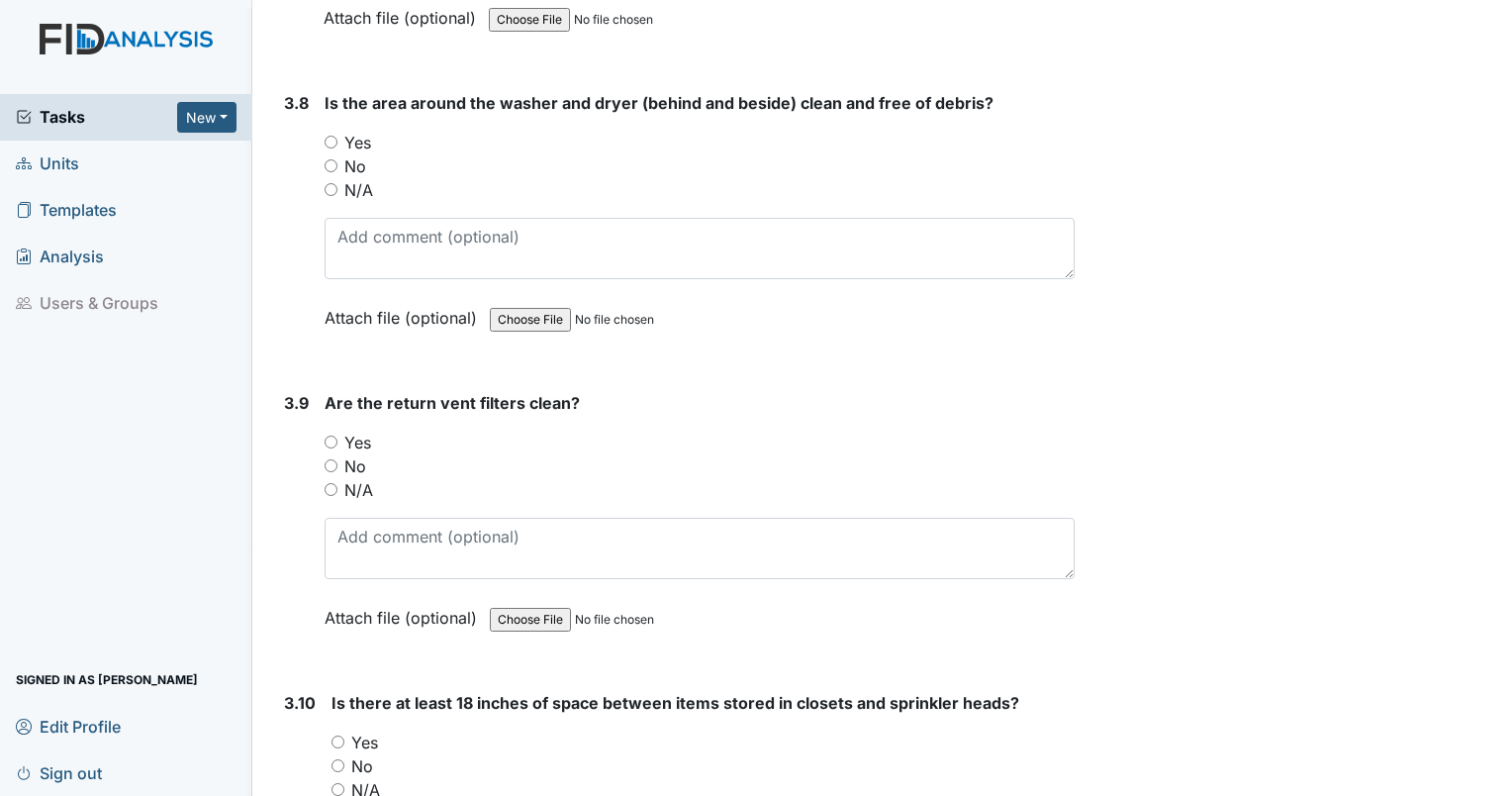 click on "Yes" at bounding box center [331, 142] 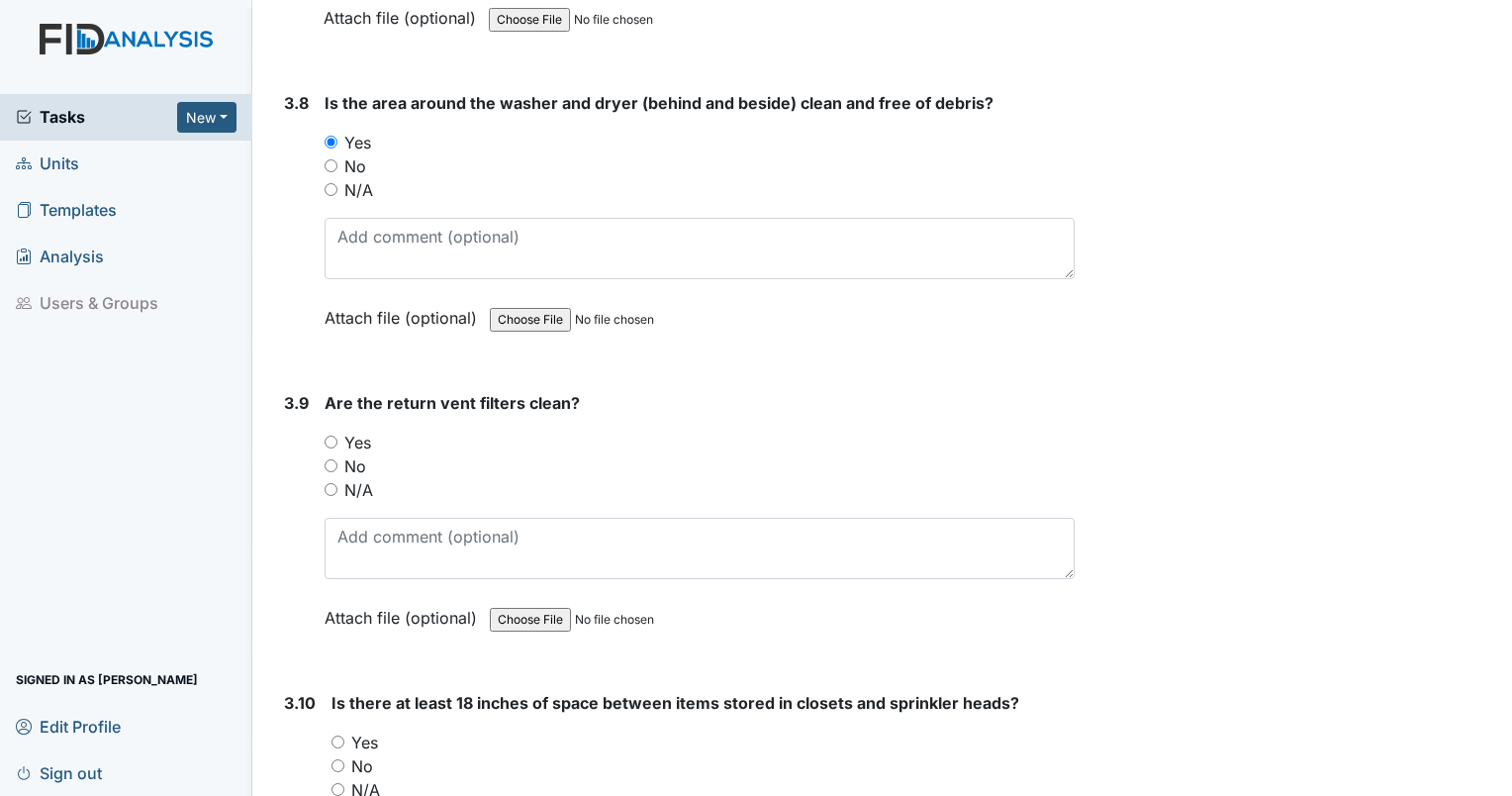 click on "Yes" at bounding box center (331, 442) 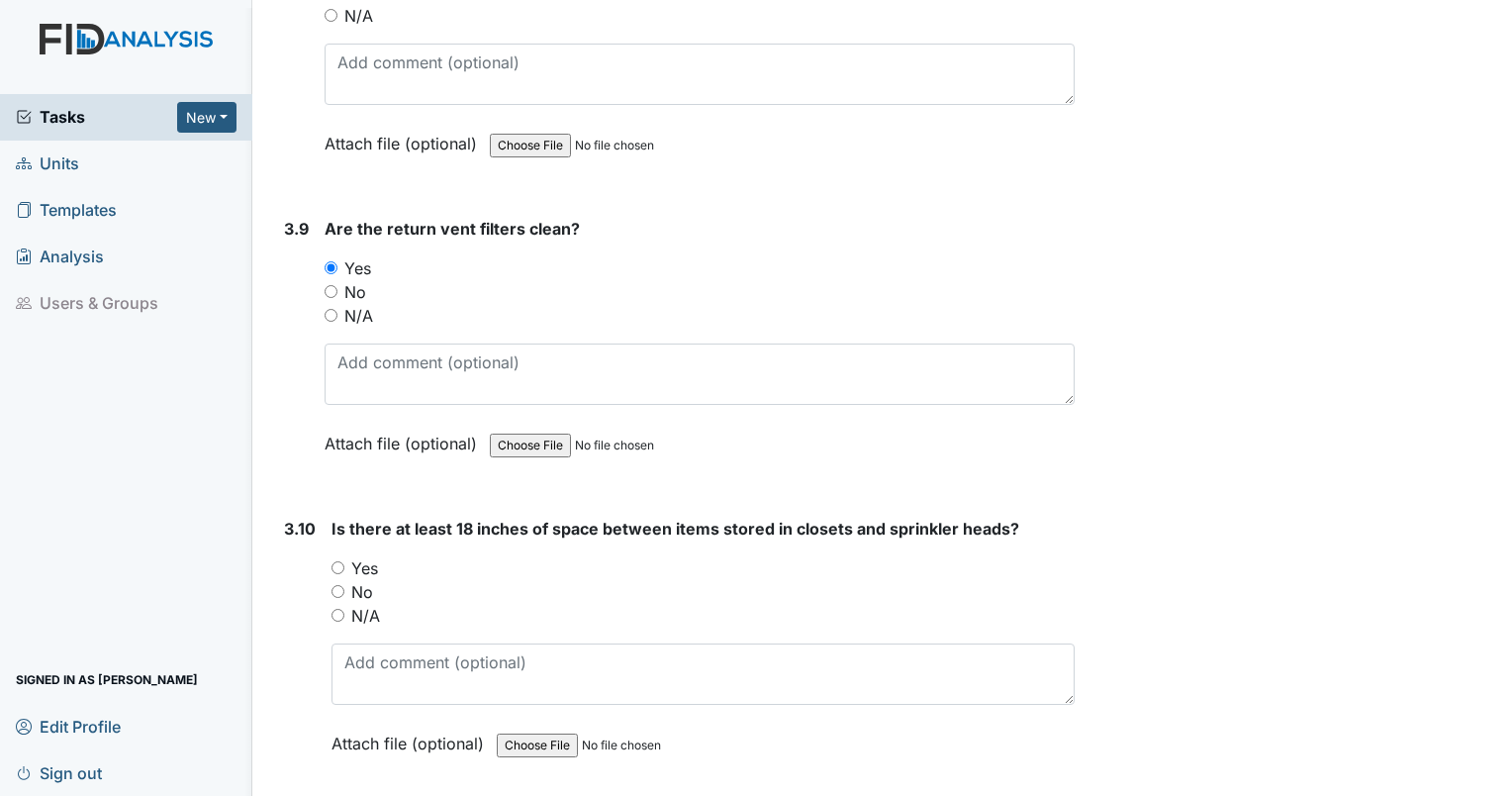 scroll, scrollTop: 5465, scrollLeft: 0, axis: vertical 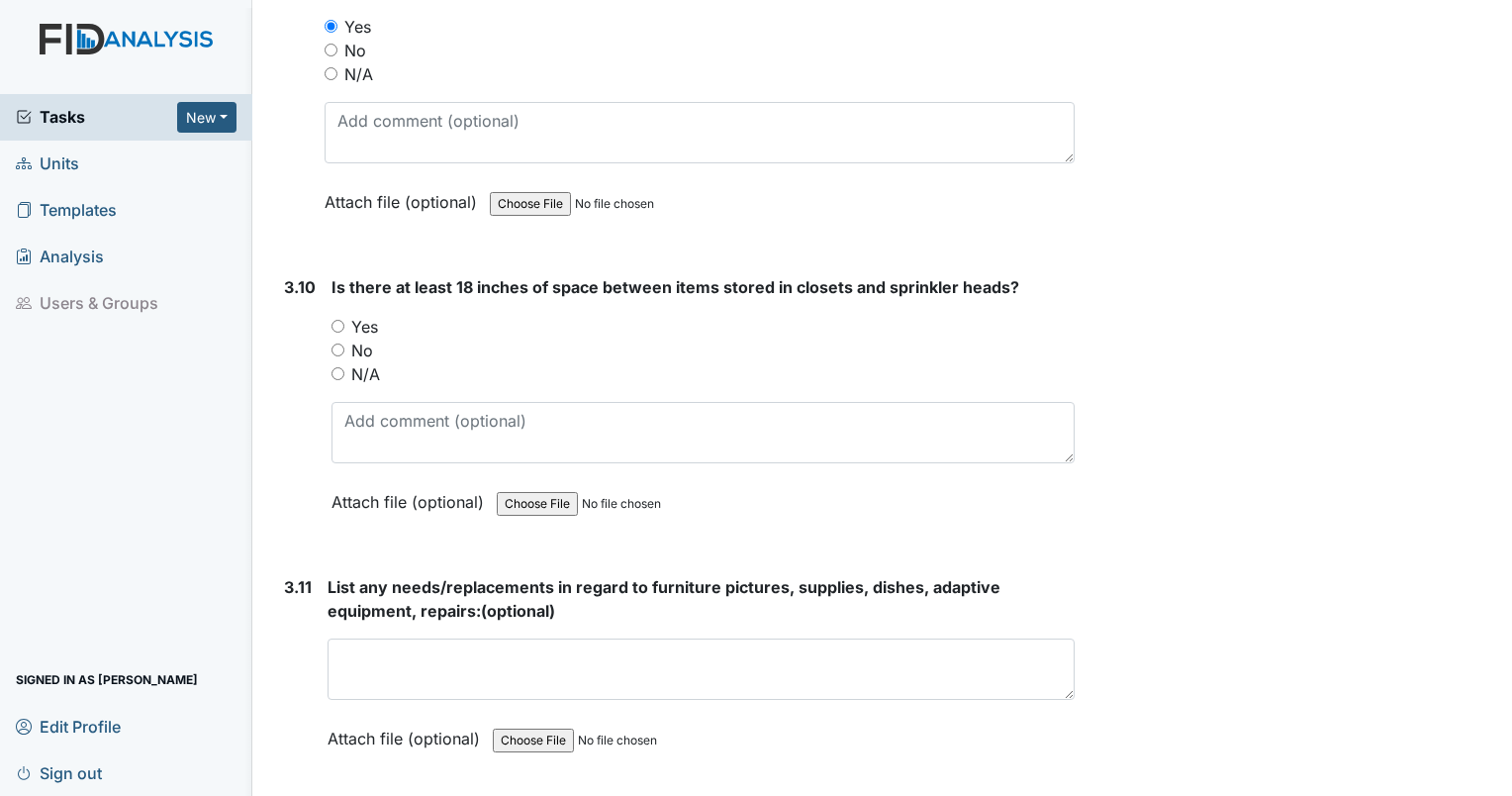 click on "Yes" at bounding box center (337, 326) 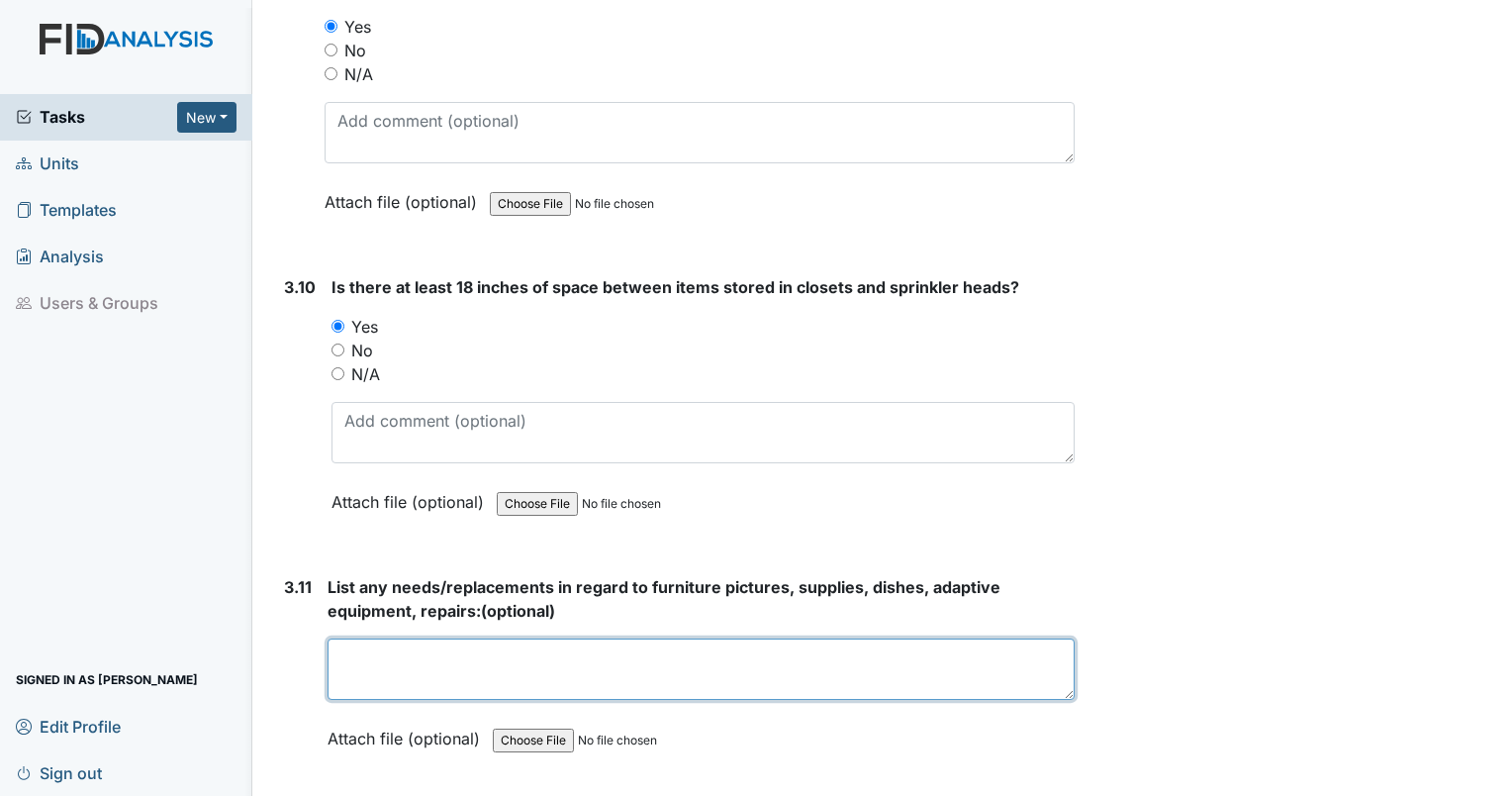 click at bounding box center (701, 669) 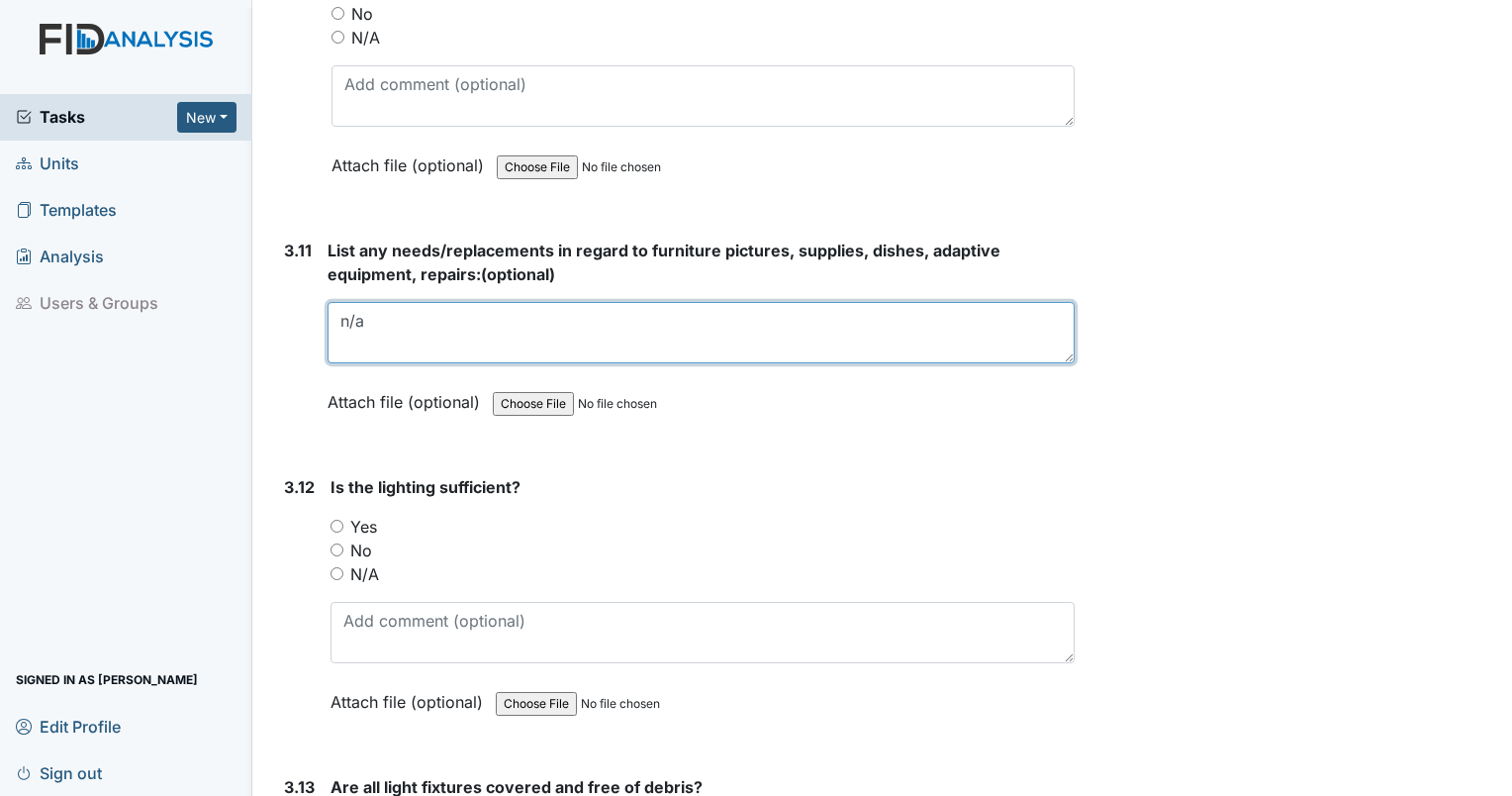 scroll, scrollTop: 5803, scrollLeft: 0, axis: vertical 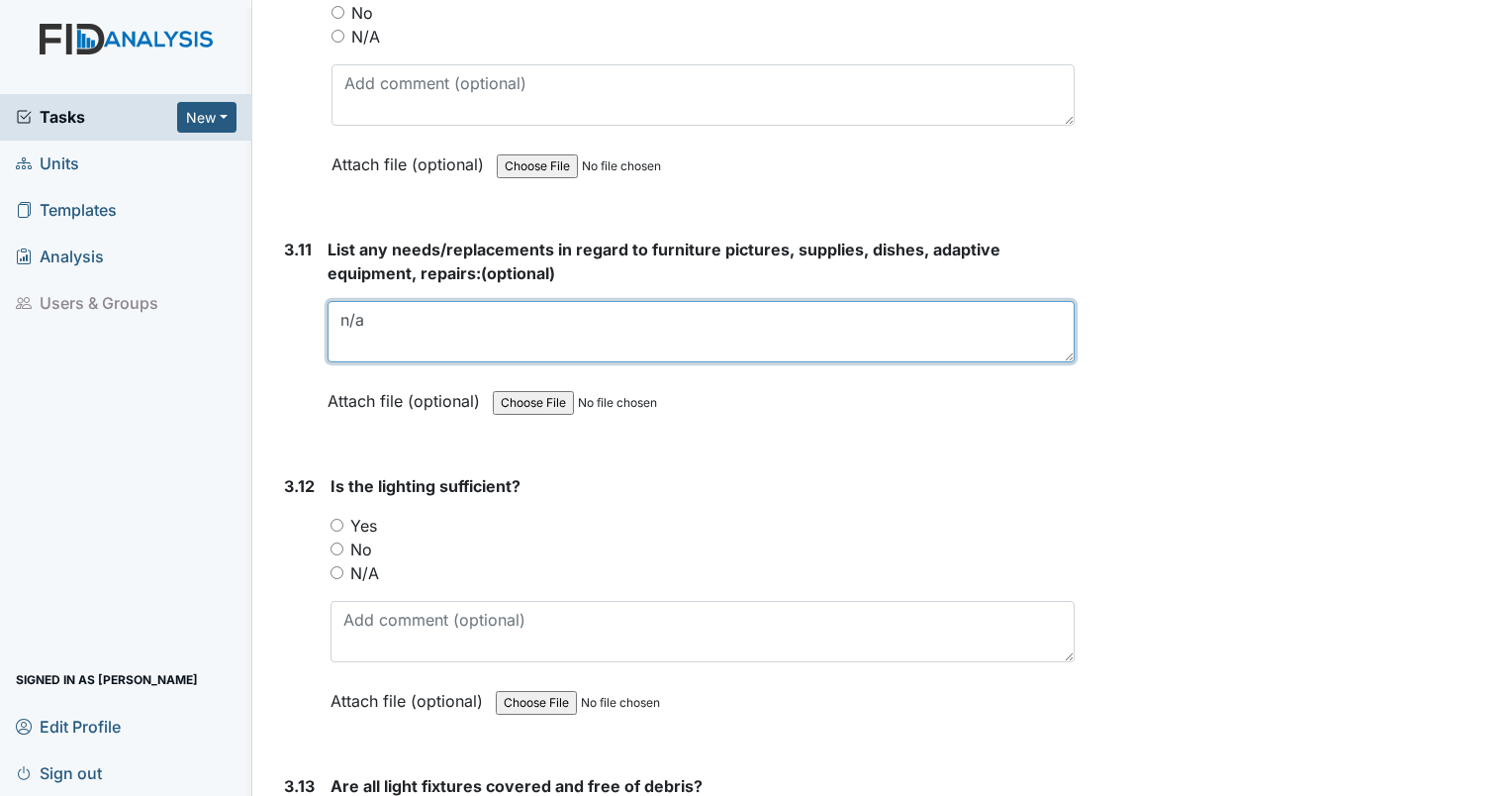type on "n/a" 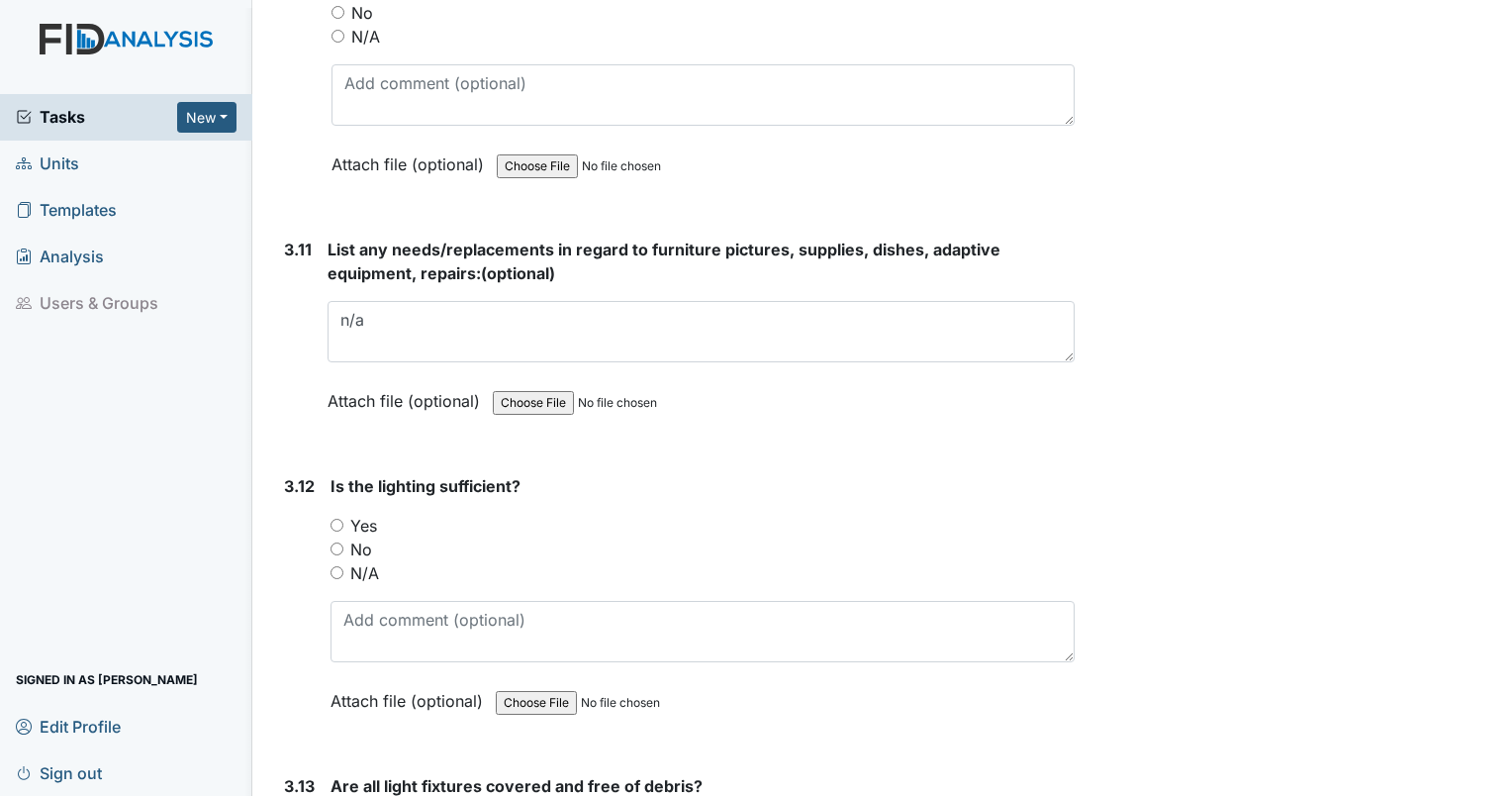 click on "Yes" at bounding box center (336, 525) 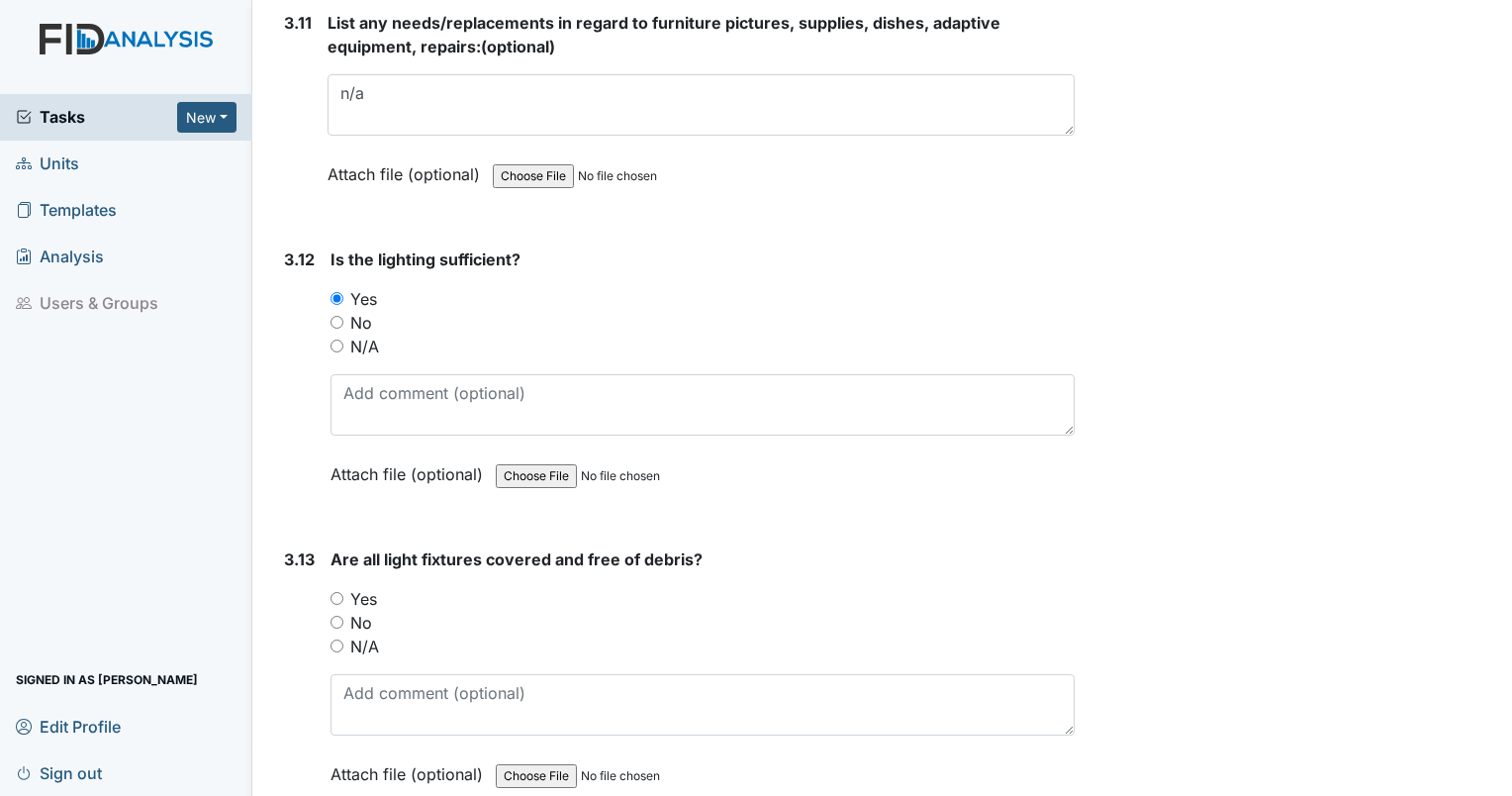 scroll, scrollTop: 6040, scrollLeft: 0, axis: vertical 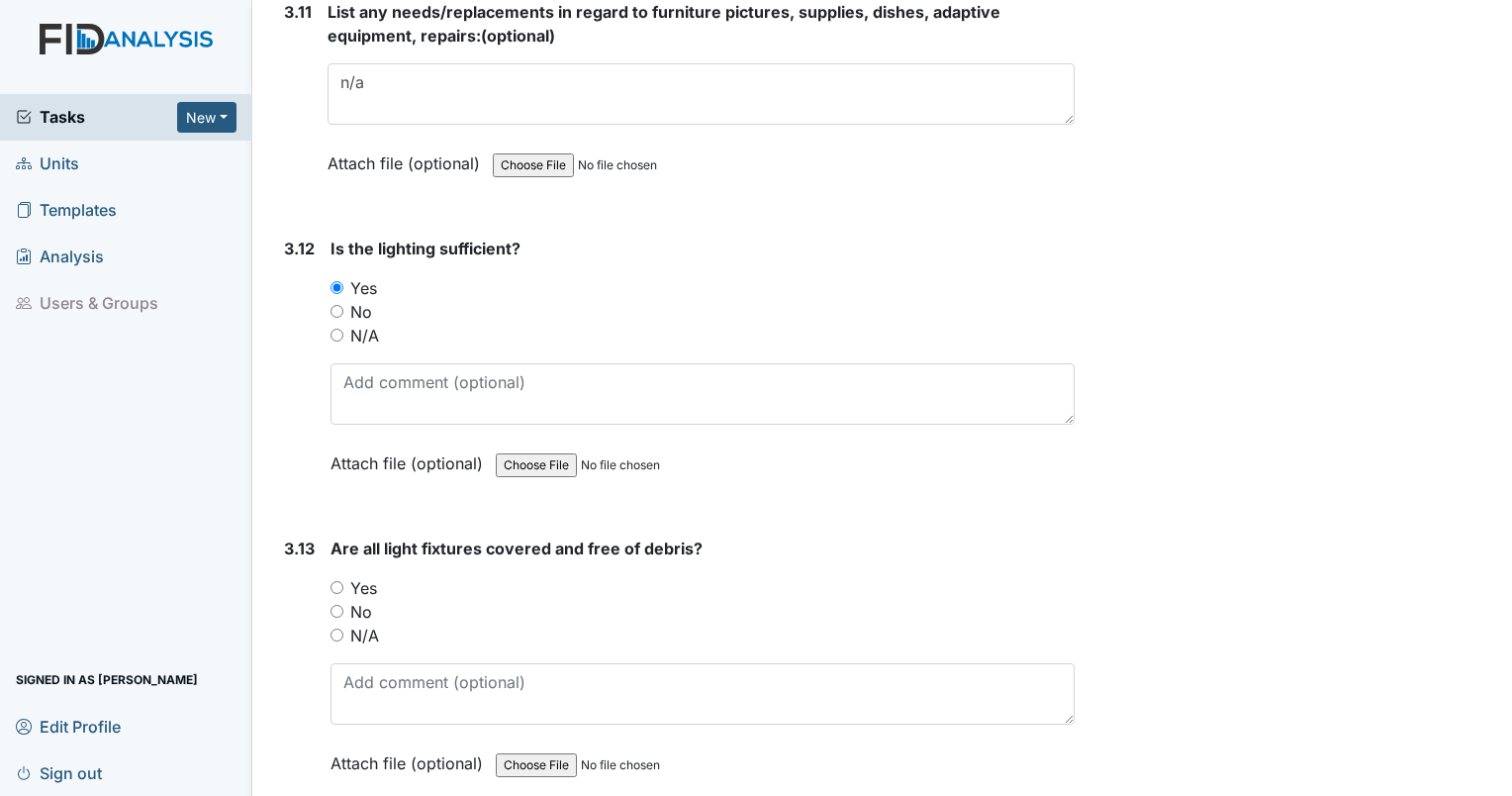 click on "Yes" at bounding box center [336, 587] 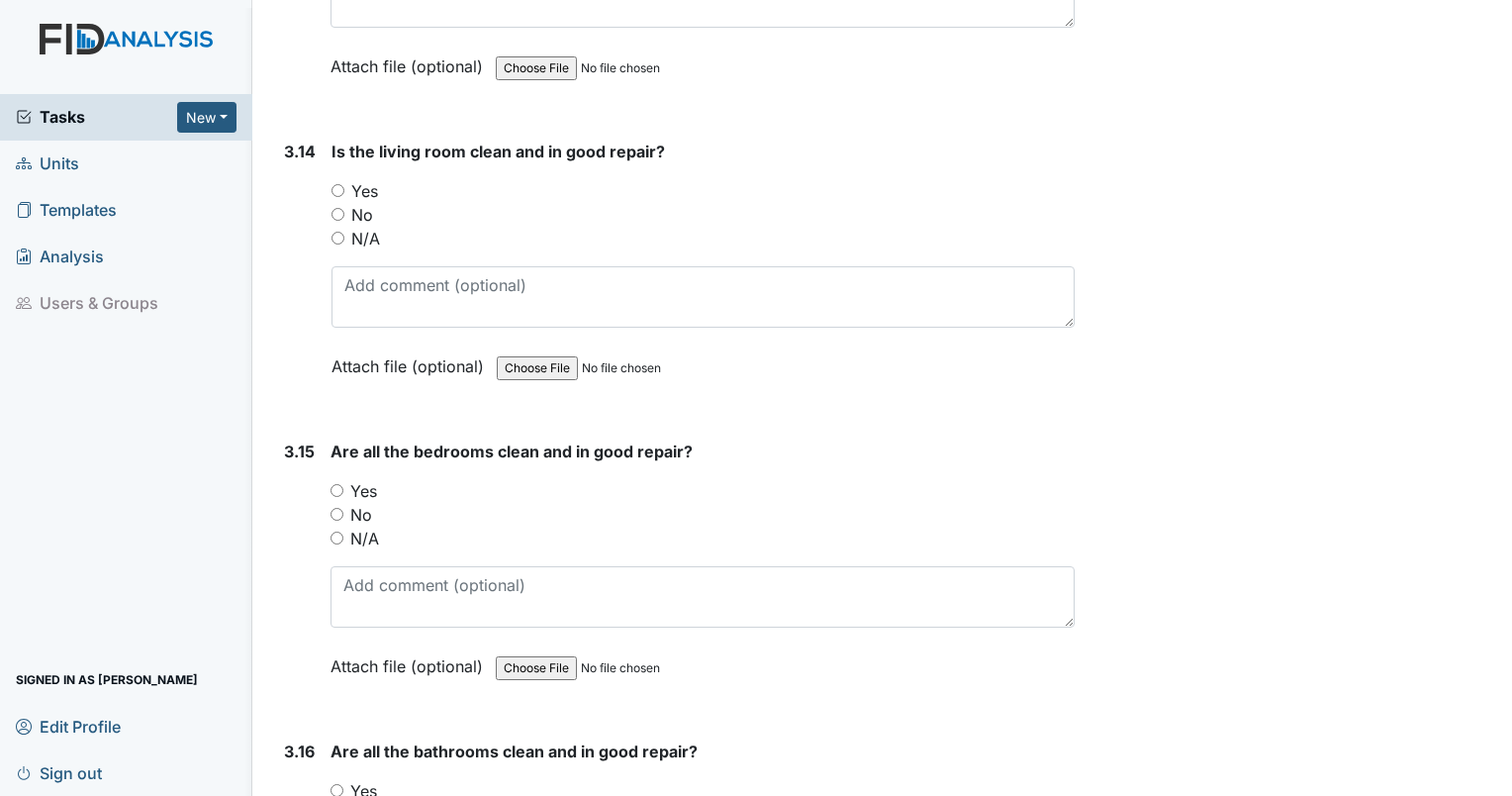 scroll, scrollTop: 6739, scrollLeft: 0, axis: vertical 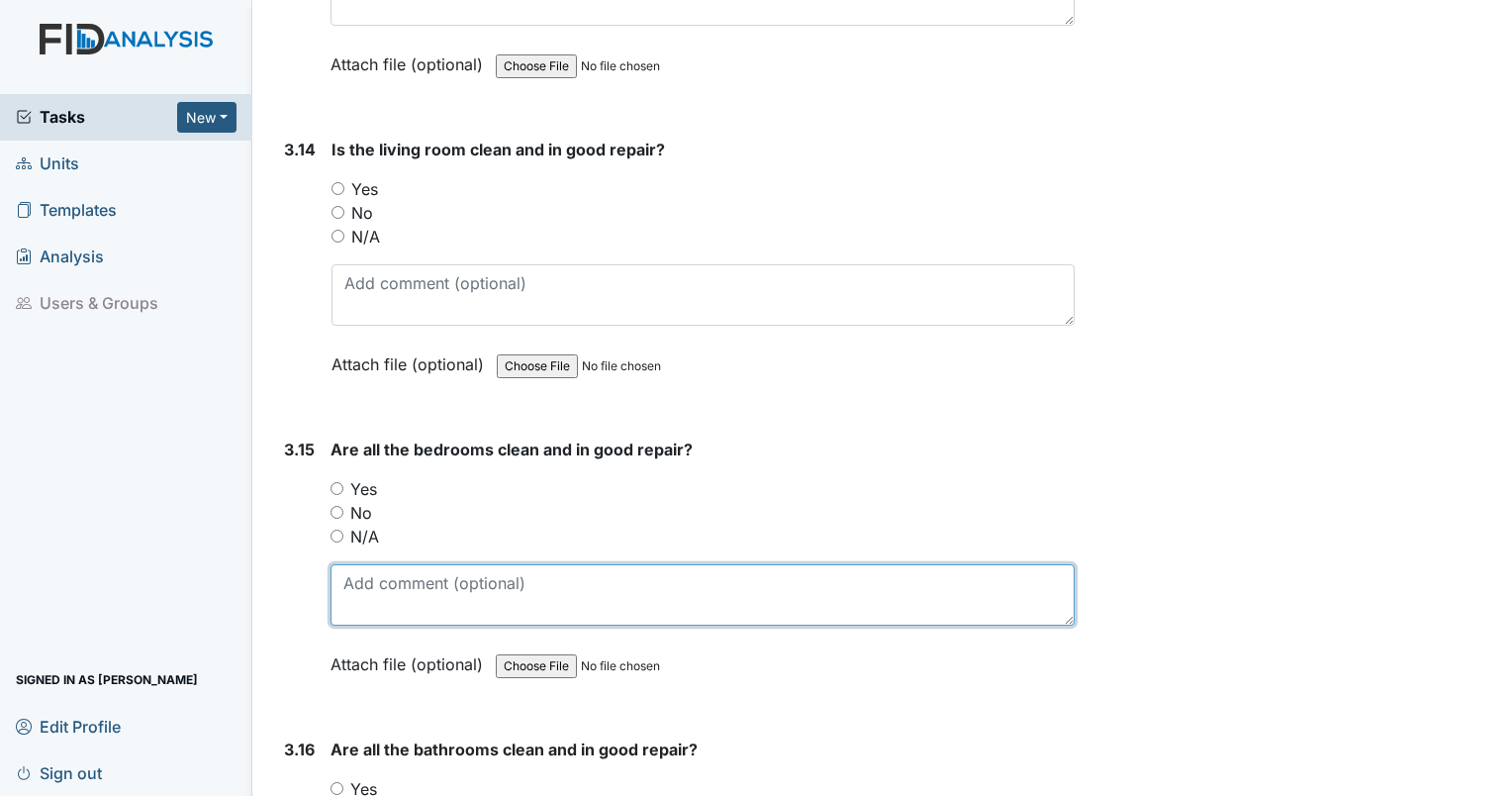 click at bounding box center (703, 595) 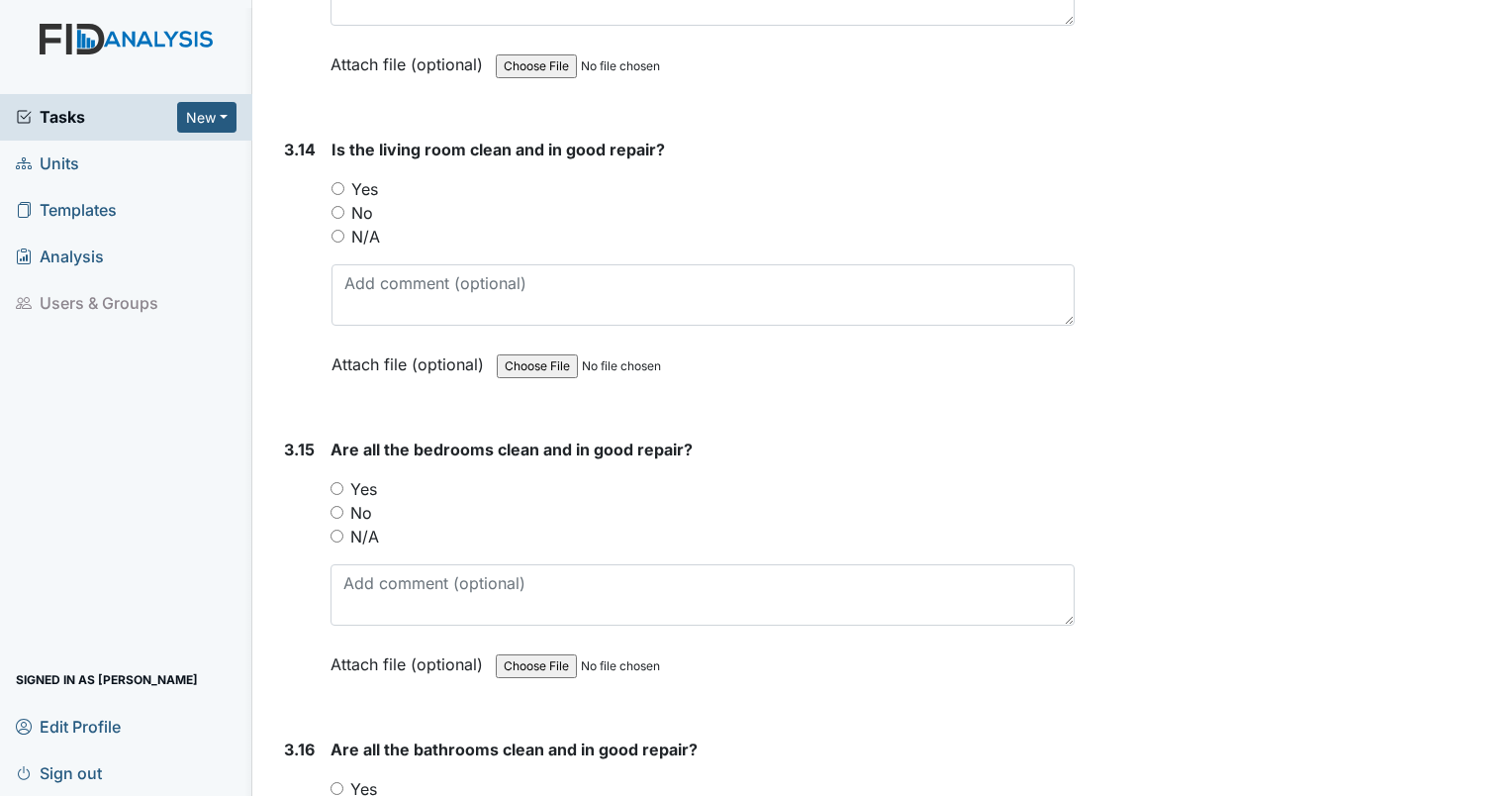 click on "Yes" at bounding box center (337, 188) 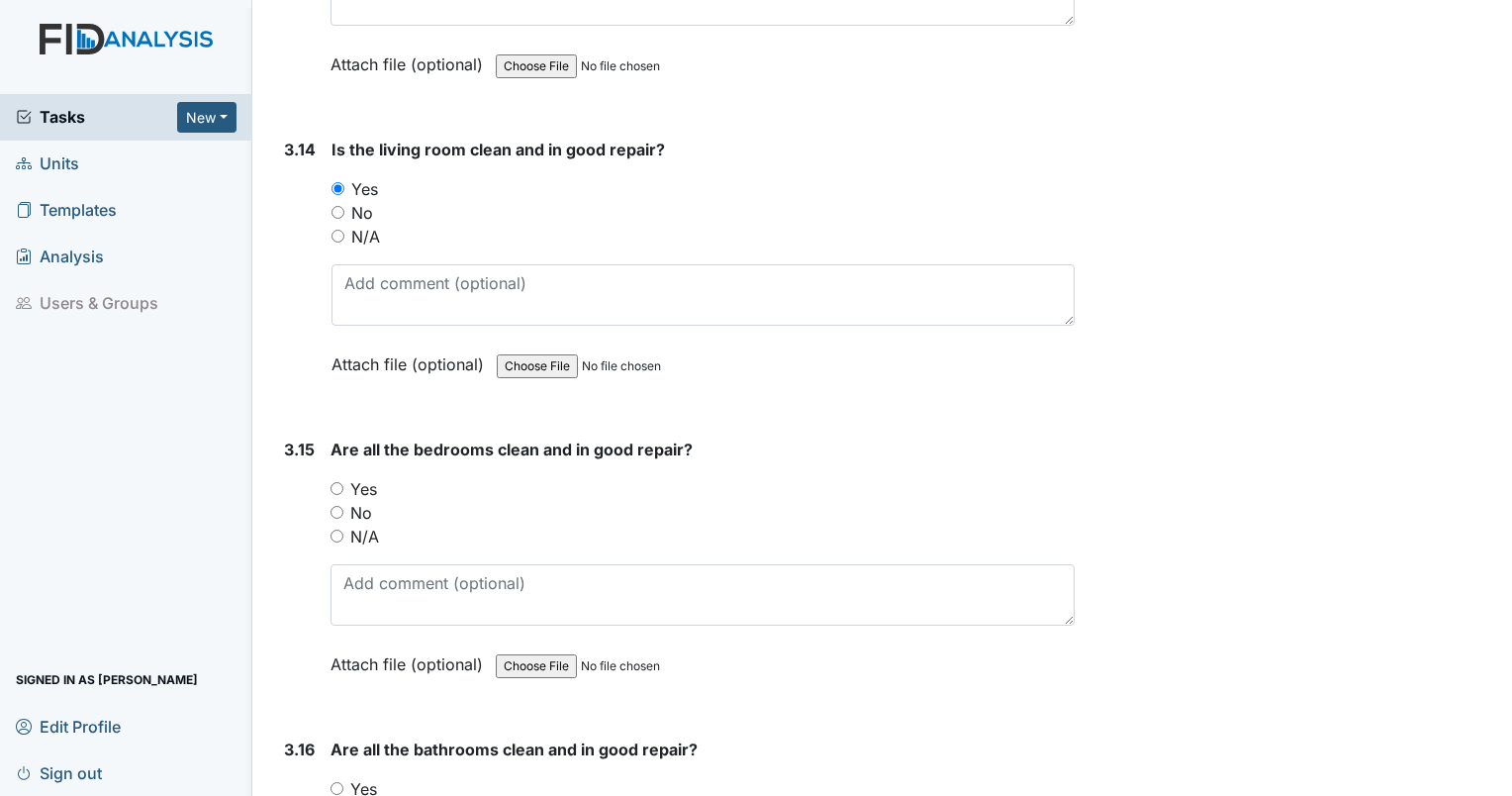 click on "Yes" at bounding box center (336, 488) 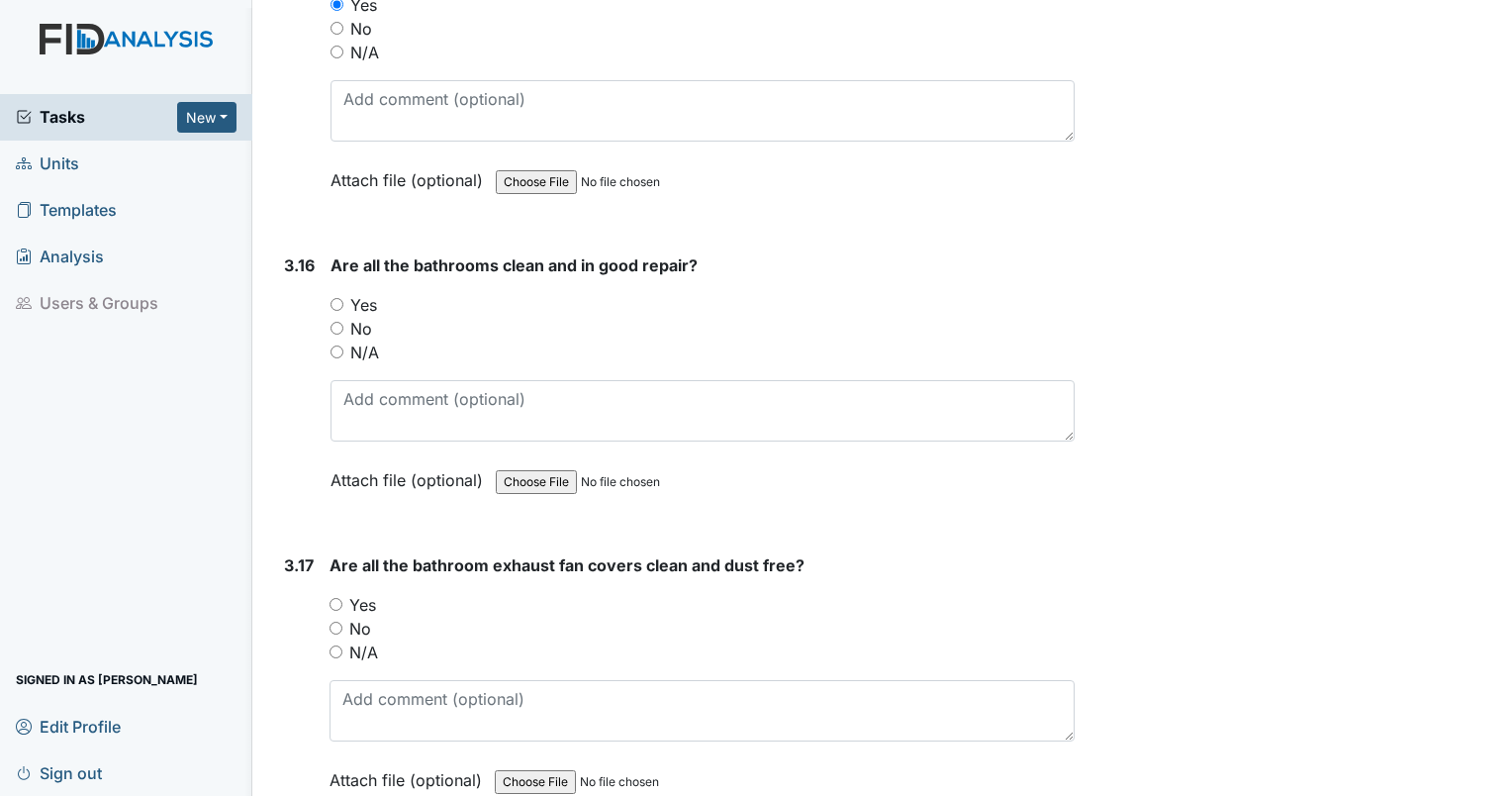 scroll, scrollTop: 7224, scrollLeft: 0, axis: vertical 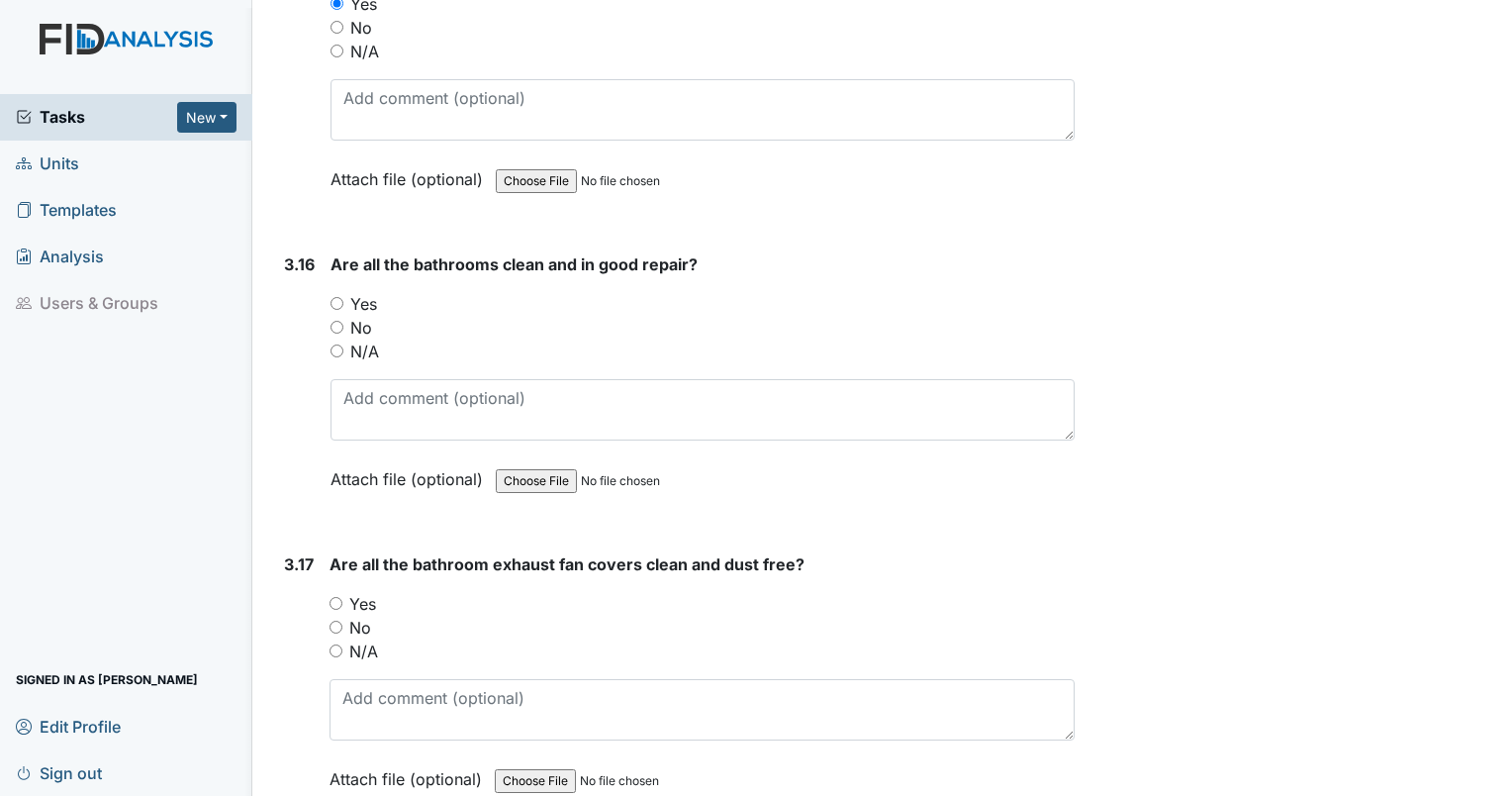 click on "Yes" at bounding box center (363, 304) 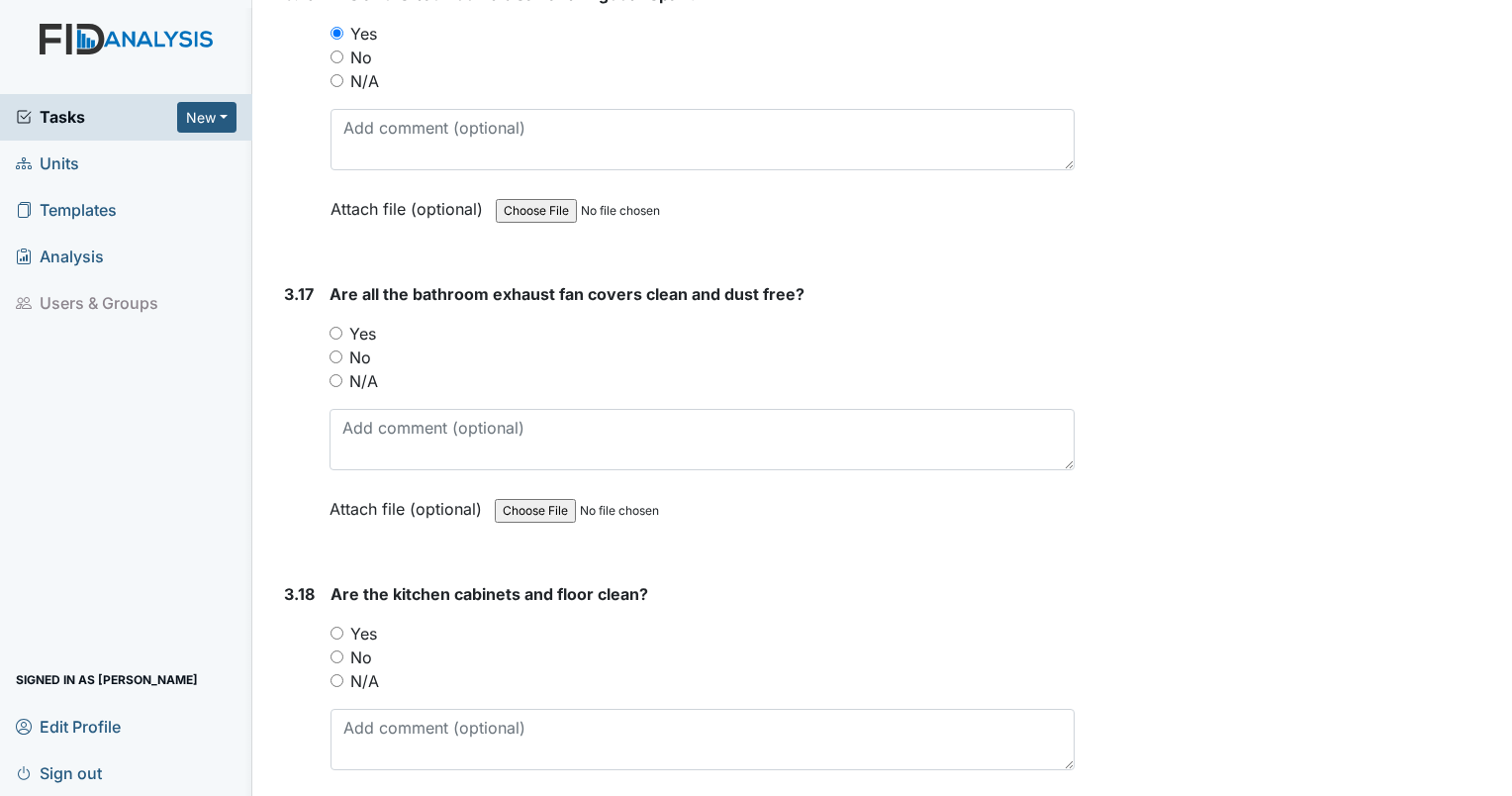 scroll, scrollTop: 7496, scrollLeft: 0, axis: vertical 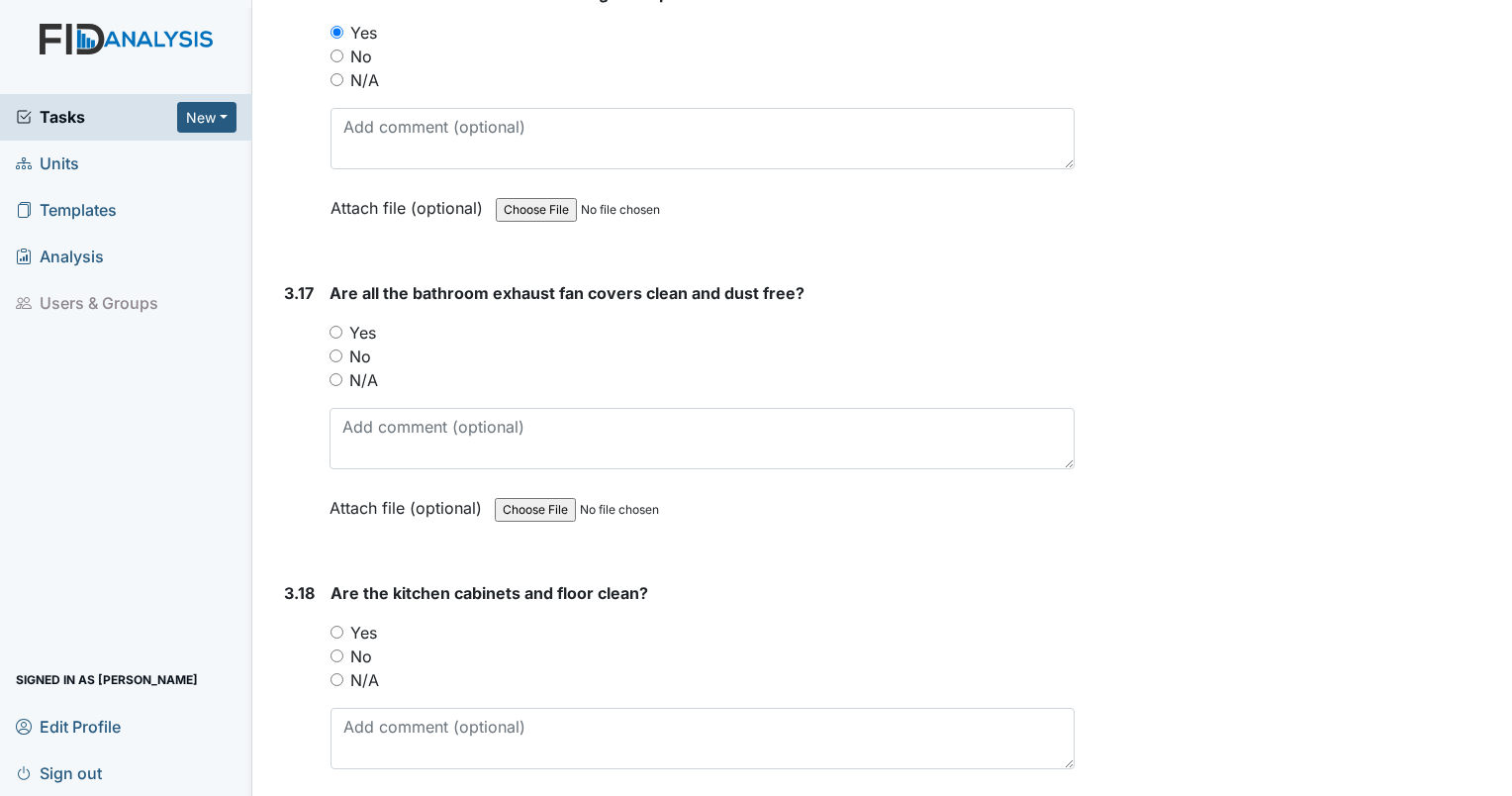 click on "Are all the bathroom exhaust fan covers clean and dust free?
You must select one of the below options.
Yes
No
N/A
Attach file (optional)
You can upload .pdf, .txt, .jpg, .jpeg, .png, .csv, .xls, or .doc files under 100MB." at bounding box center [702, 407] 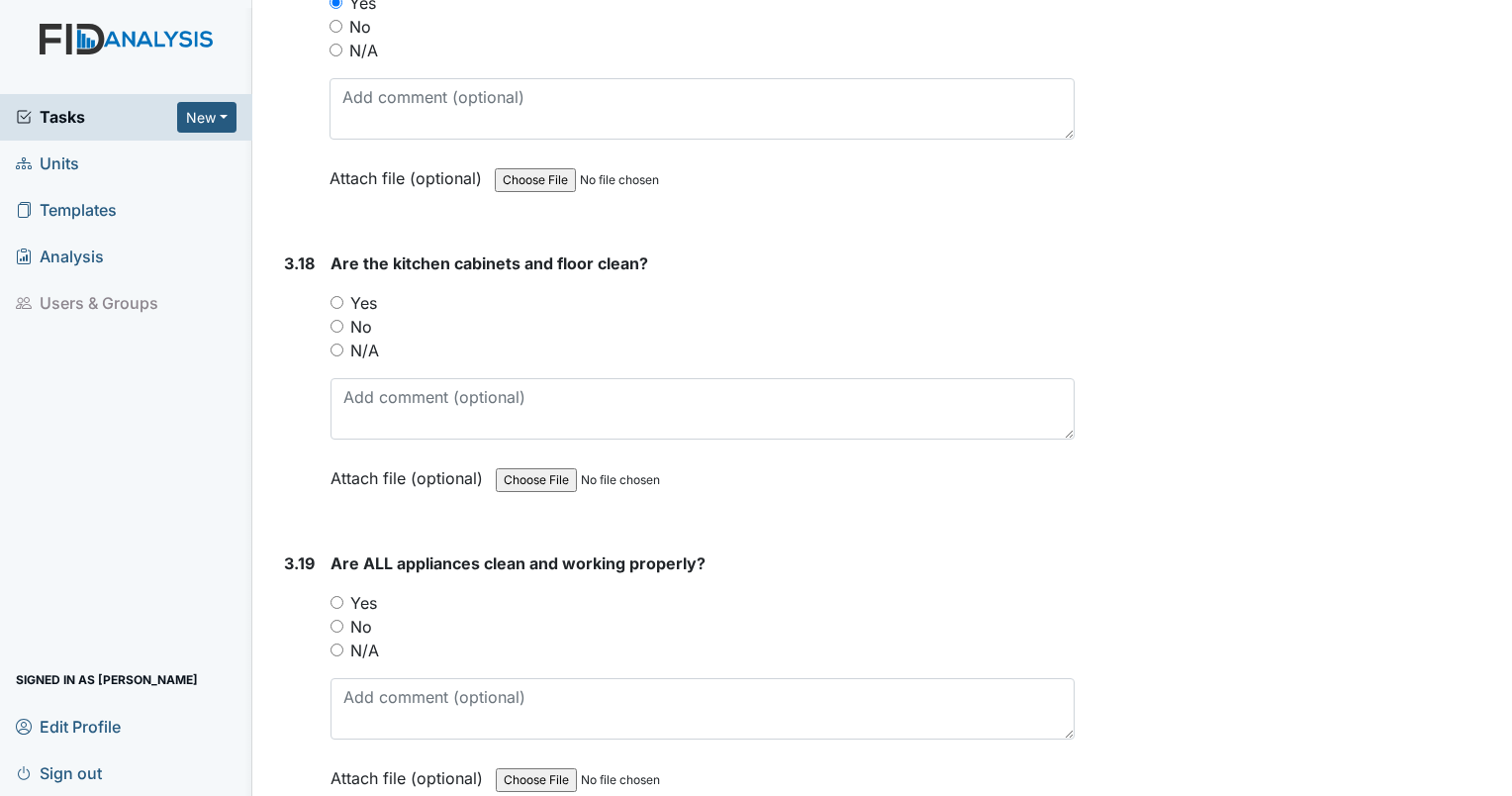 scroll, scrollTop: 7837, scrollLeft: 0, axis: vertical 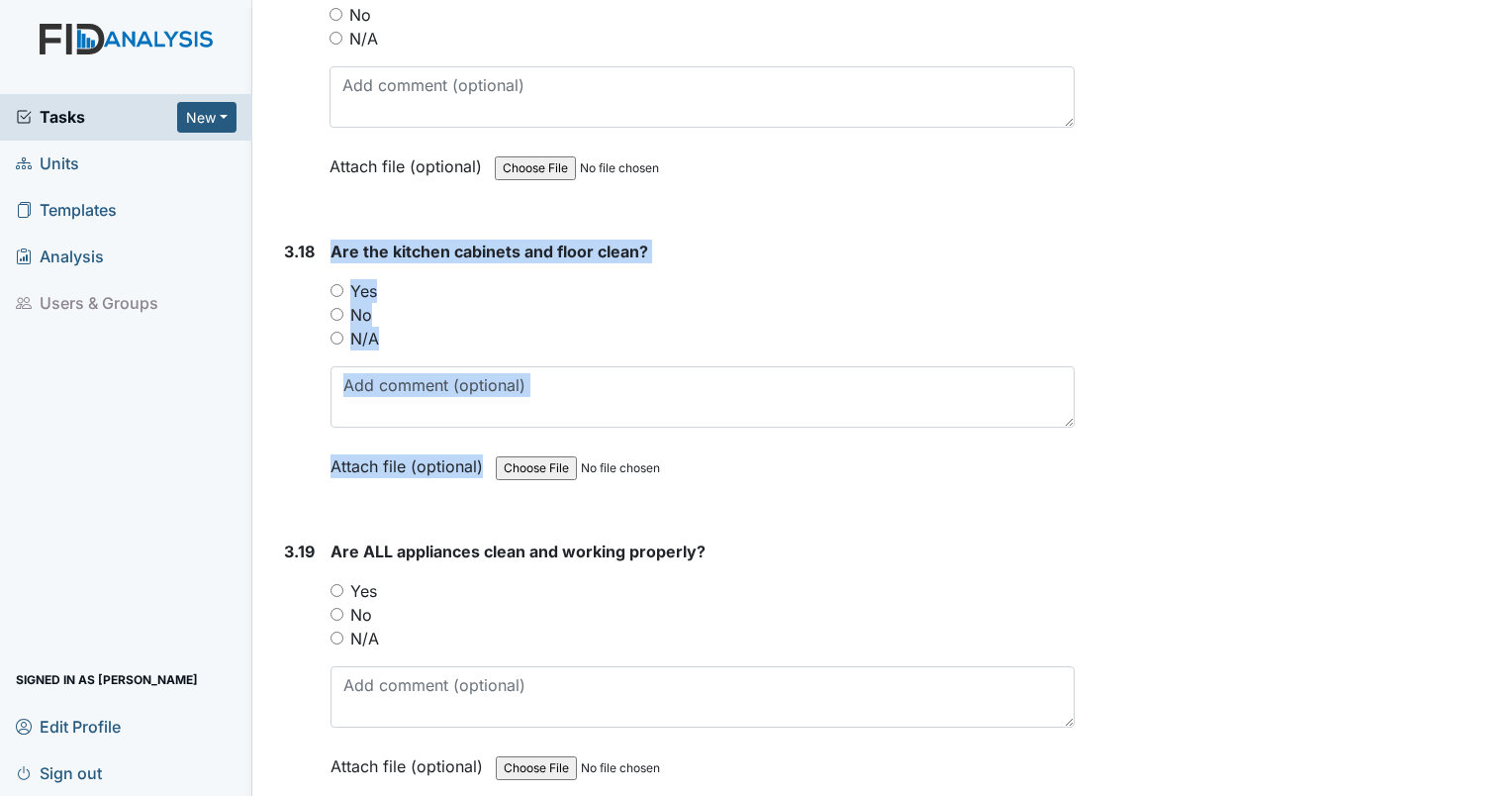 drag, startPoint x: 368, startPoint y: 298, endPoint x: 313, endPoint y: 259, distance: 67.42403 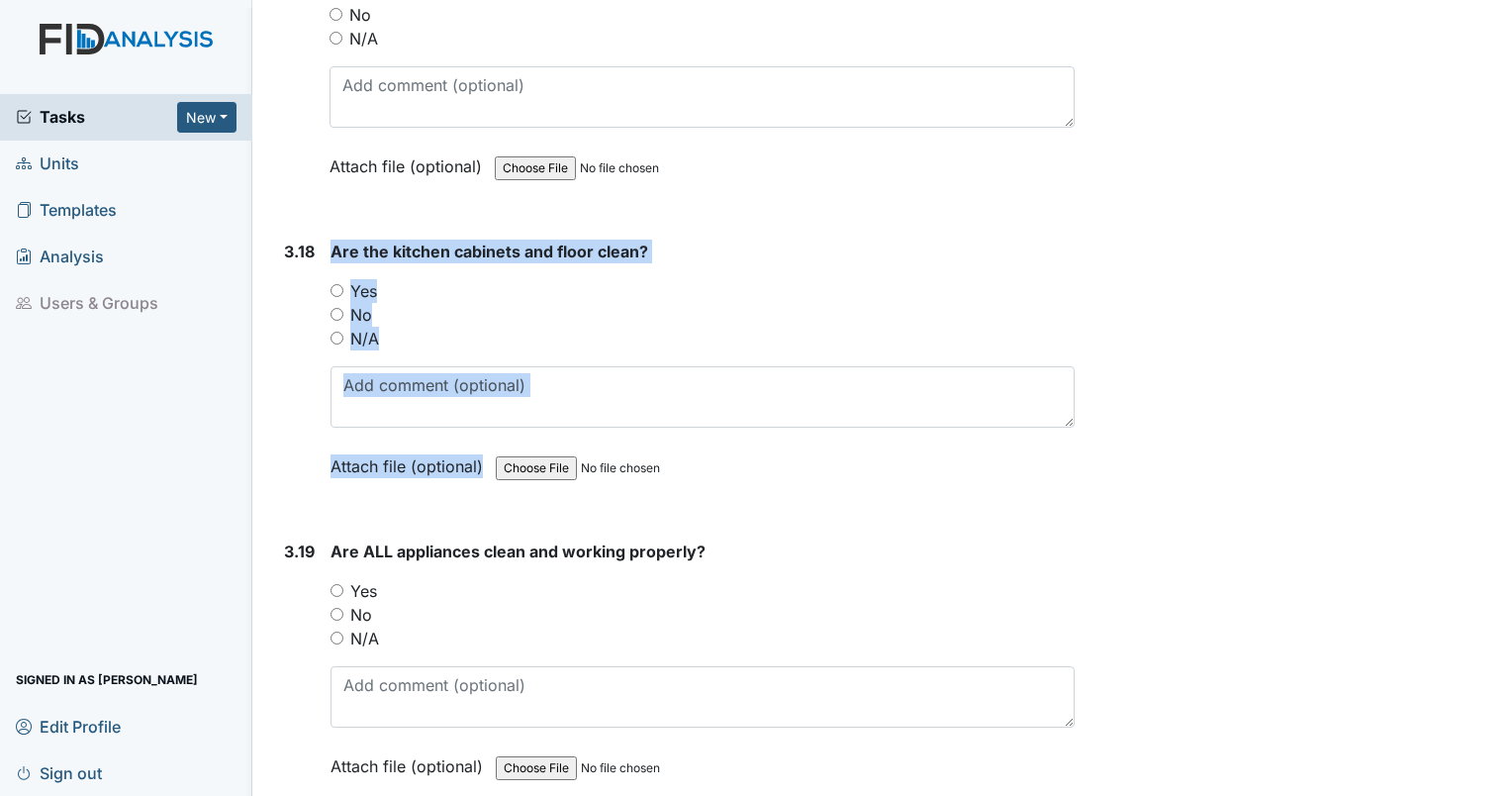 drag, startPoint x: 313, startPoint y: 259, endPoint x: 303, endPoint y: 297, distance: 39.293765 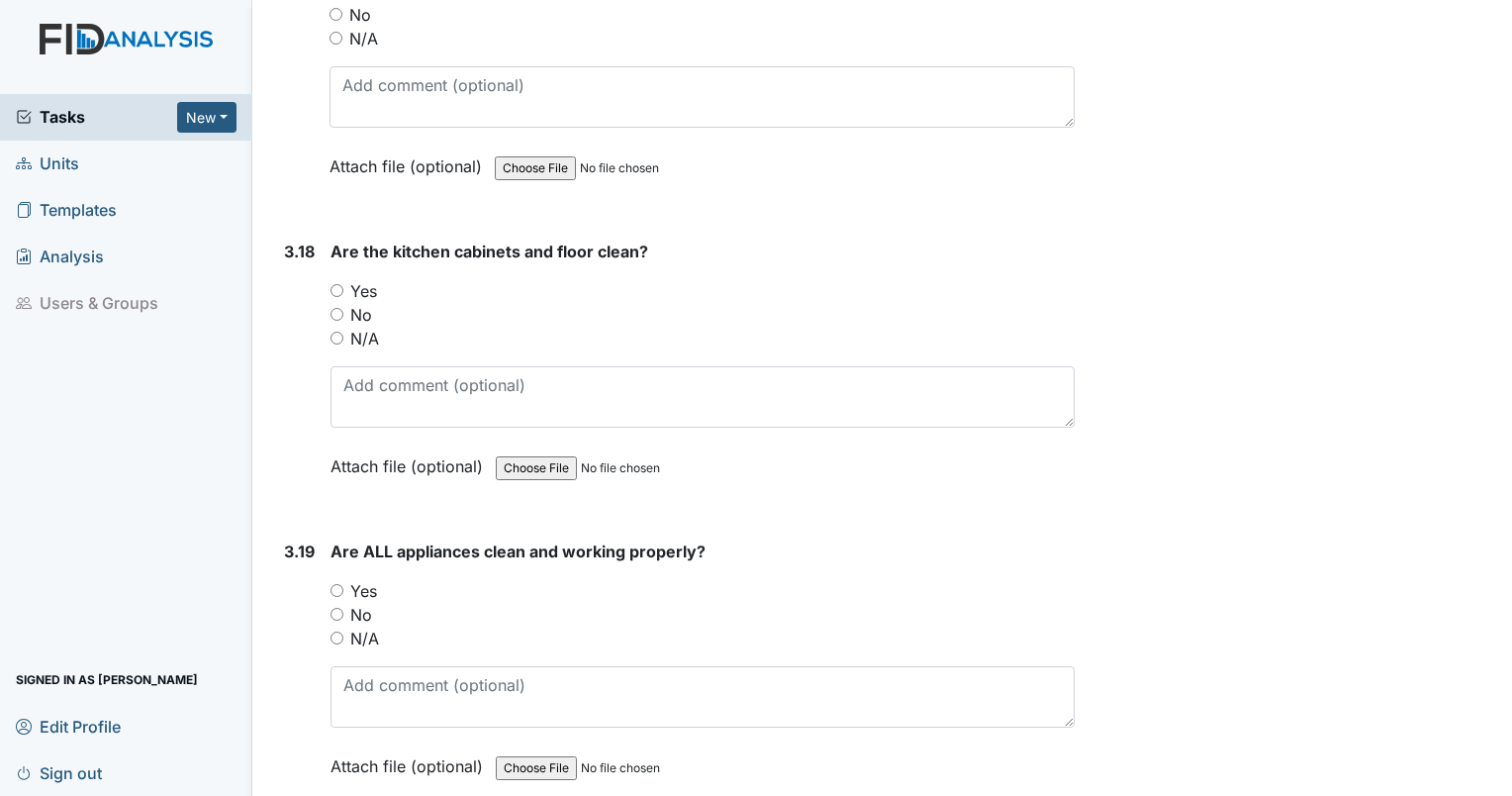 click on "Yes" at bounding box center [336, 290] 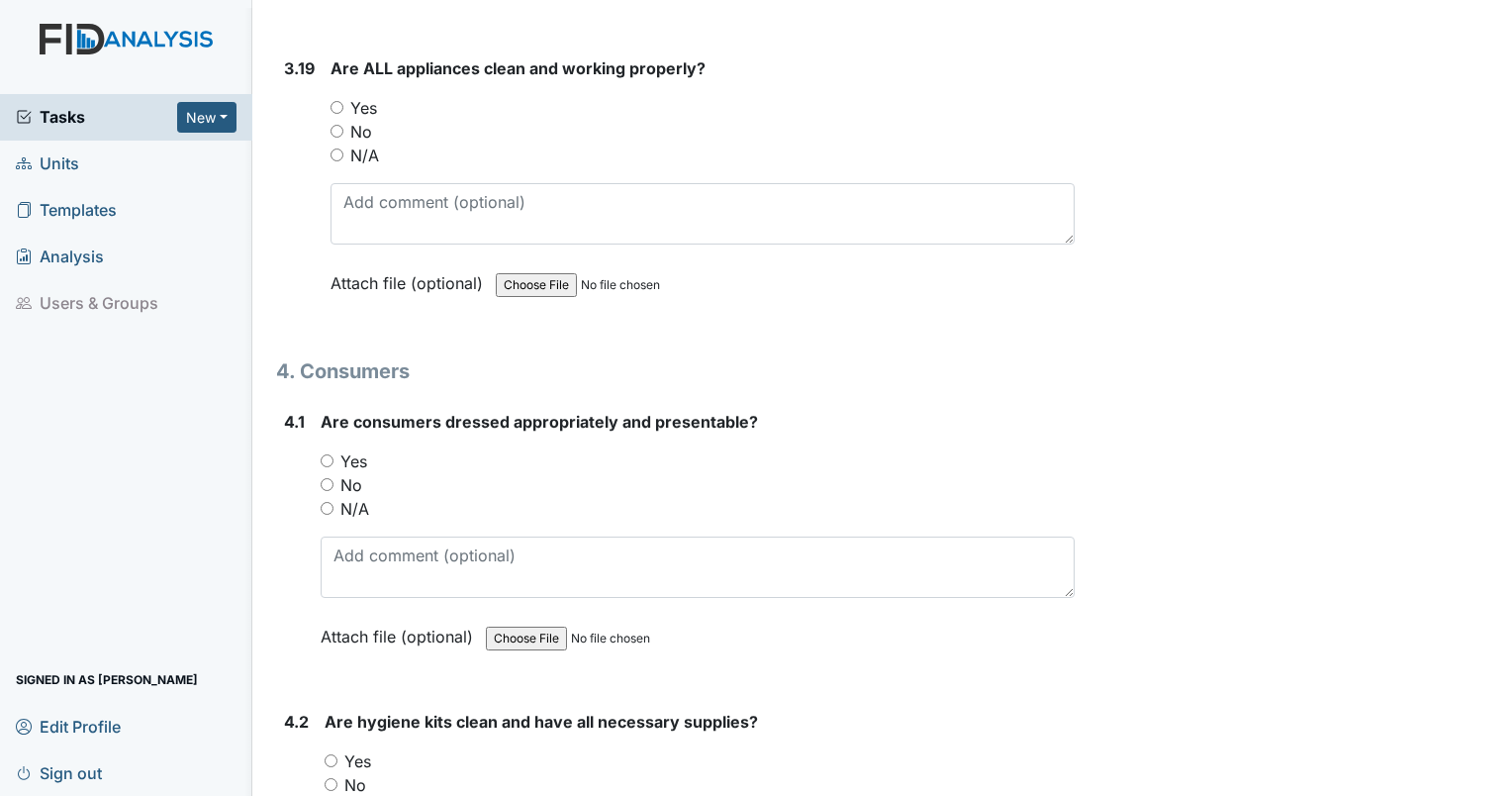 scroll, scrollTop: 8320, scrollLeft: 0, axis: vertical 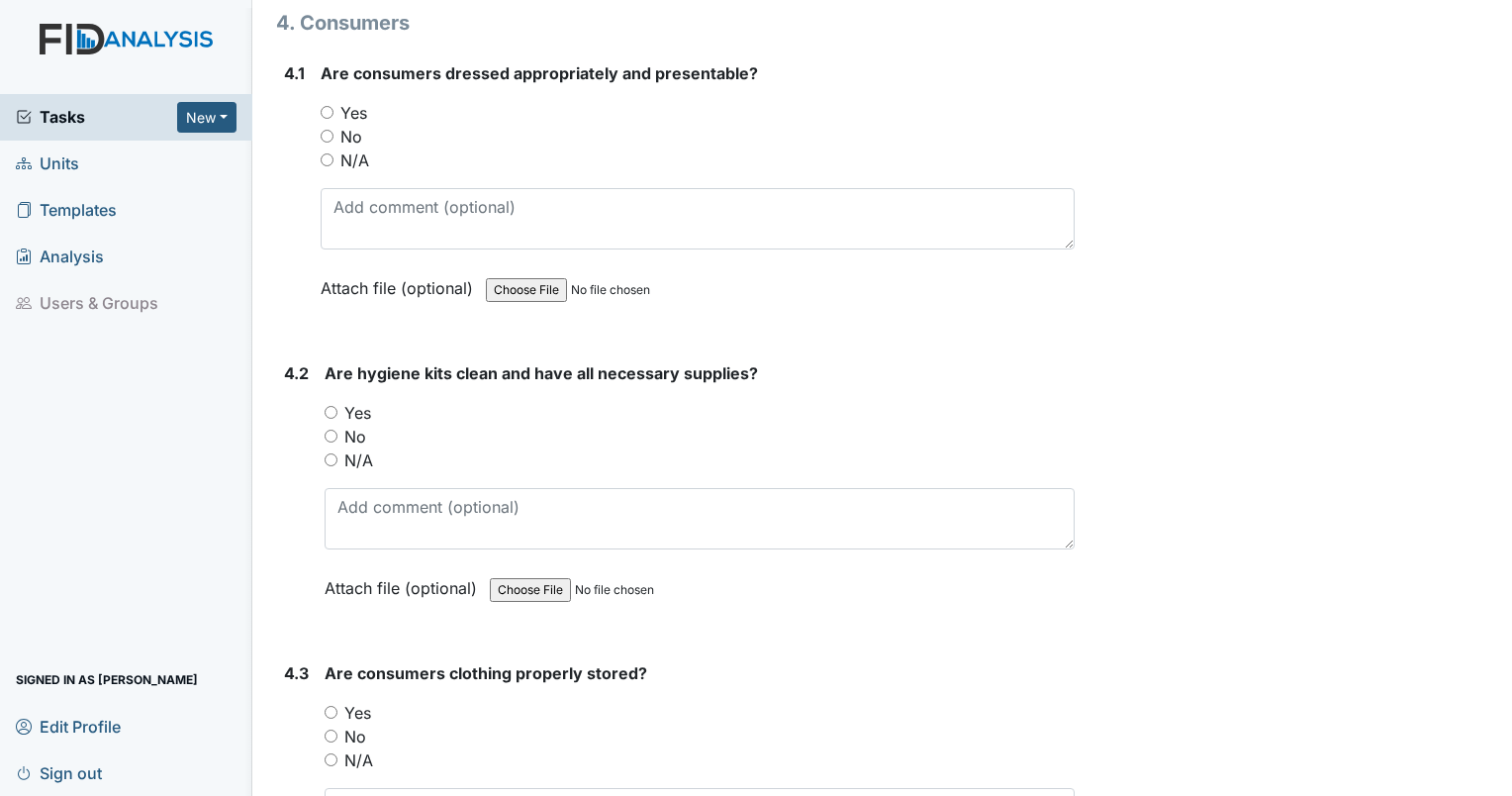click on "Yes" at bounding box center (327, 112) 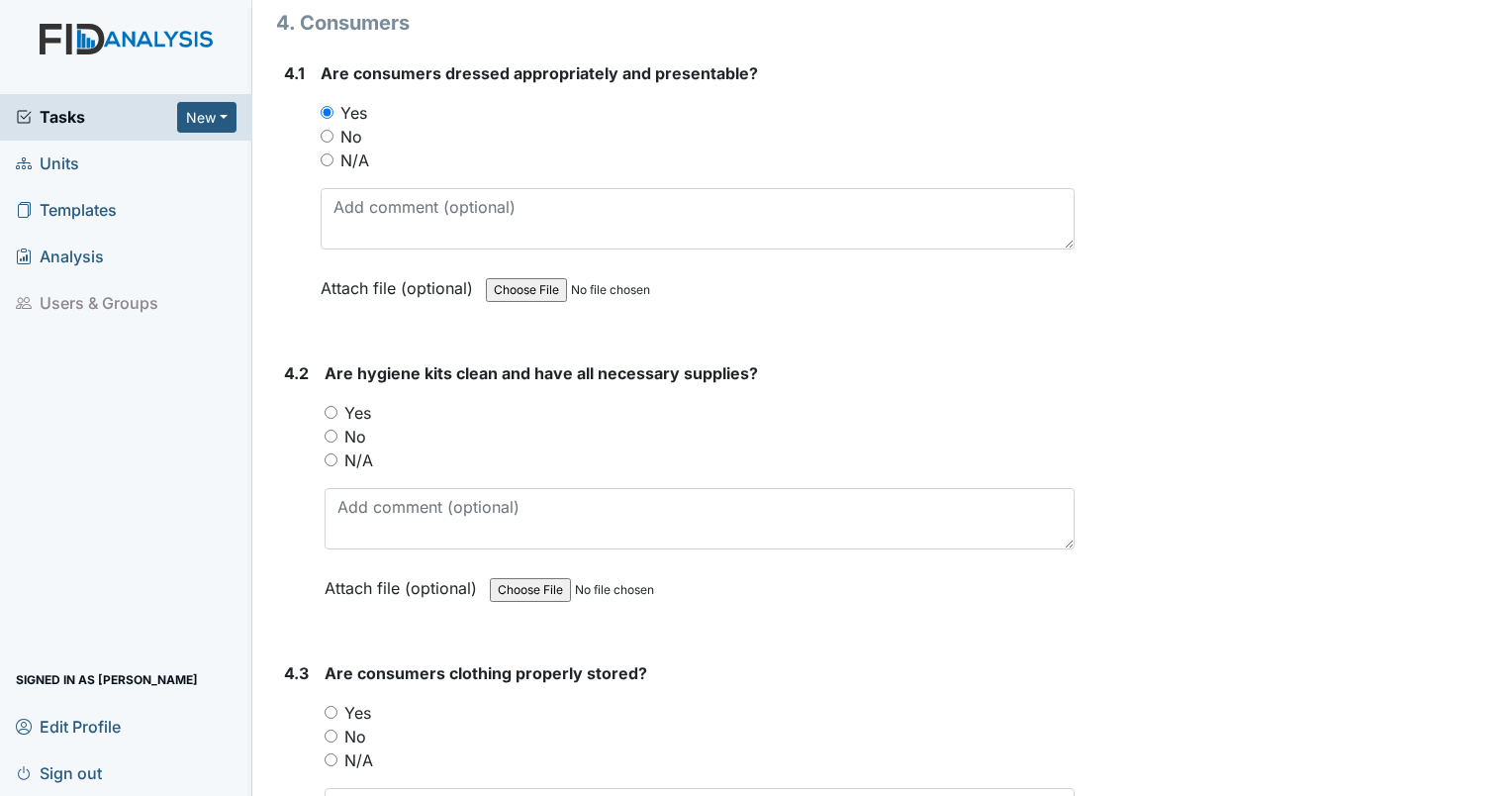 click on "Yes" at bounding box center (331, 412) 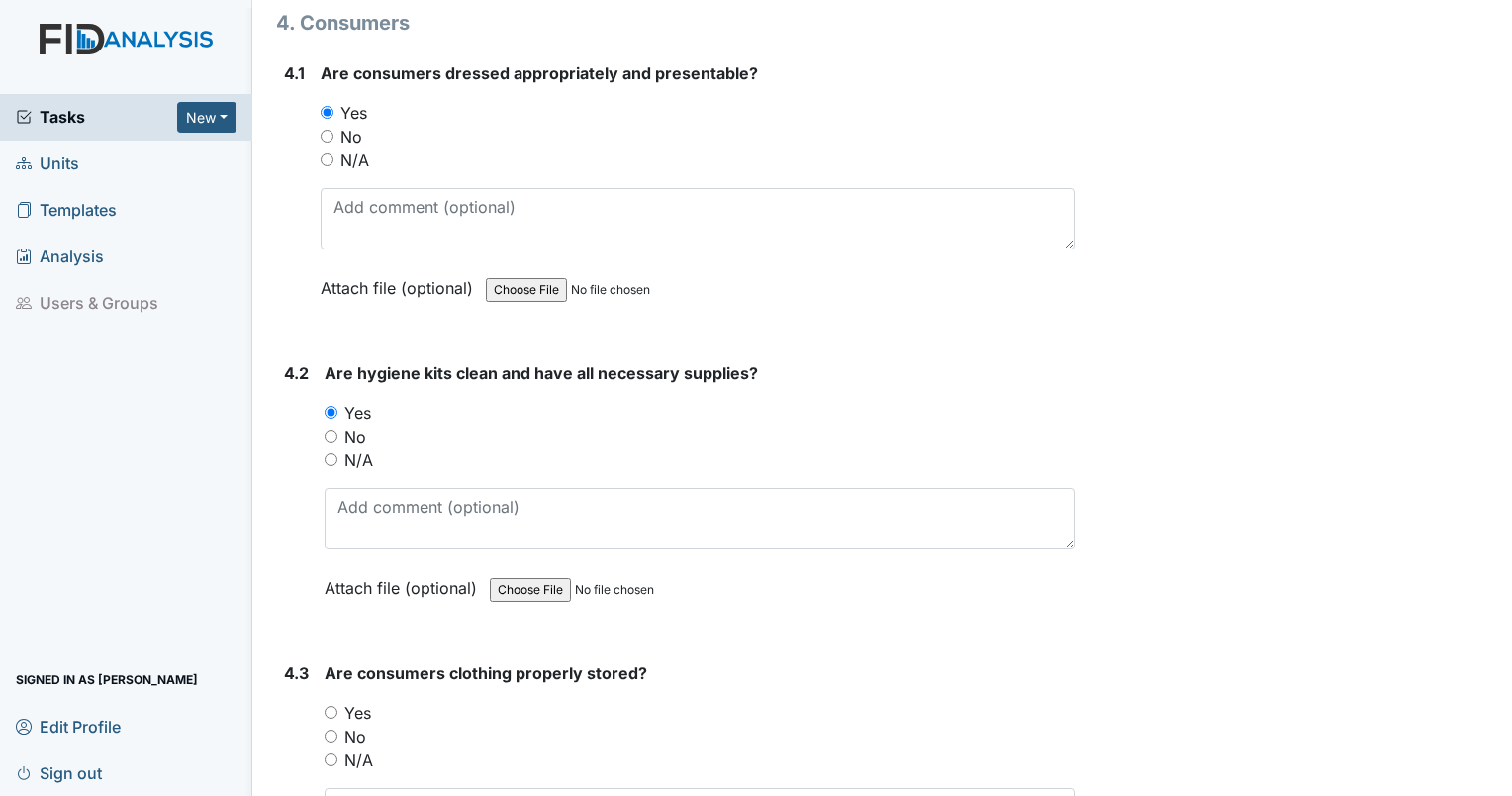 click on "Yes" at bounding box center (331, 712) 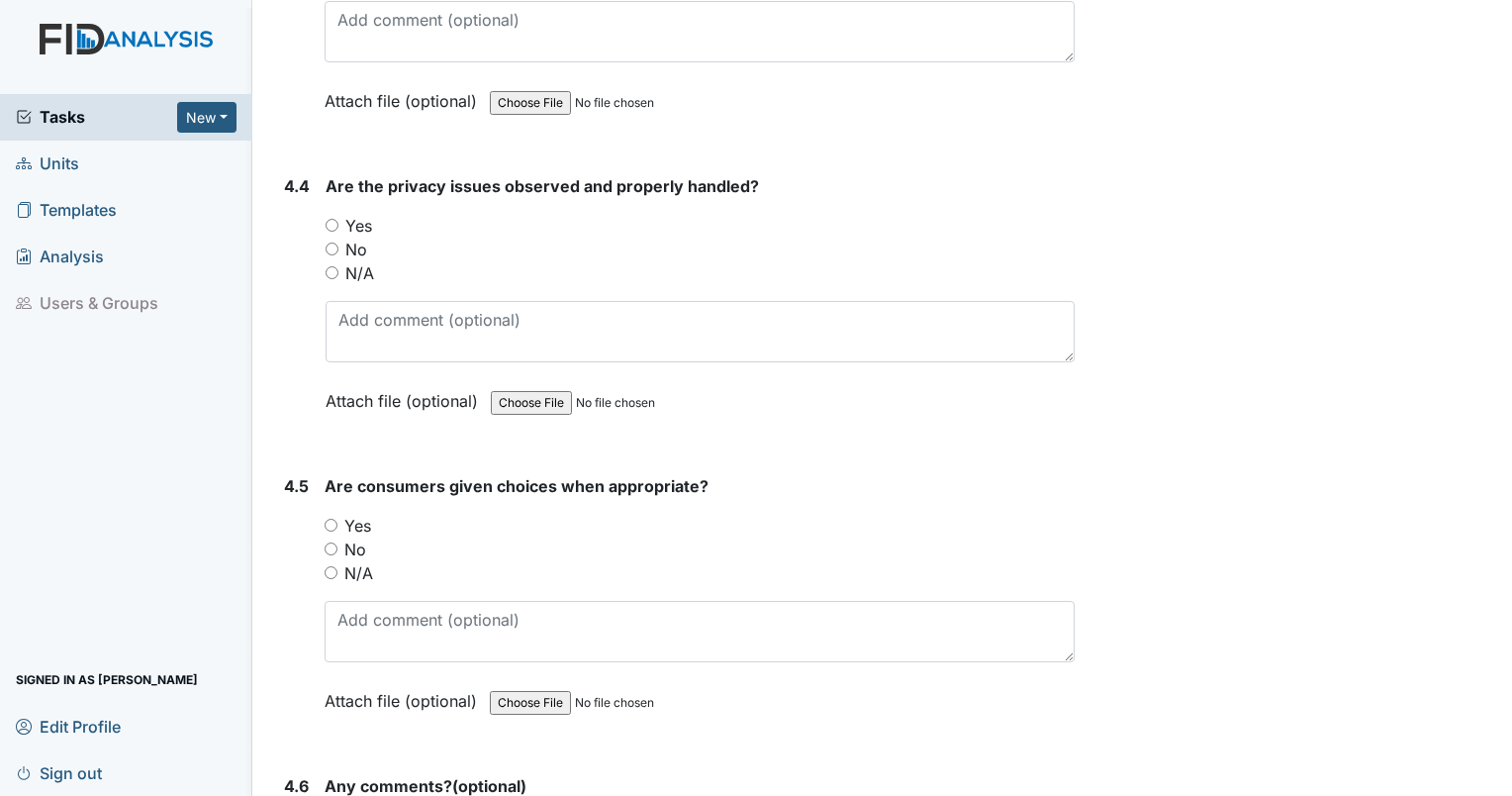 scroll, scrollTop: 9461, scrollLeft: 0, axis: vertical 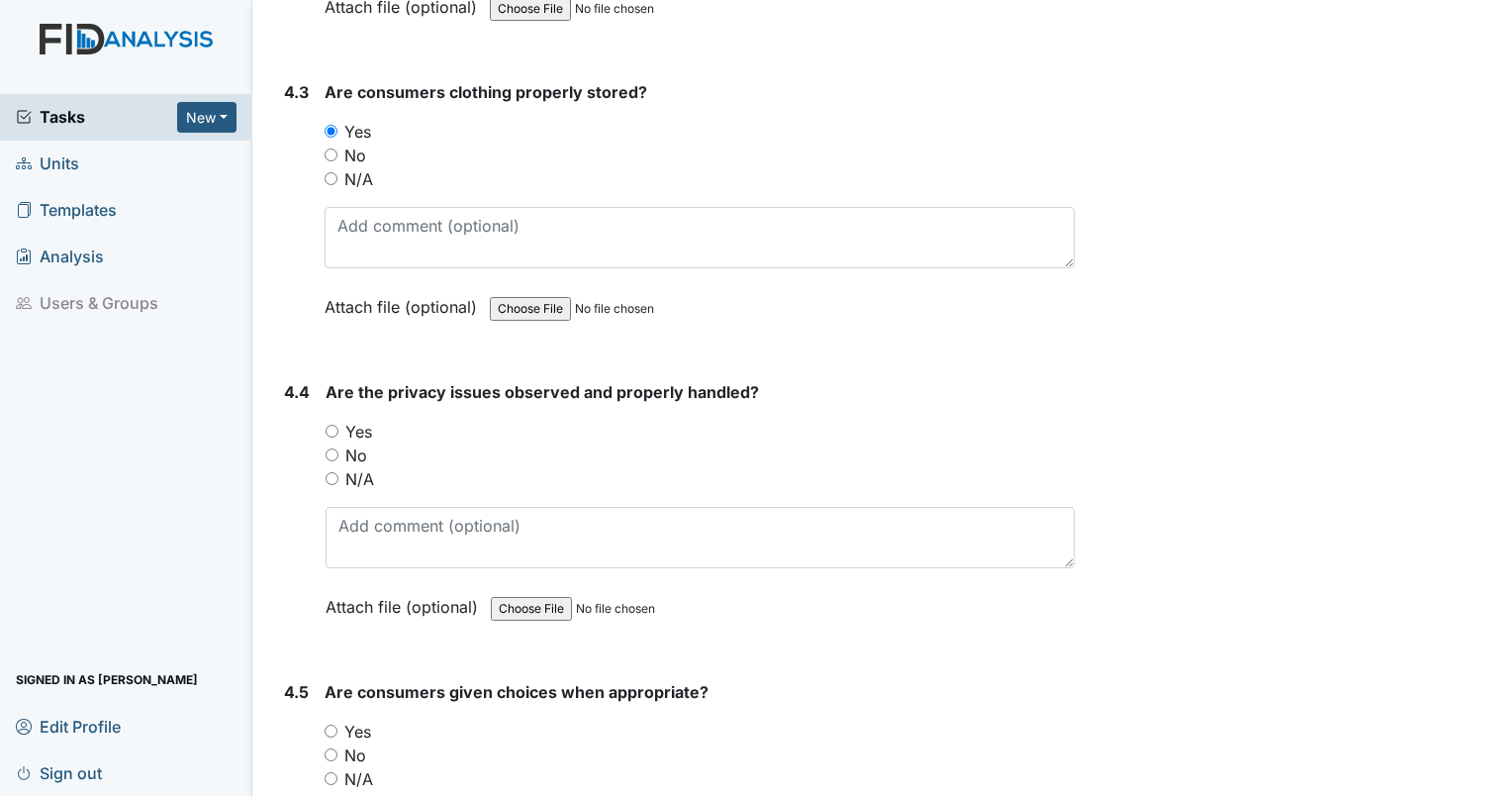 click on "N/A" at bounding box center [331, 478] 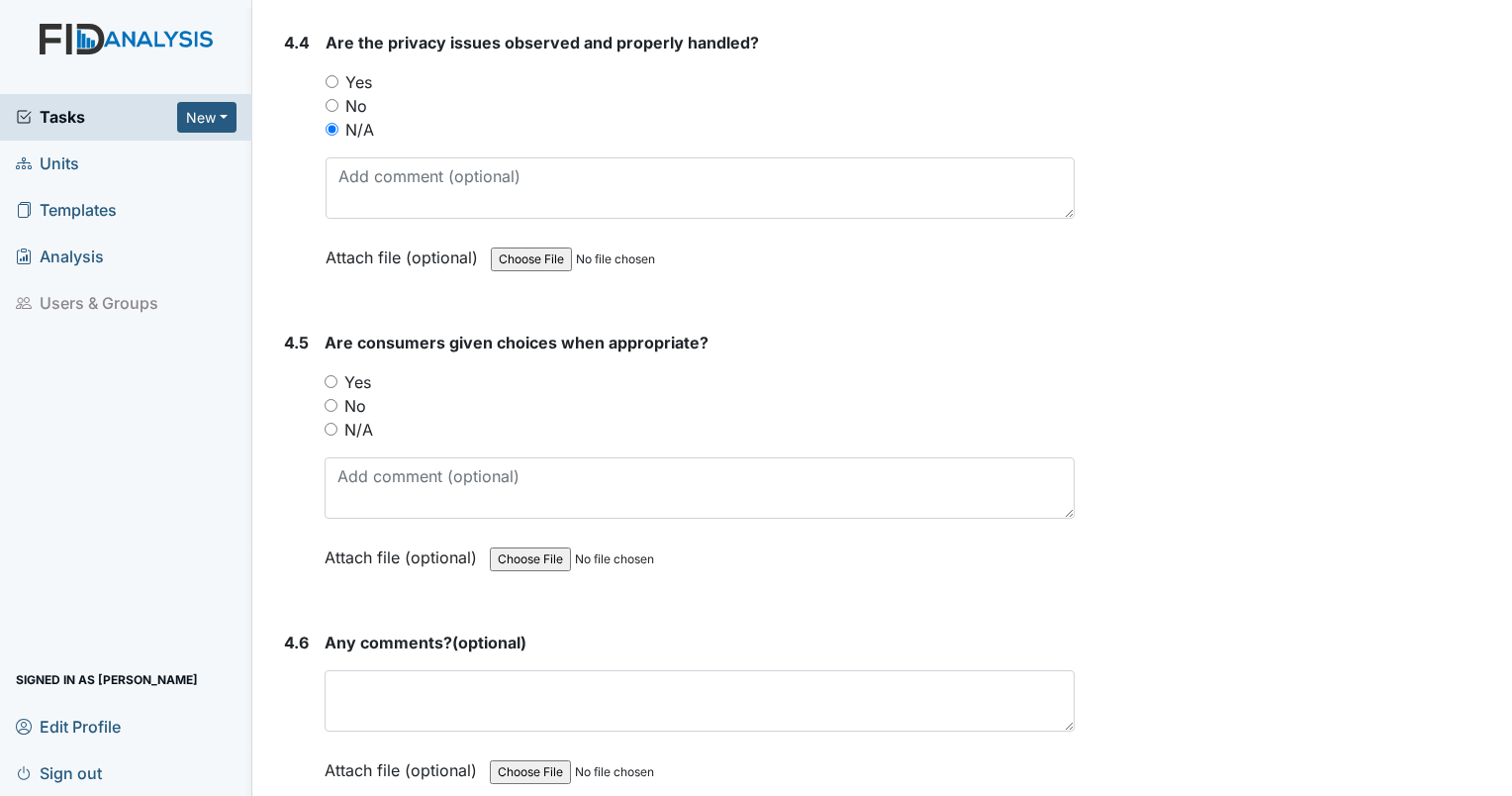 scroll, scrollTop: 9603, scrollLeft: 0, axis: vertical 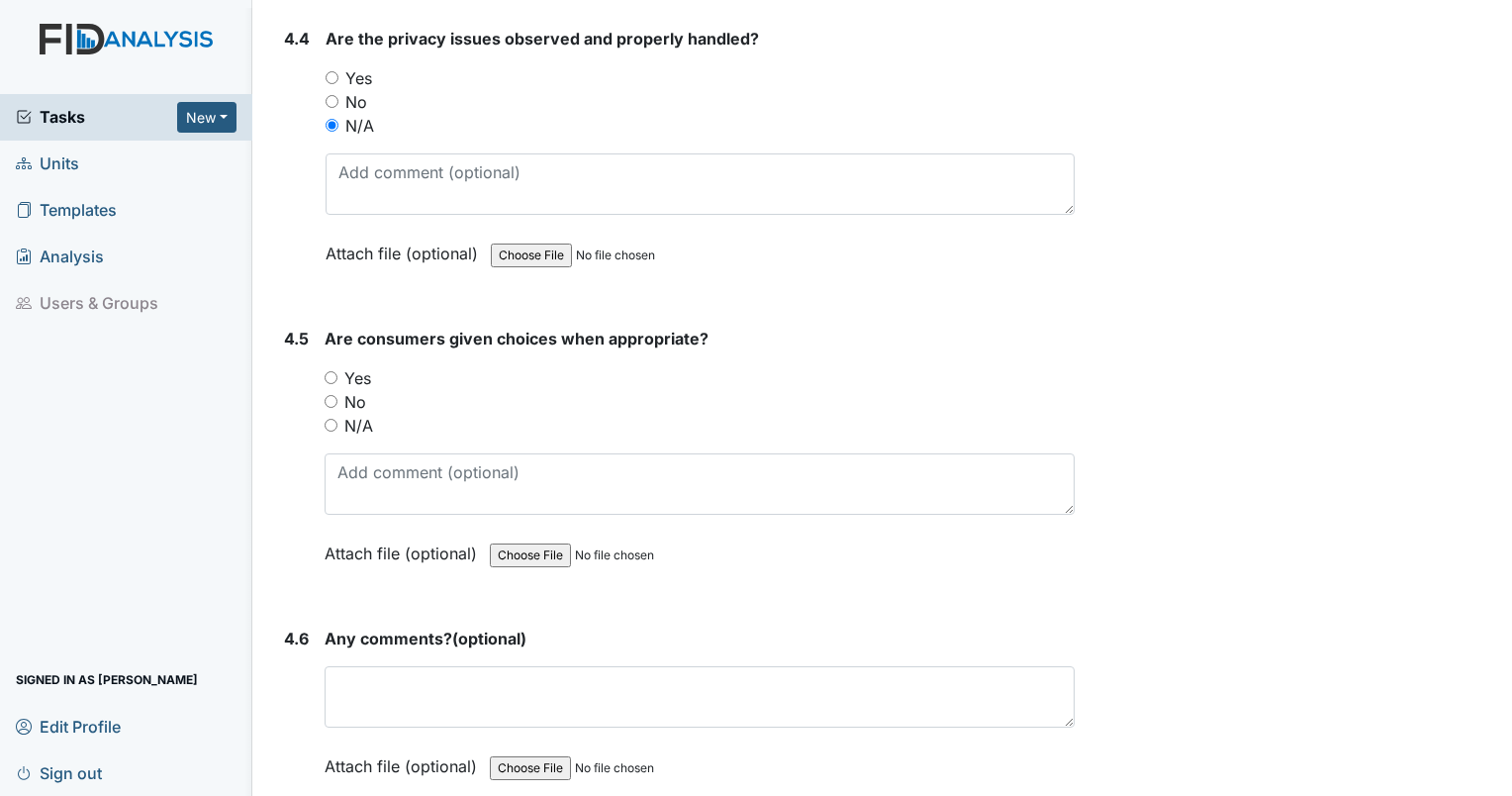 click on "Yes" at bounding box center (331, 377) 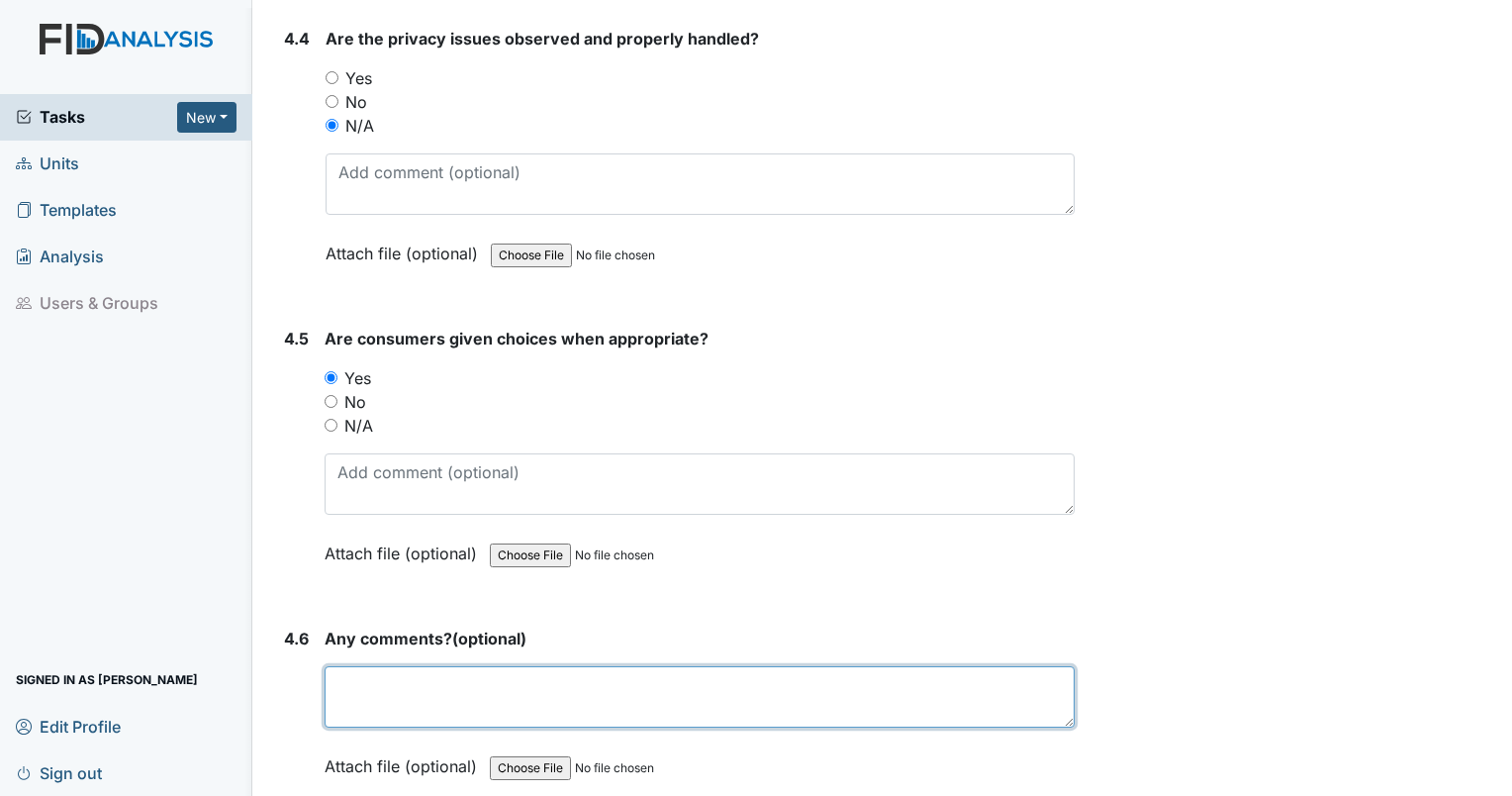 click at bounding box center (700, 697) 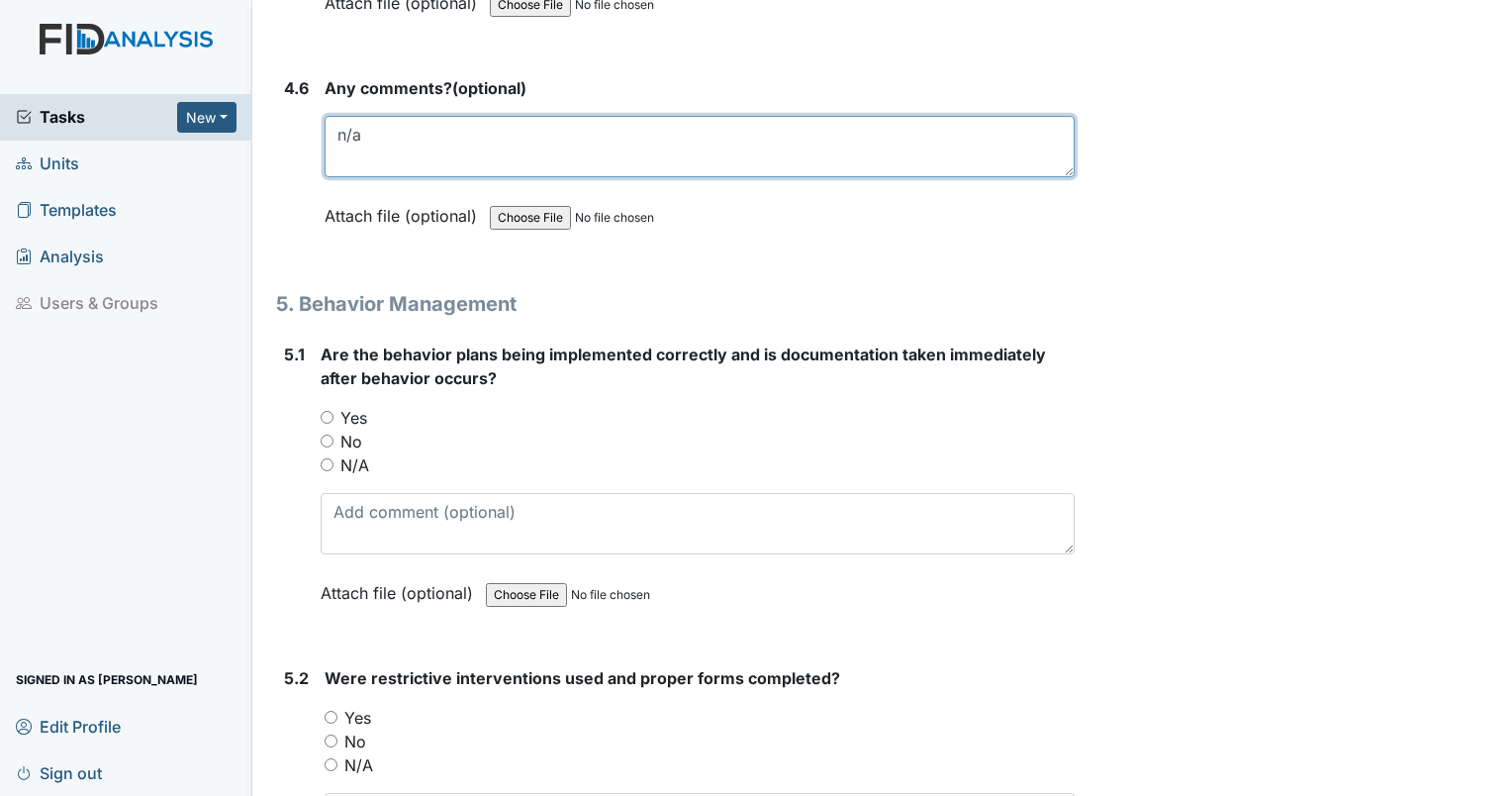 scroll, scrollTop: 10157, scrollLeft: 0, axis: vertical 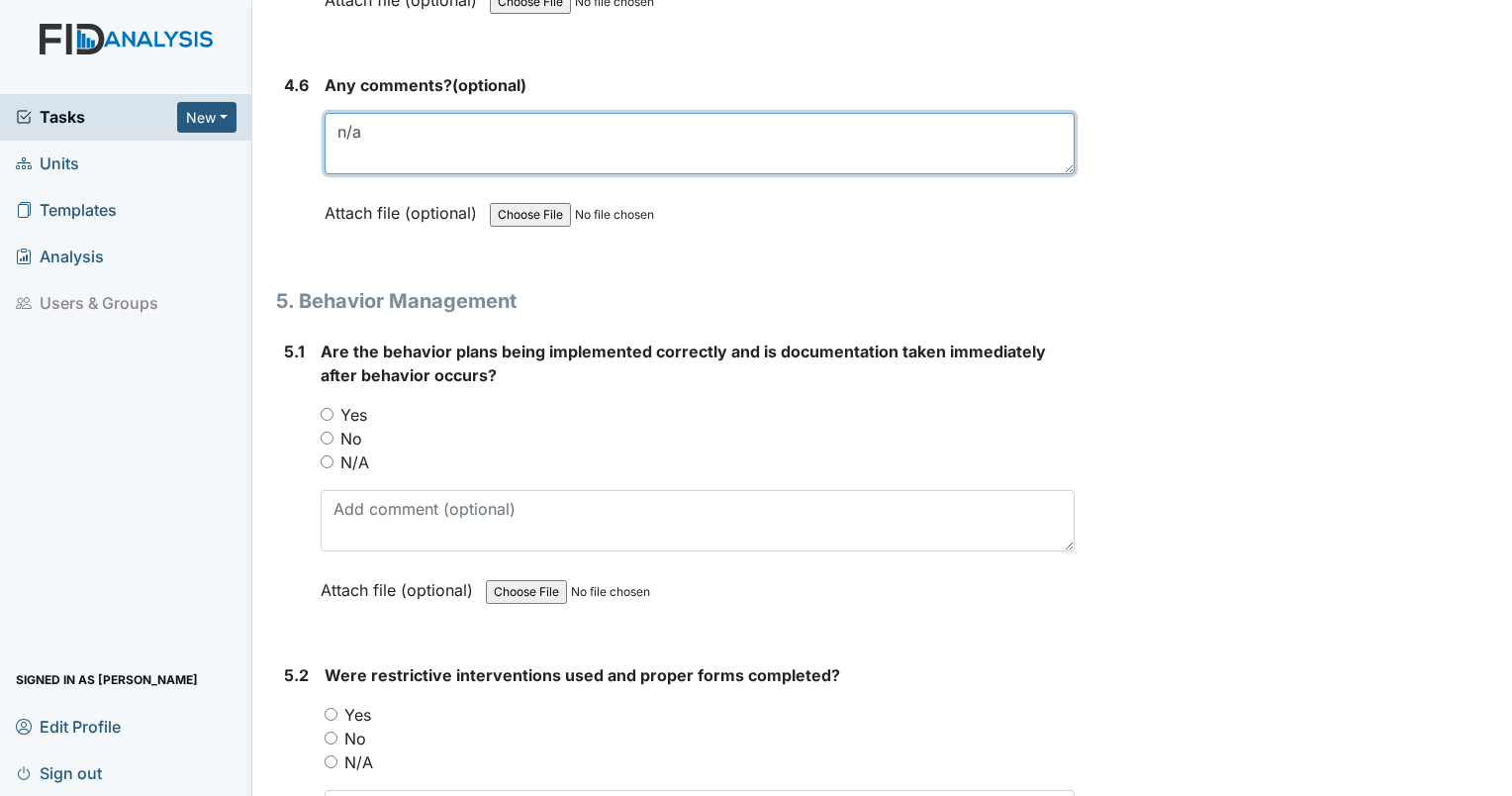 type on "n/a" 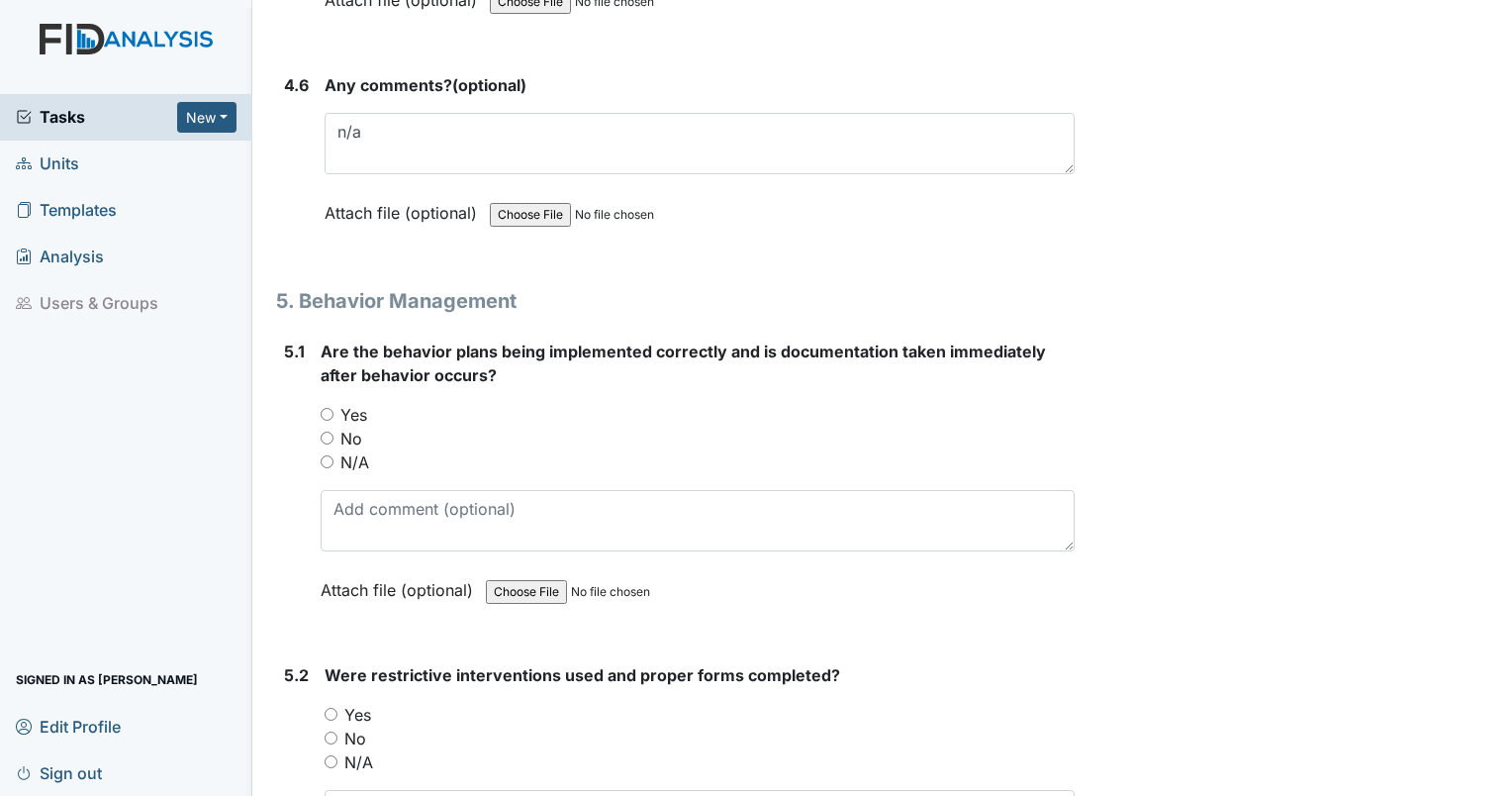 click on "Yes" at bounding box center (327, 414) 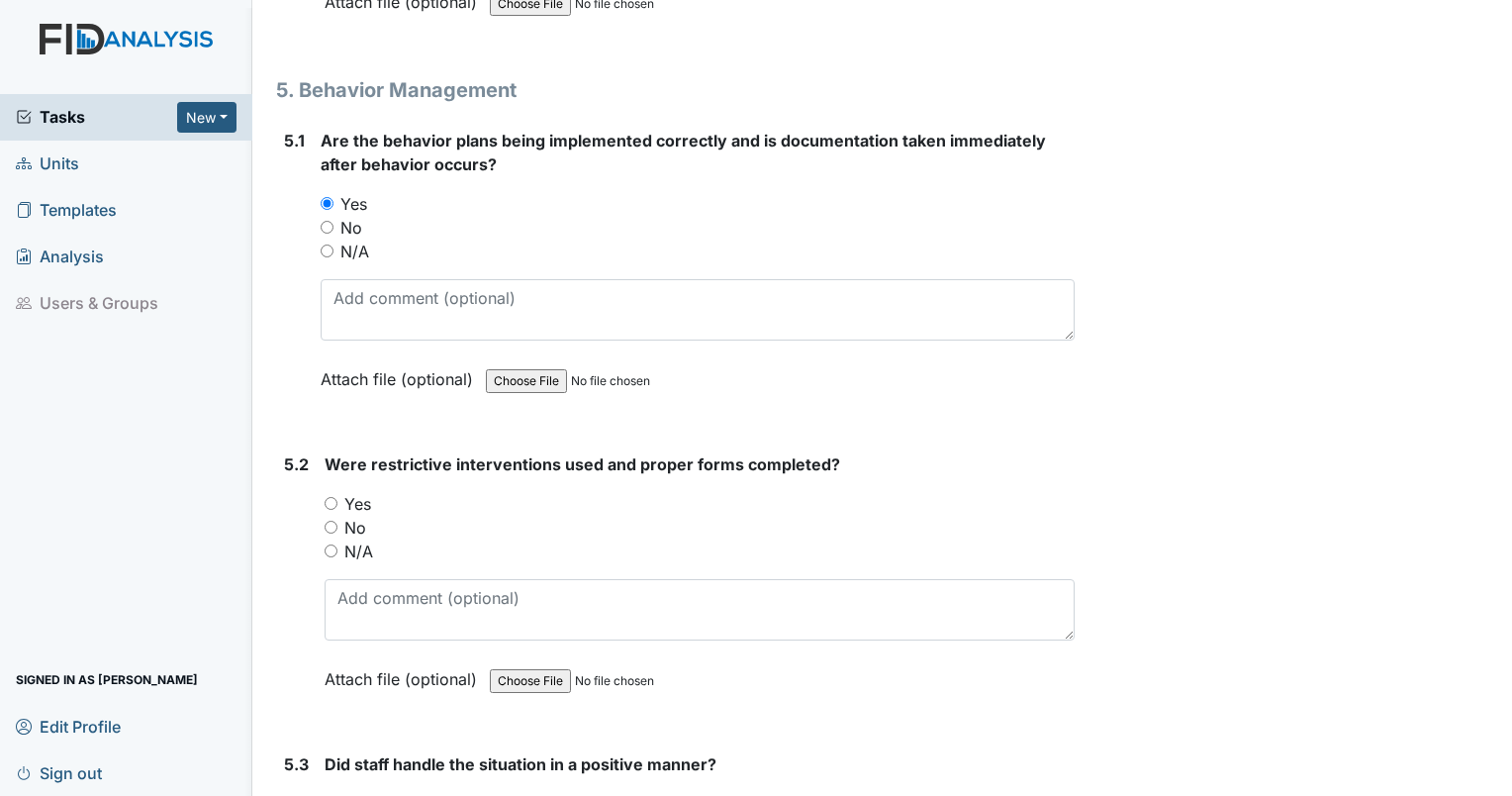 scroll, scrollTop: 10371, scrollLeft: 0, axis: vertical 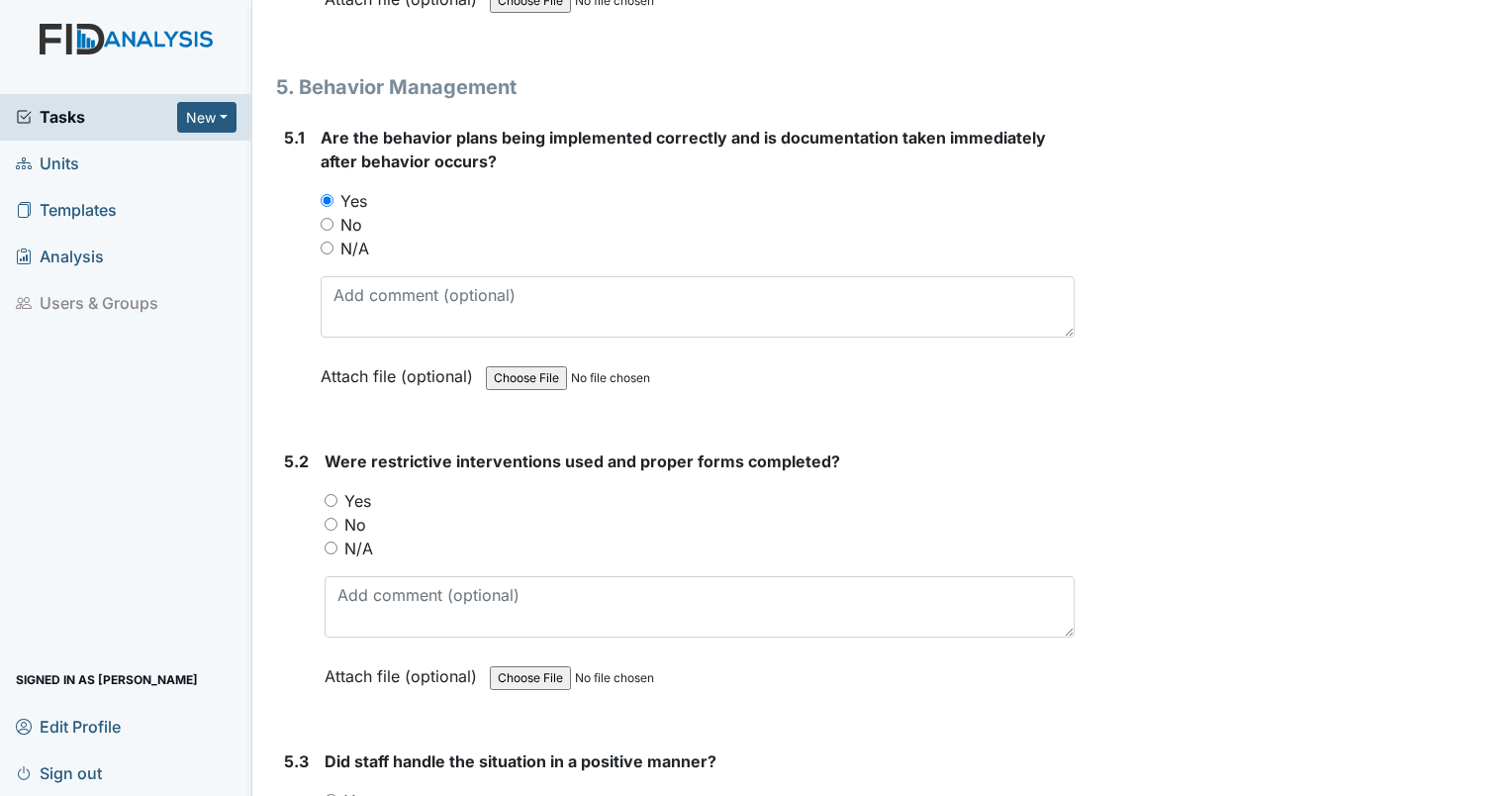 click on "N/A" at bounding box center (700, 548) 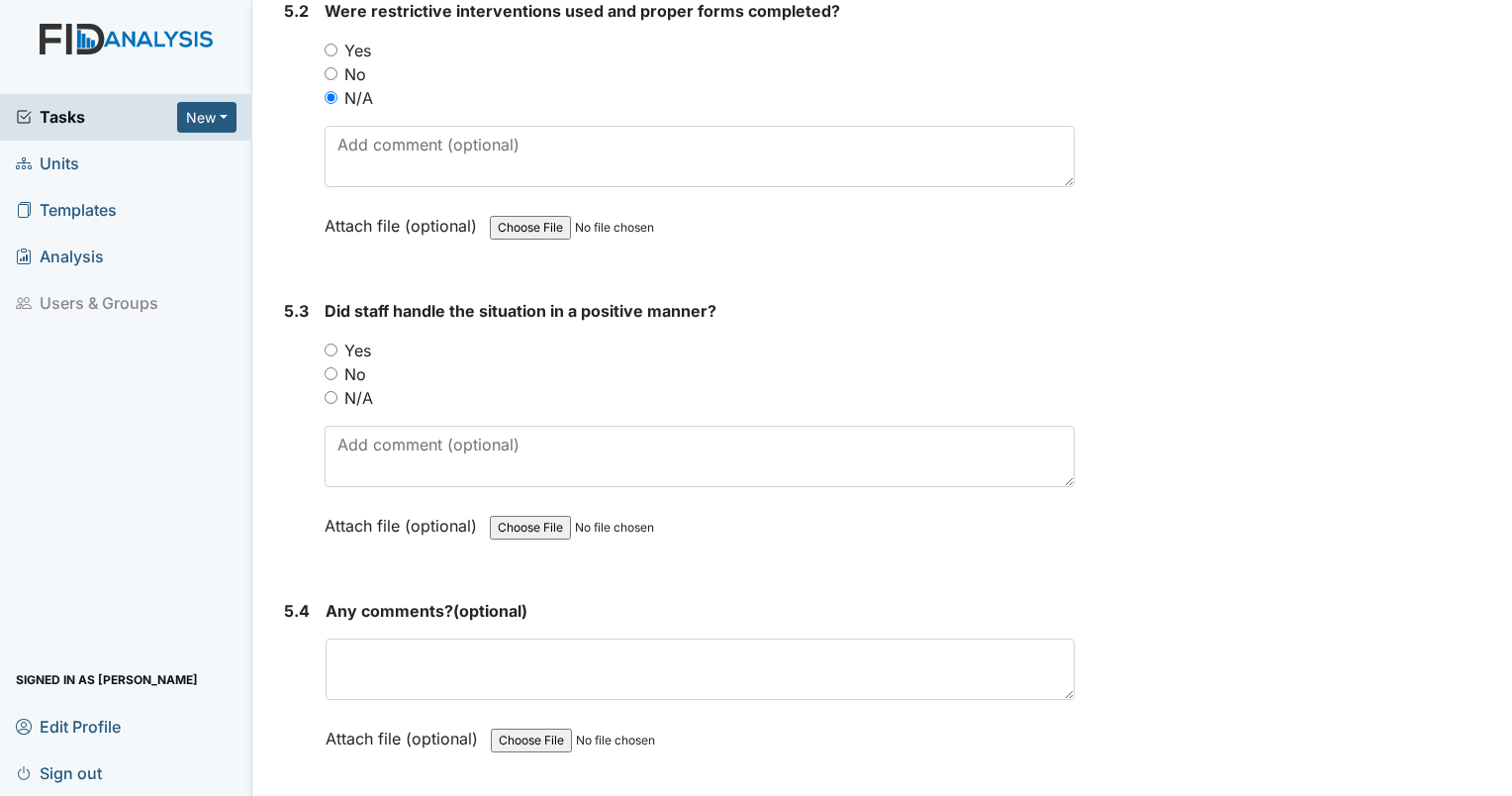 scroll, scrollTop: 10830, scrollLeft: 0, axis: vertical 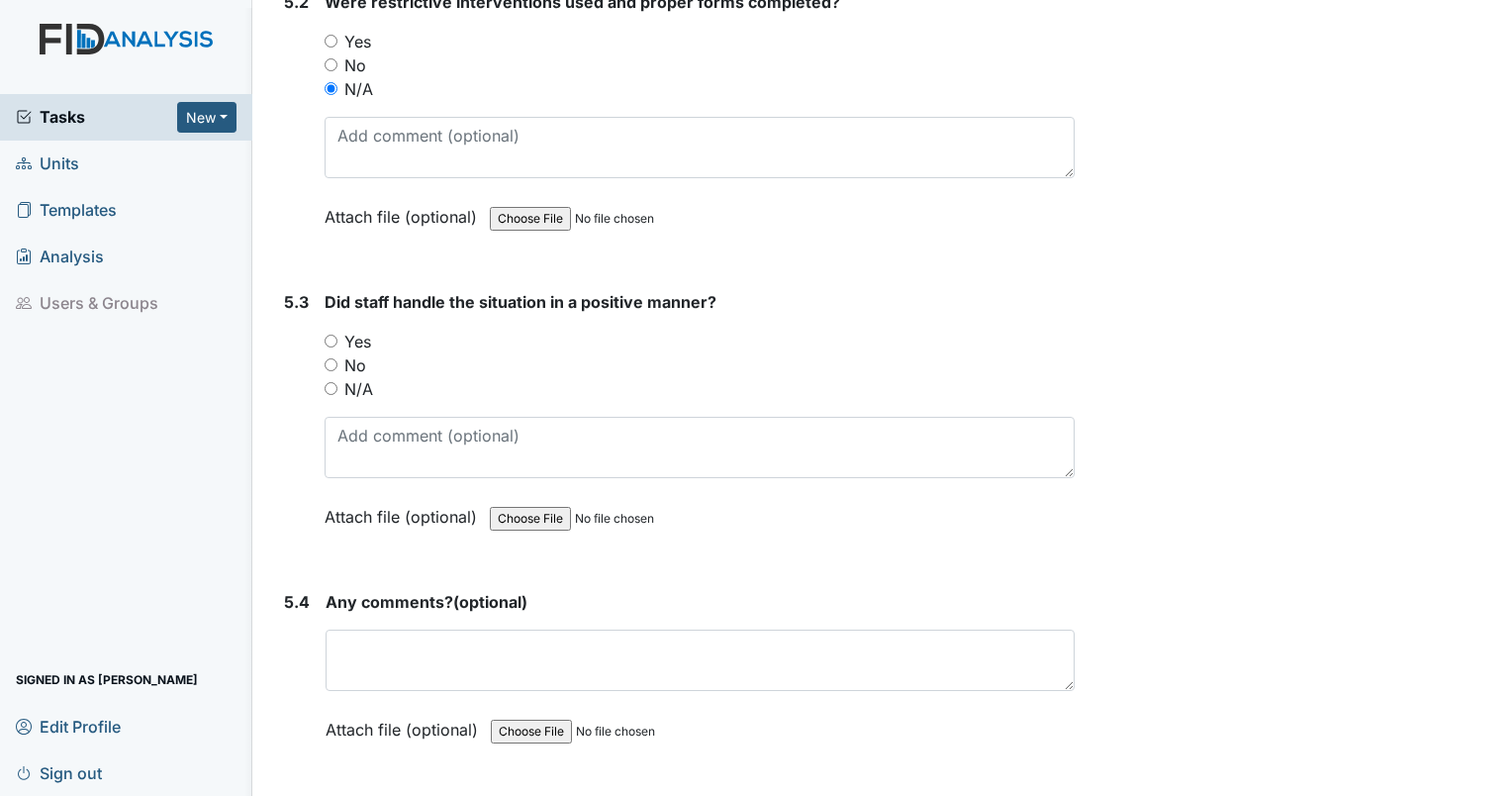 click on "N/A" at bounding box center [331, 388] 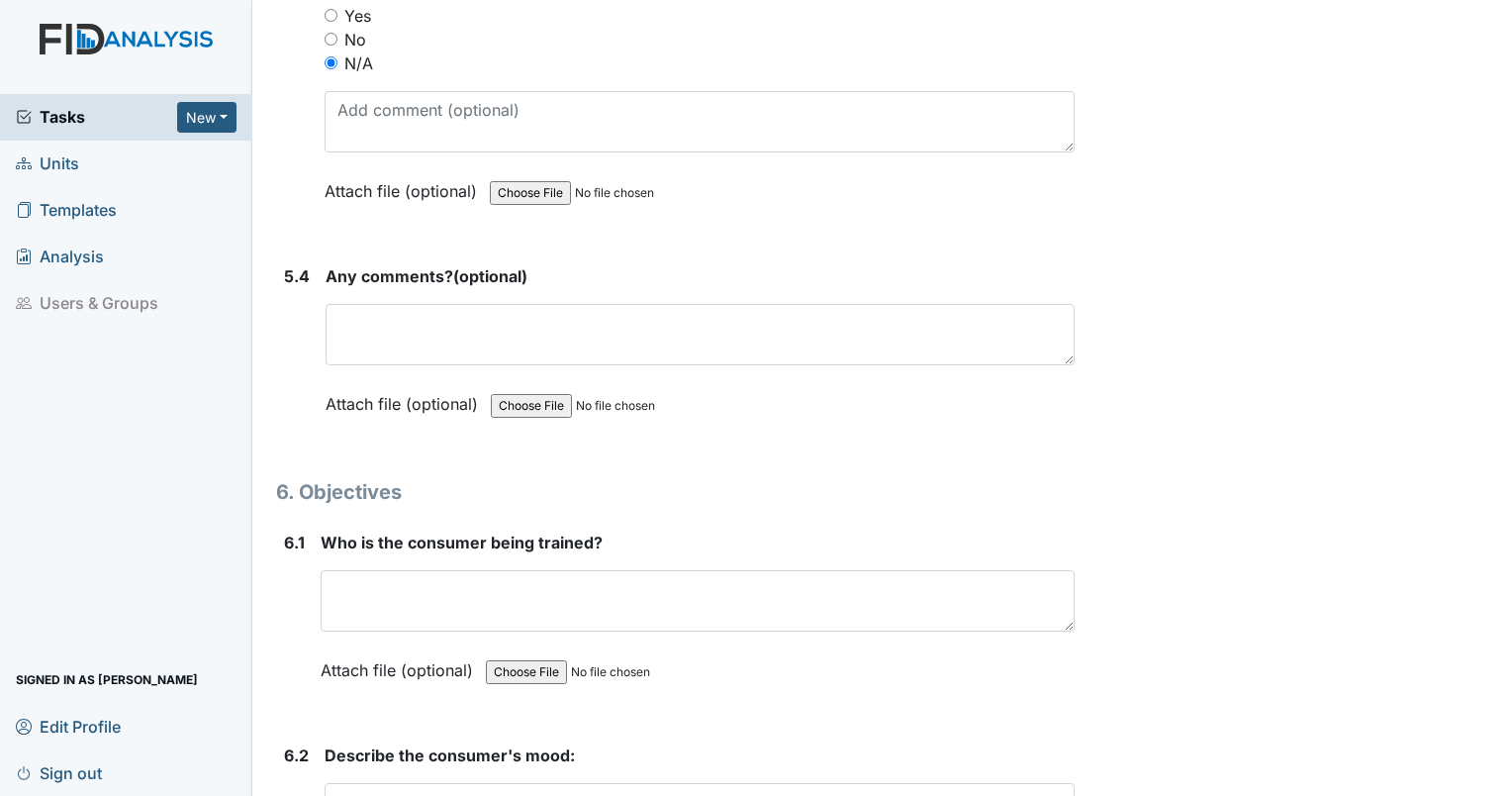 scroll, scrollTop: 11156, scrollLeft: 0, axis: vertical 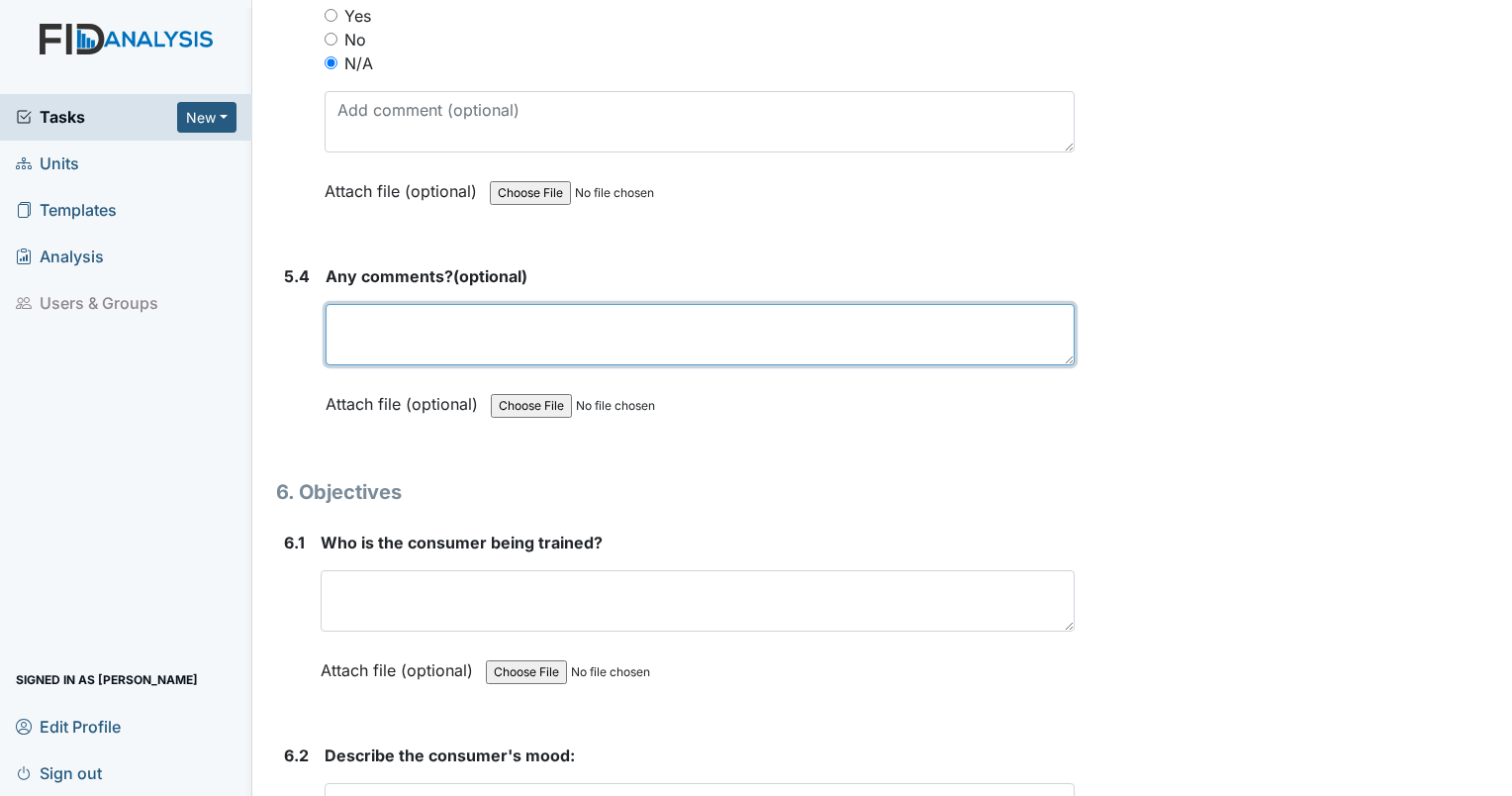 click at bounding box center (700, 335) 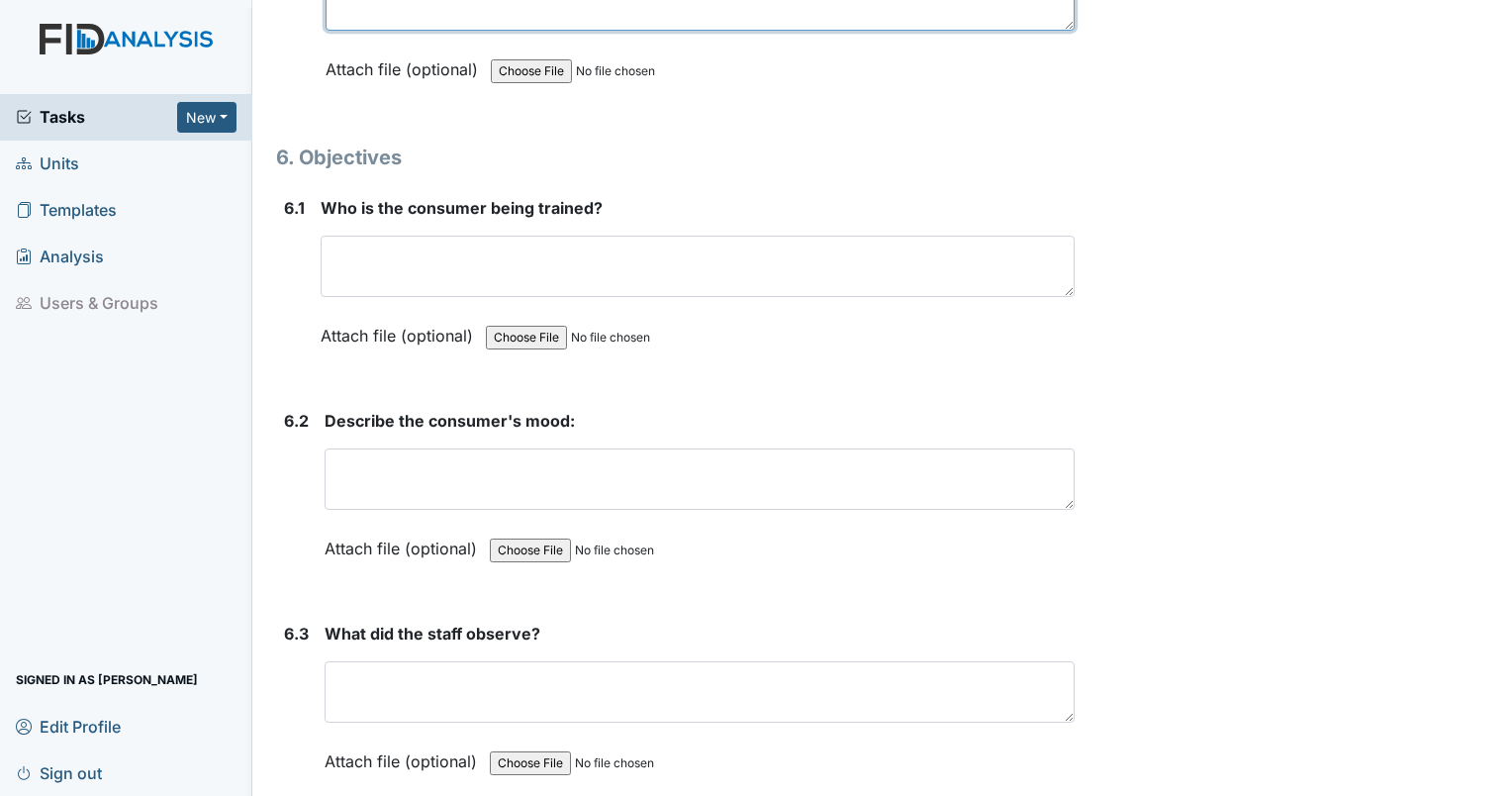scroll, scrollTop: 11499, scrollLeft: 0, axis: vertical 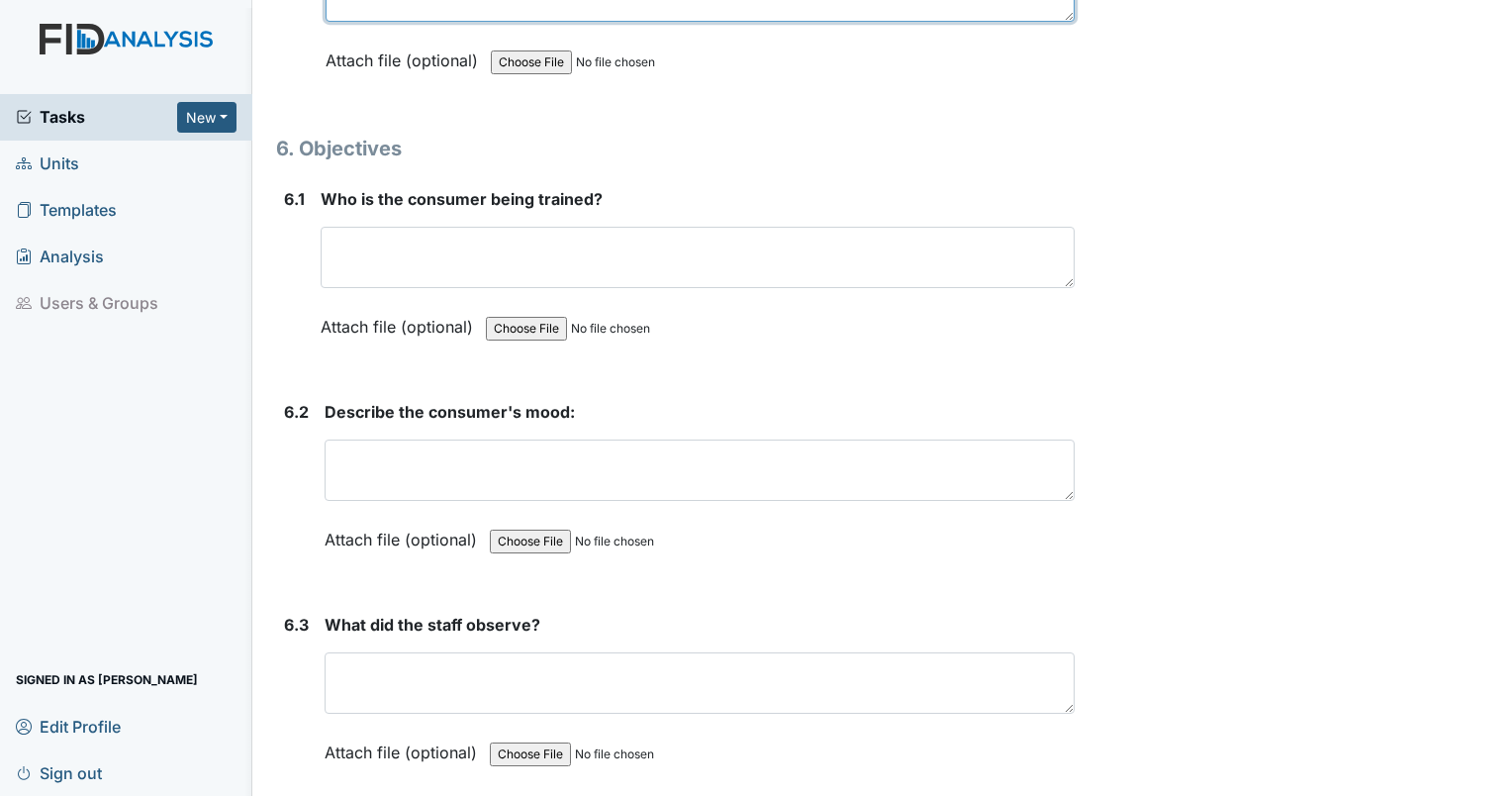 type on "n/a" 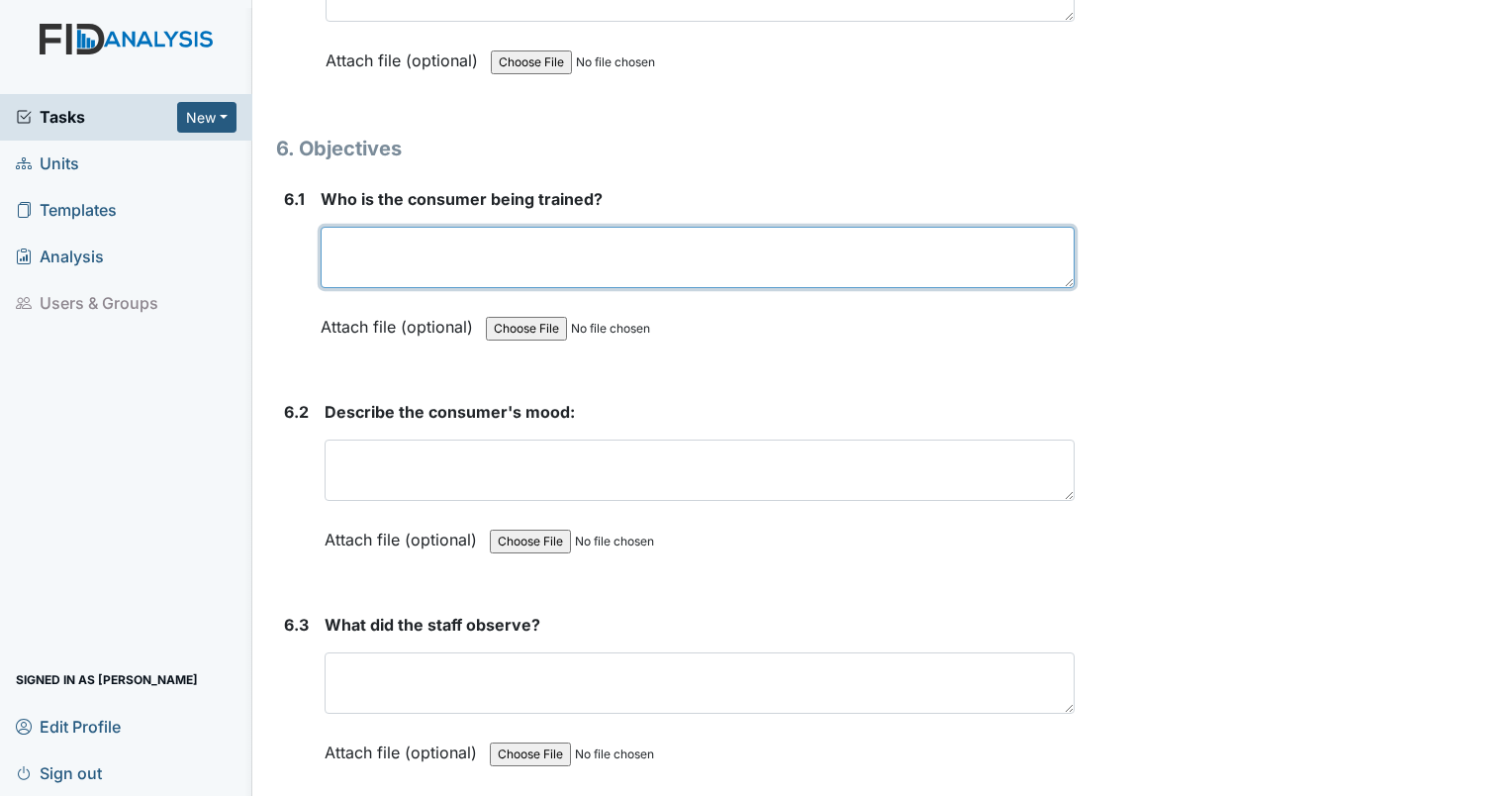 click at bounding box center [698, 257] 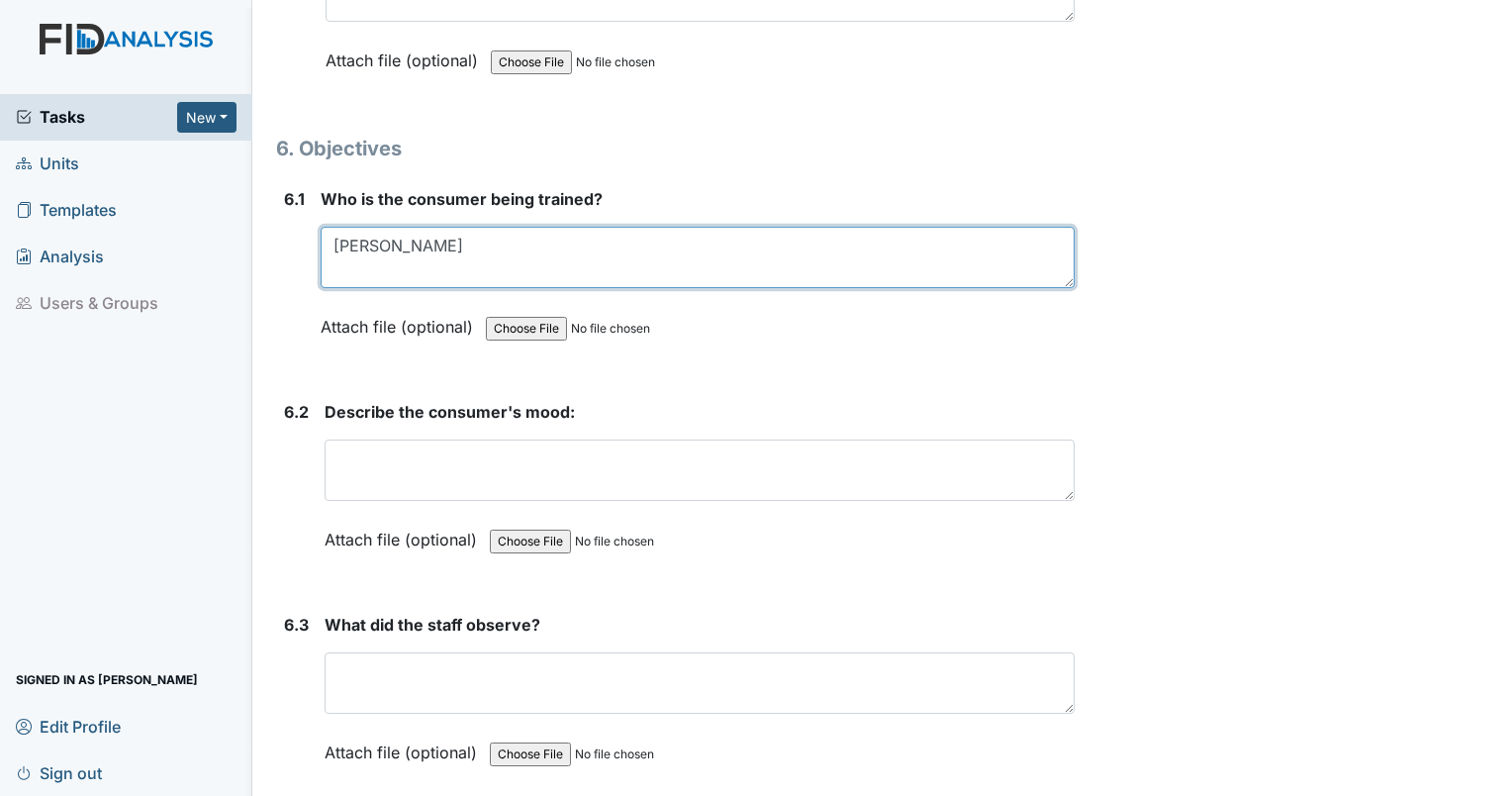click on "Karen savage" at bounding box center (698, 257) 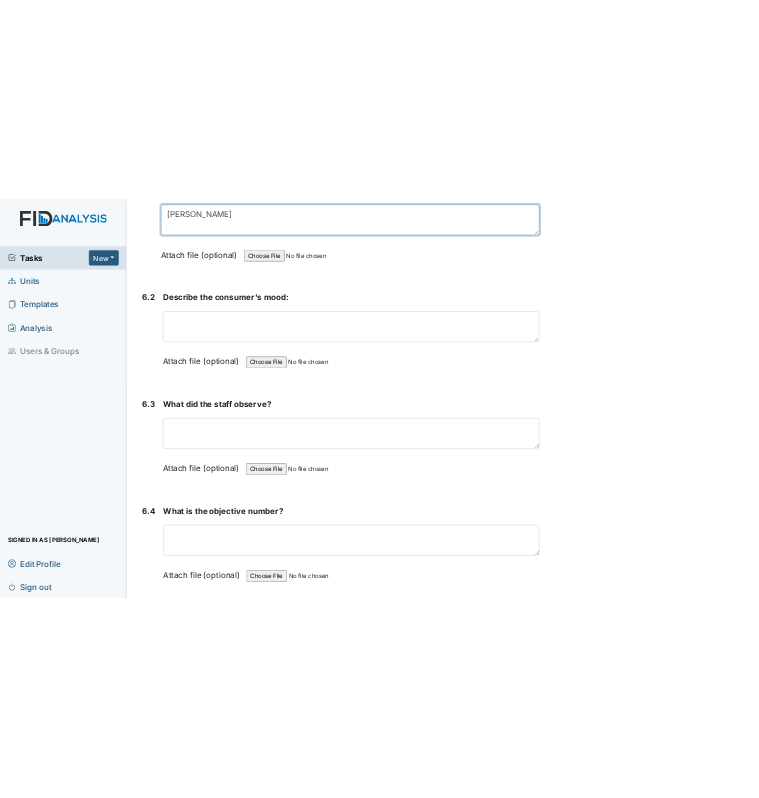 scroll, scrollTop: 11842, scrollLeft: 0, axis: vertical 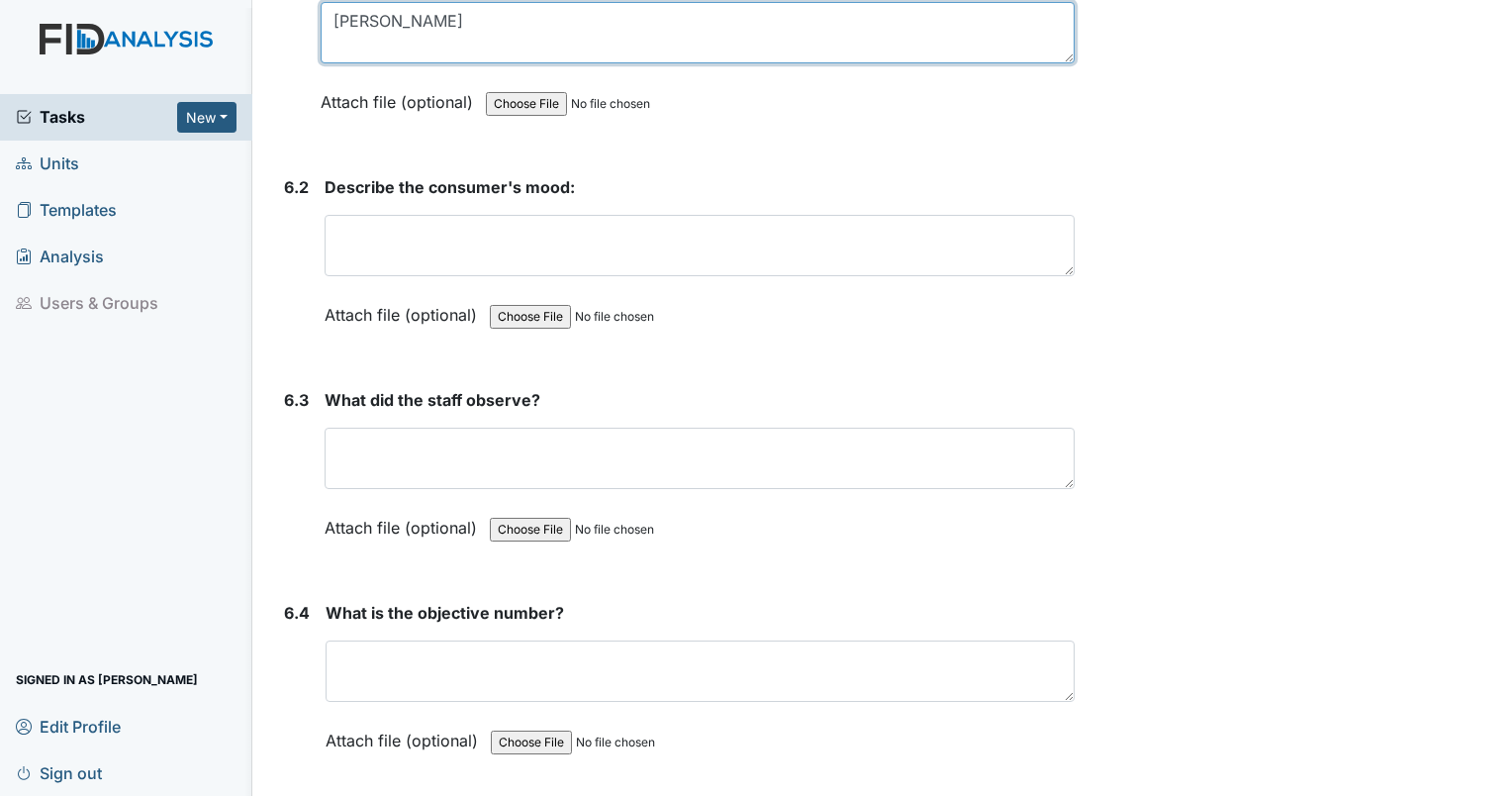 type on "Karen Savage" 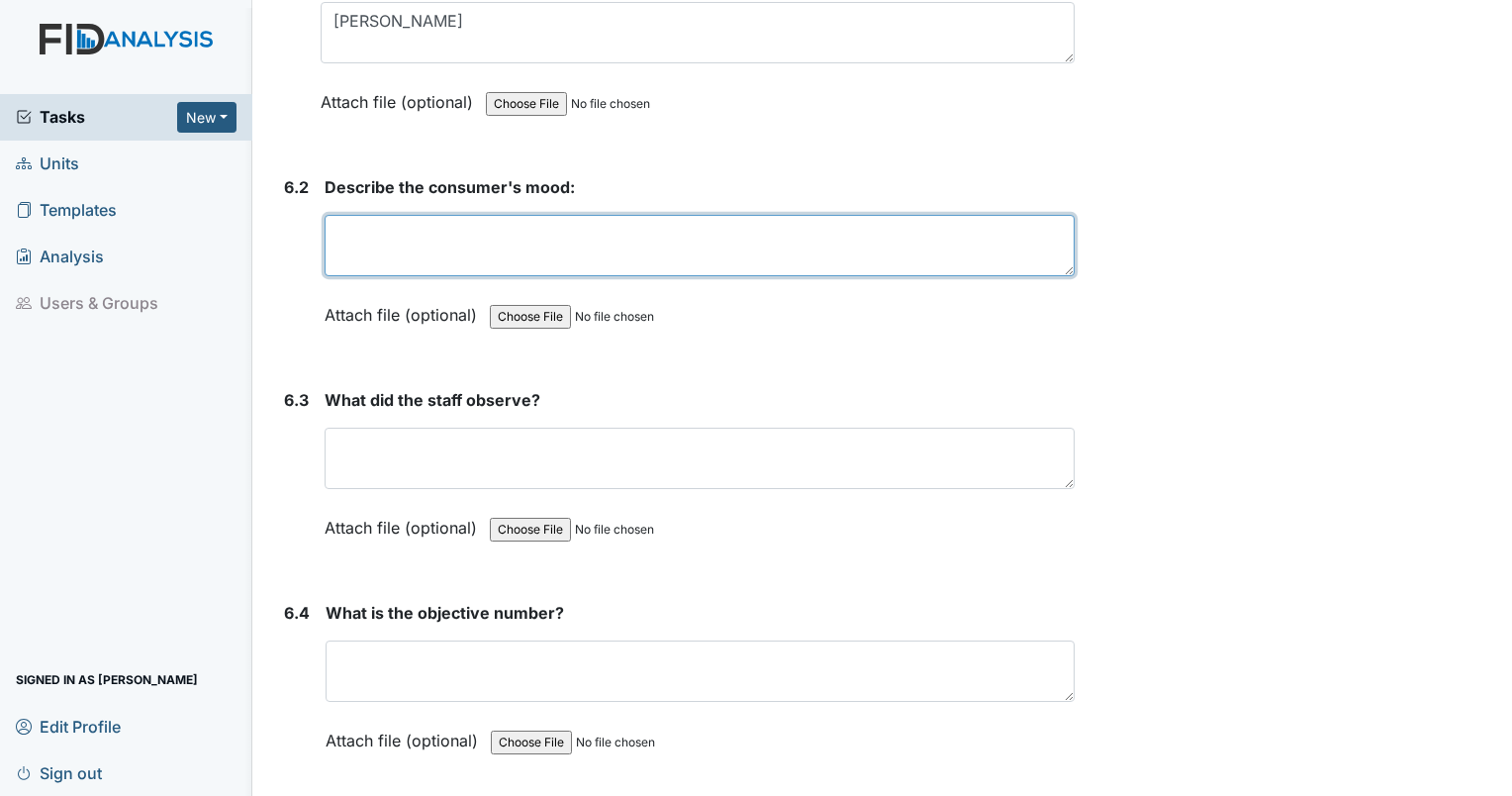 click at bounding box center [700, 246] 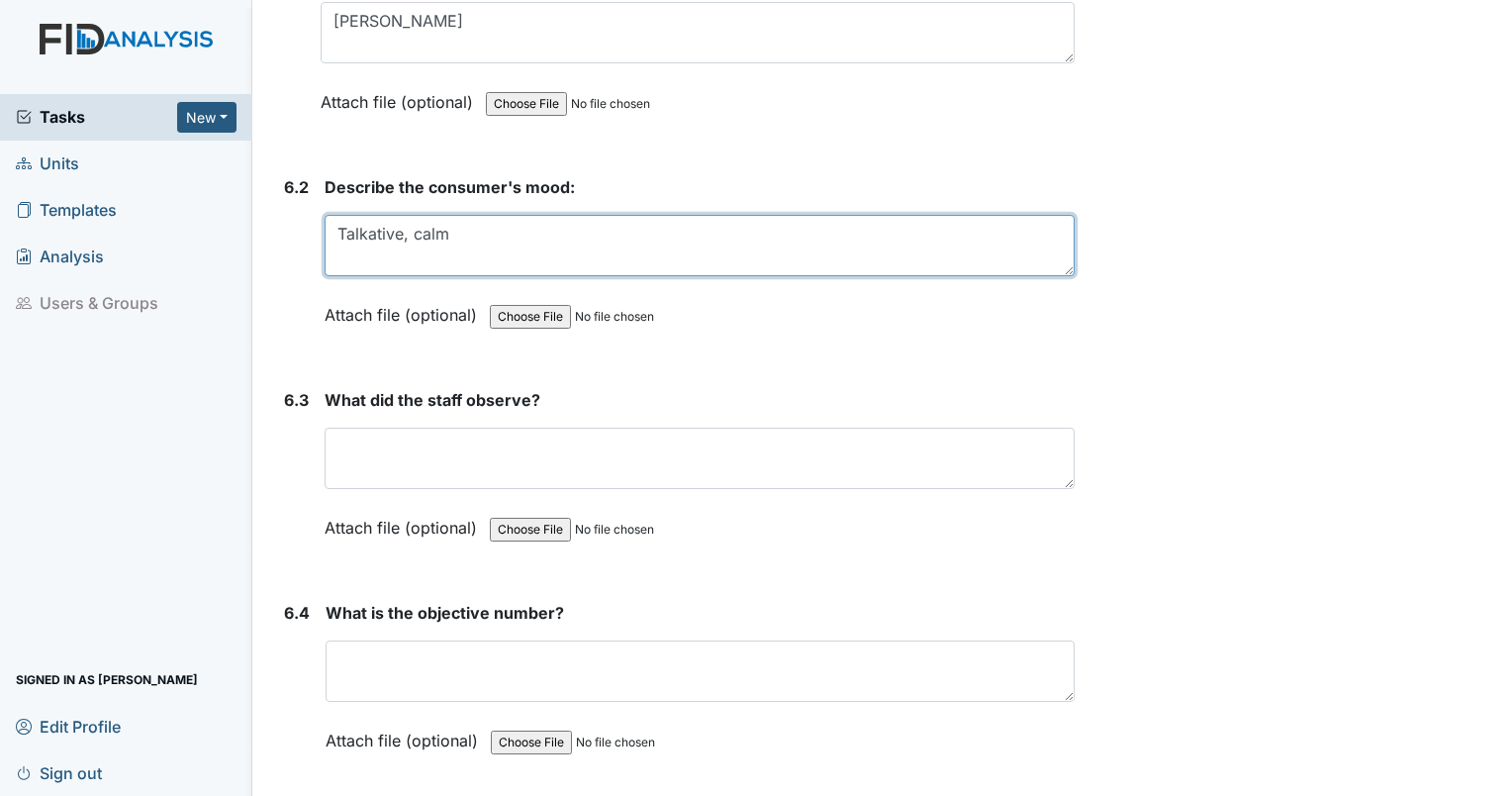 type on "Talkative, calm" 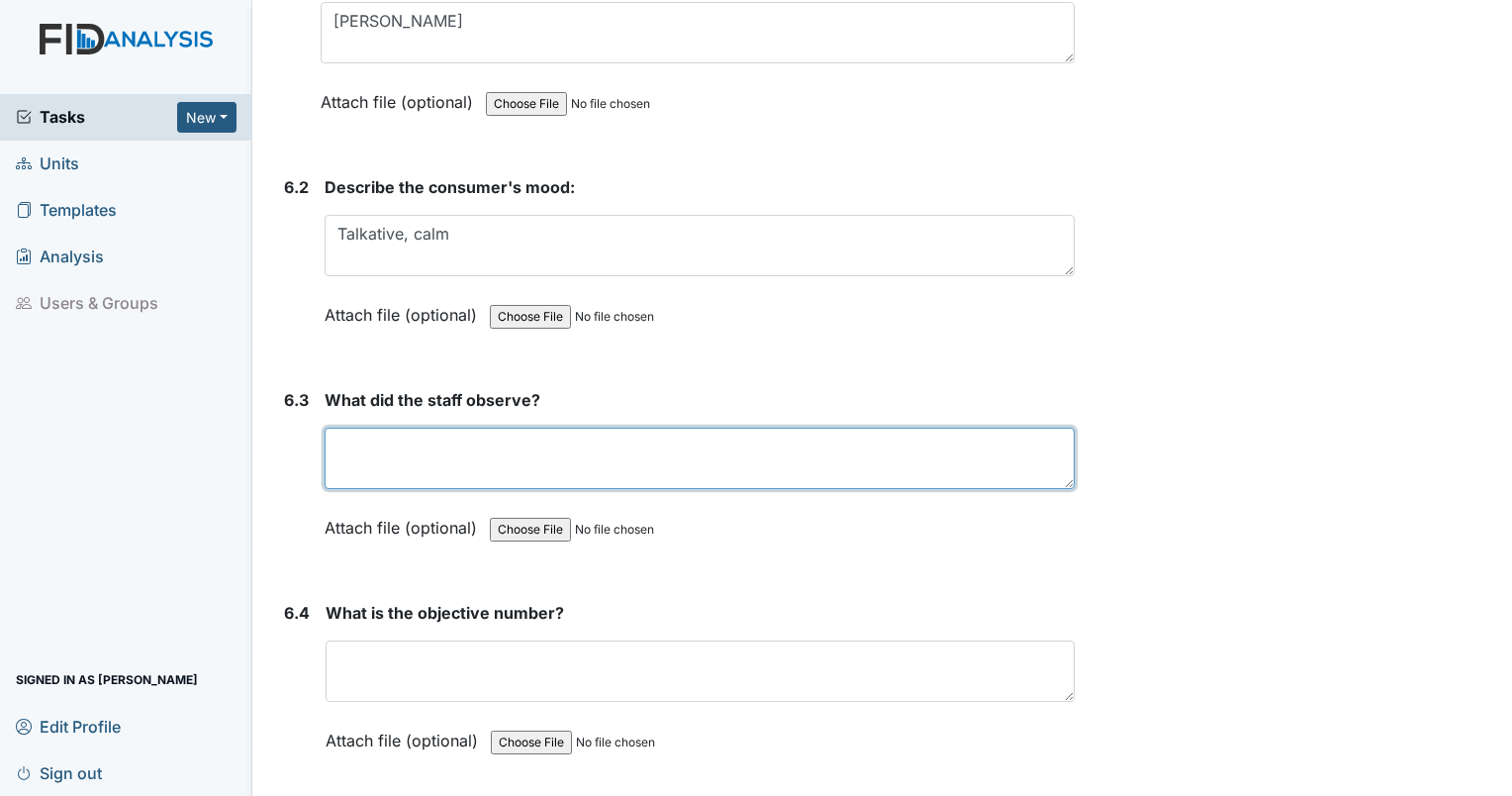 click at bounding box center [700, 458] 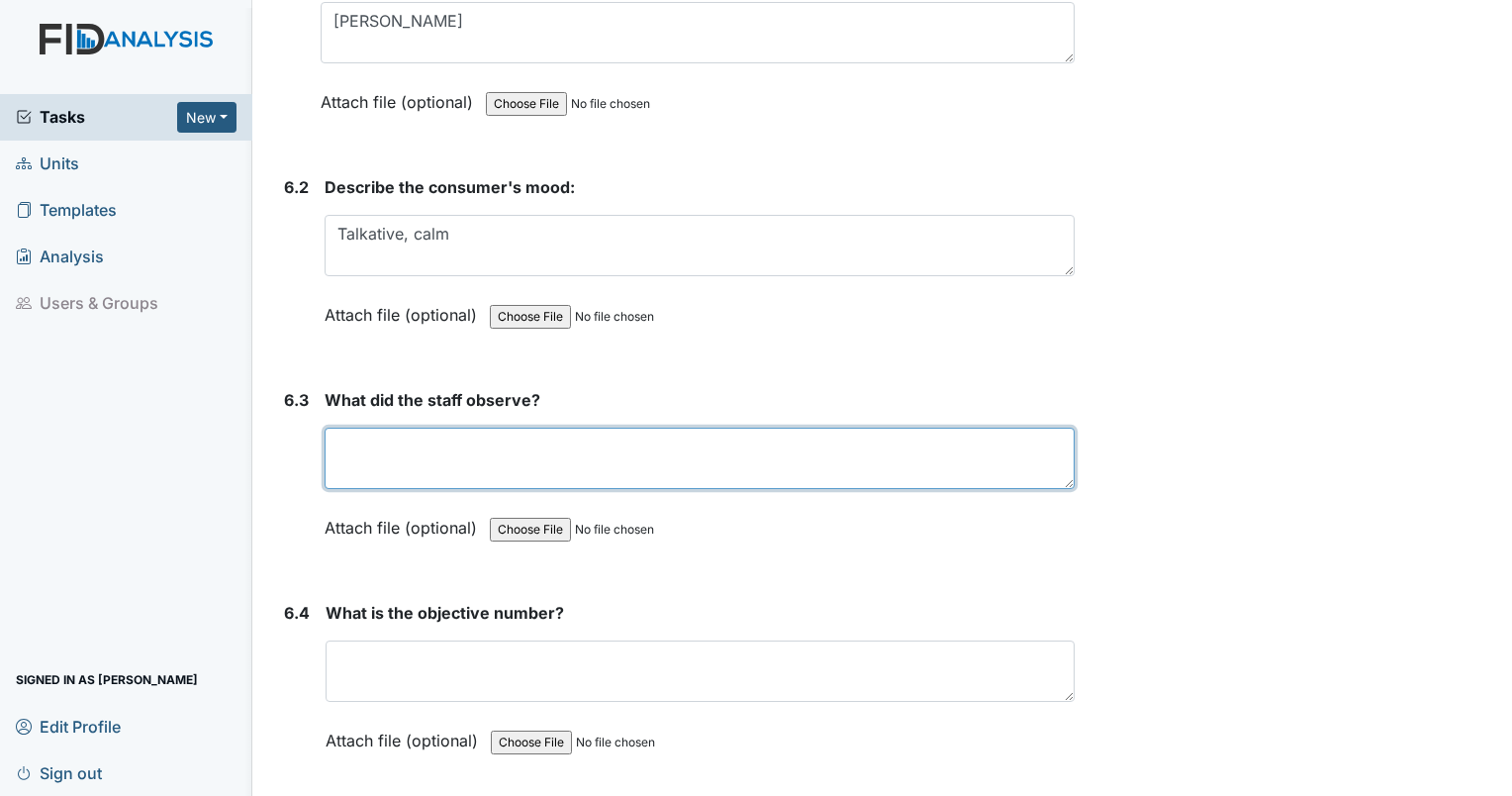 click at bounding box center (700, 458) 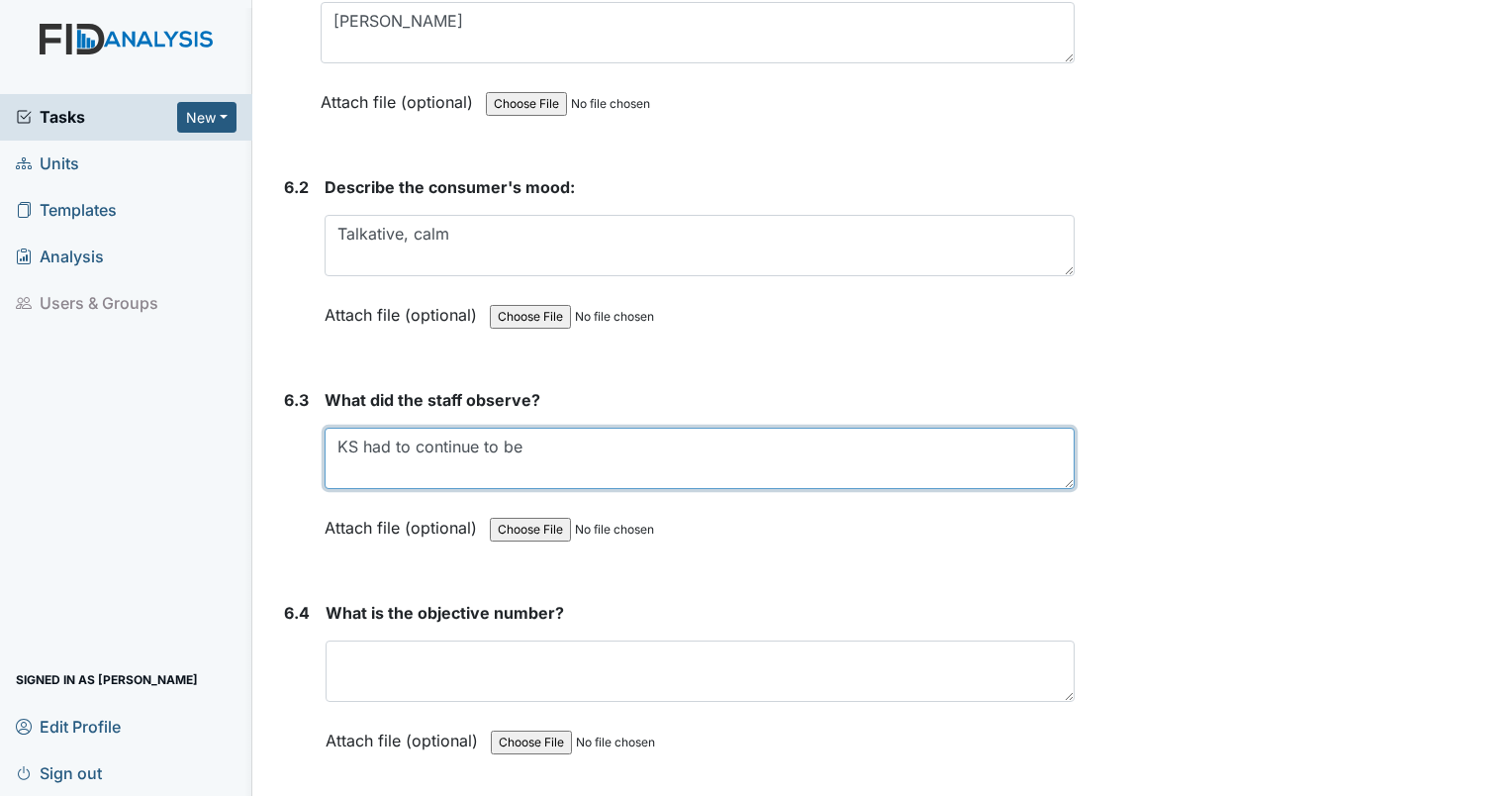 click on "KS had to continue to be" at bounding box center [700, 458] 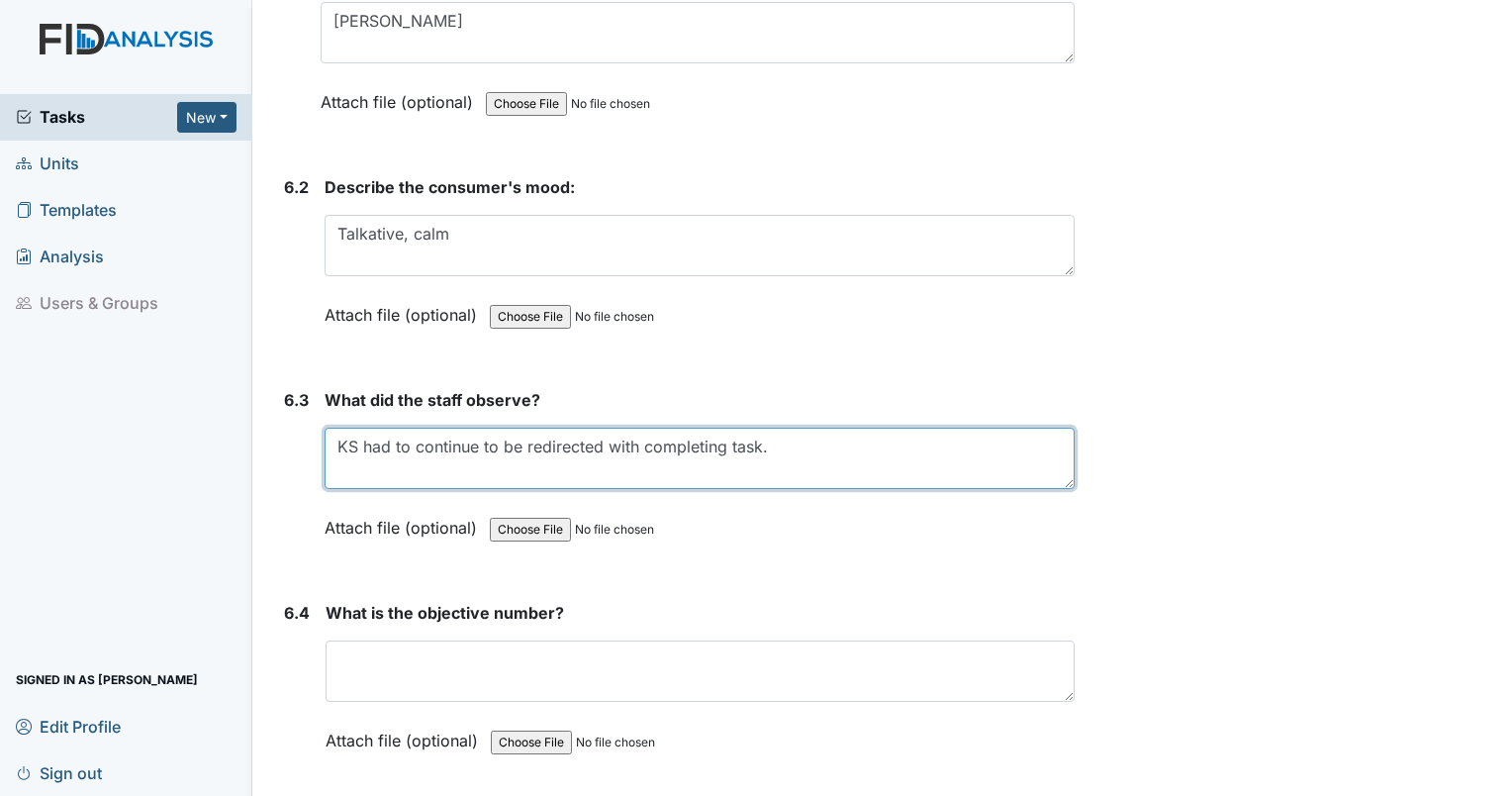type on "KS had to continue to be redirected with completing task." 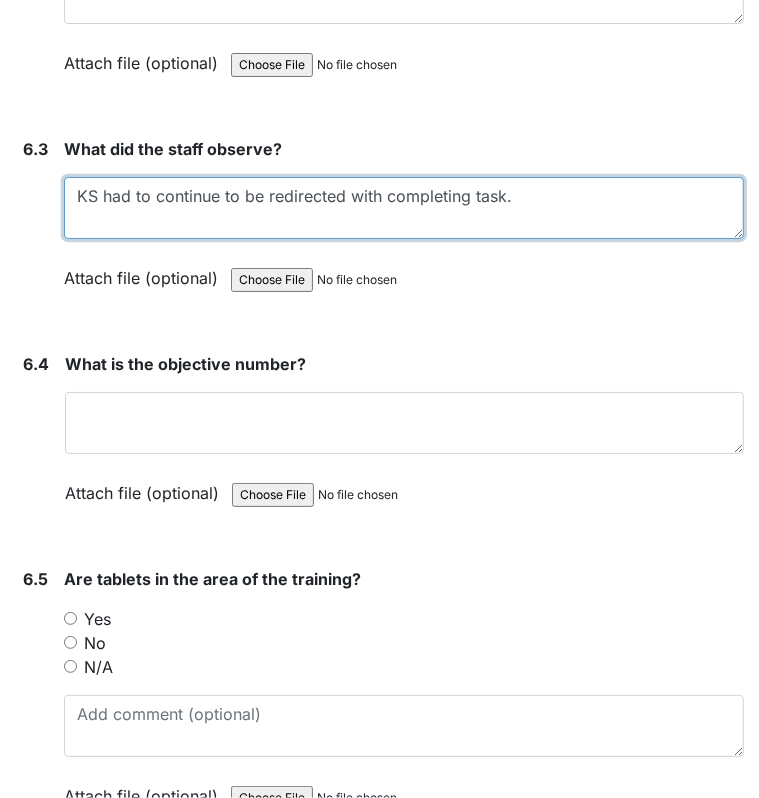 scroll, scrollTop: 12243, scrollLeft: 0, axis: vertical 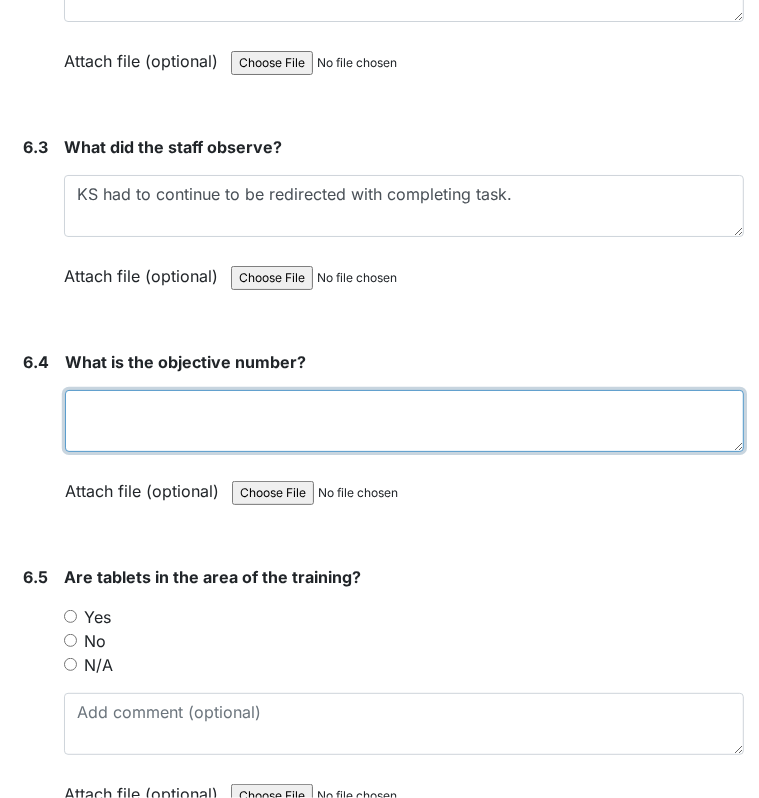 click at bounding box center [404, 421] 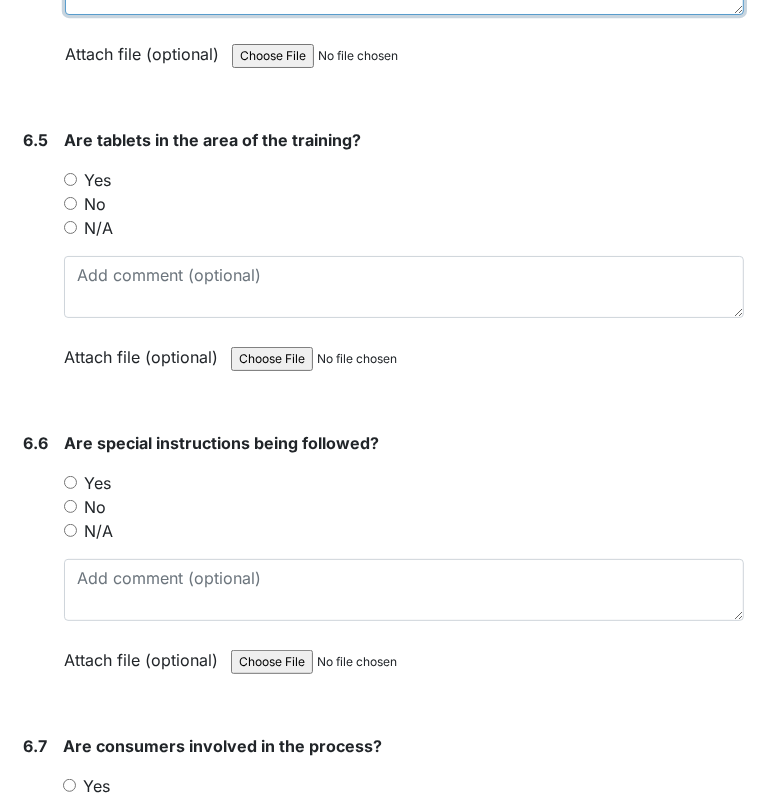 scroll, scrollTop: 12687, scrollLeft: 0, axis: vertical 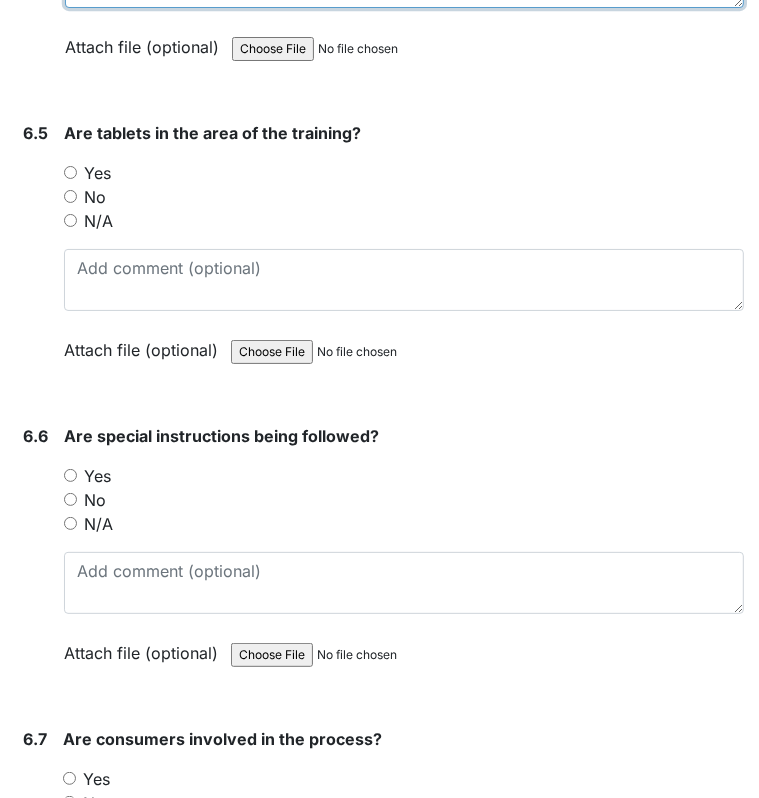 type on "2. 1b" 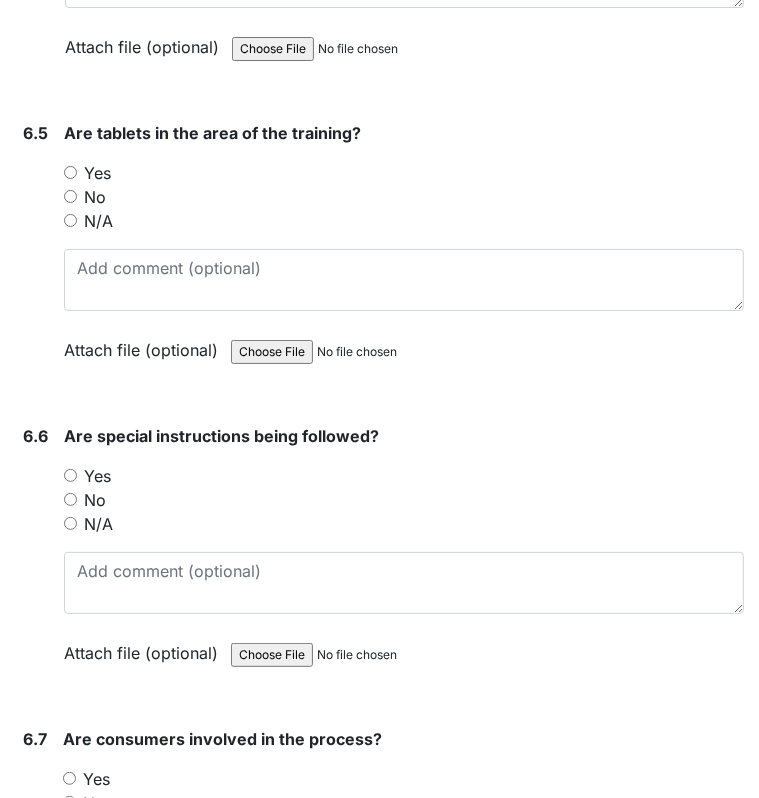 click on "Yes" at bounding box center [70, 172] 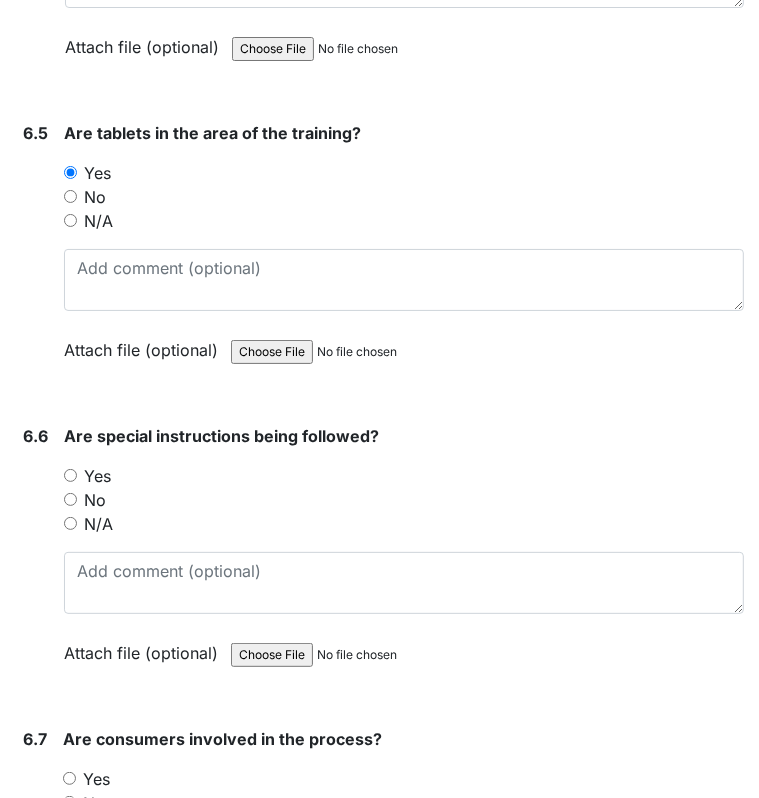 click on "Yes" at bounding box center [70, 475] 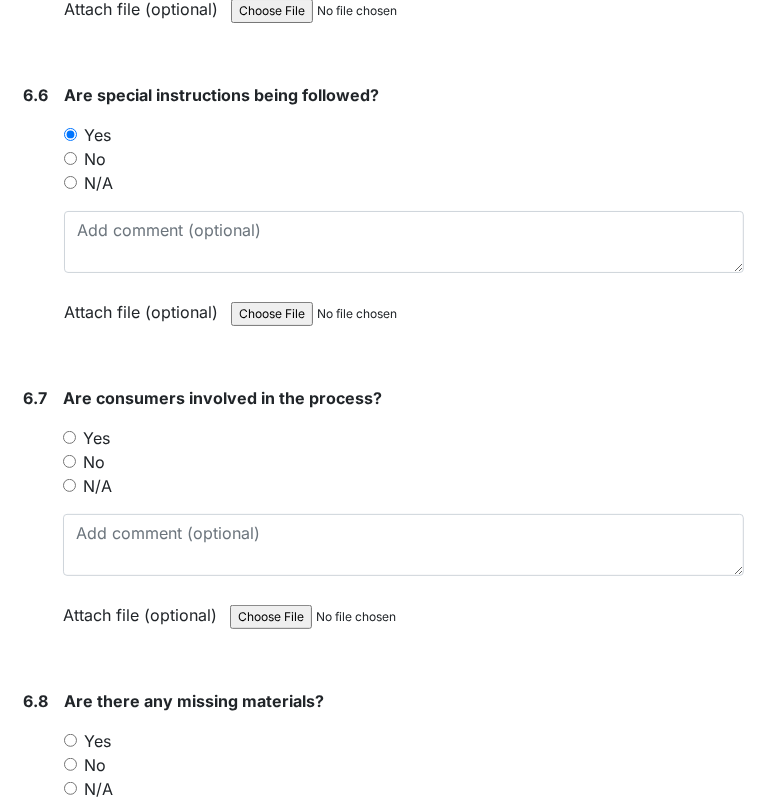 scroll, scrollTop: 13028, scrollLeft: 0, axis: vertical 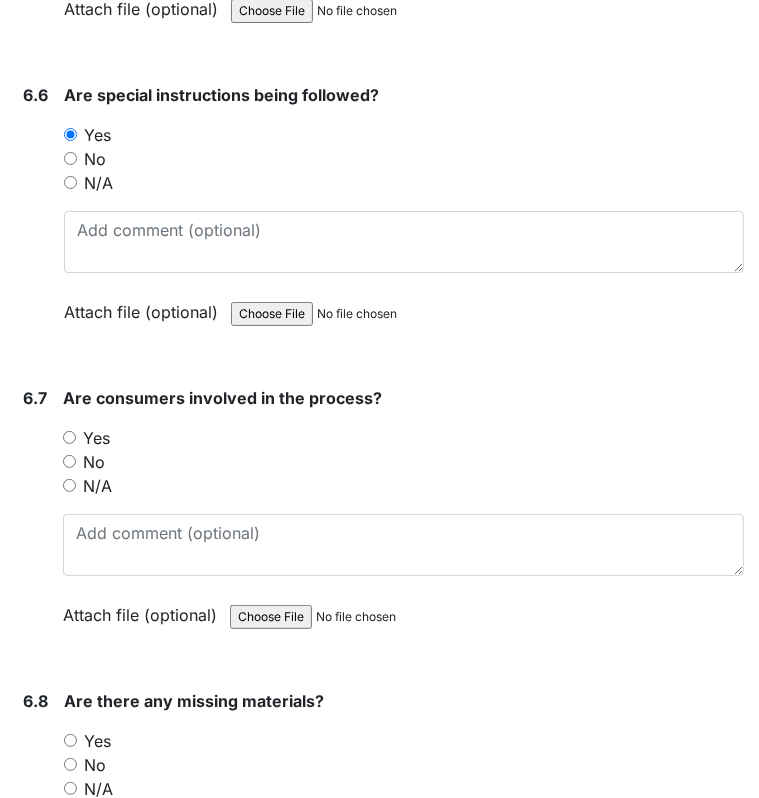 click on "Yes" at bounding box center (69, 437) 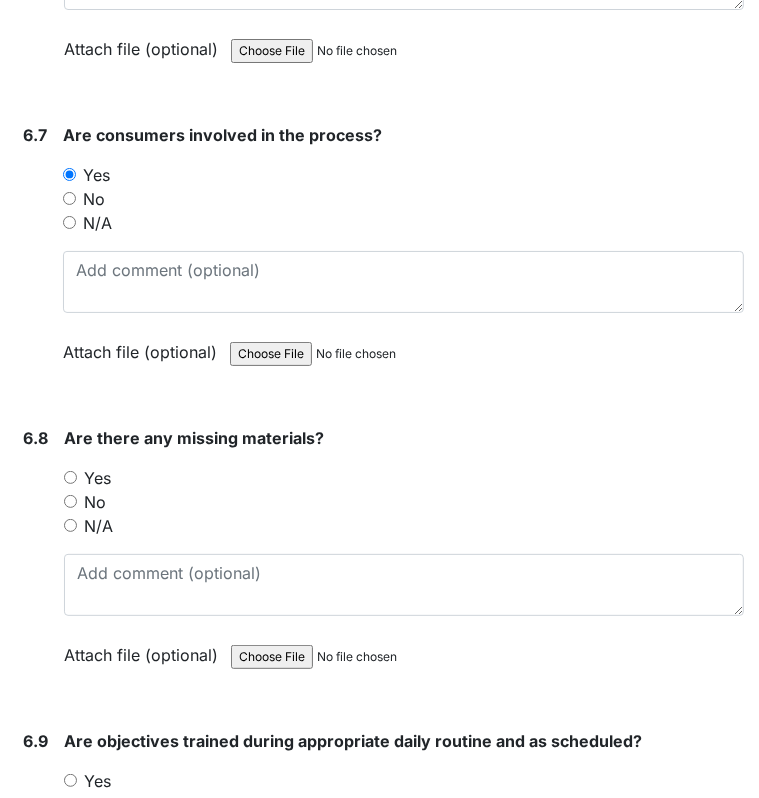 scroll, scrollTop: 13292, scrollLeft: 0, axis: vertical 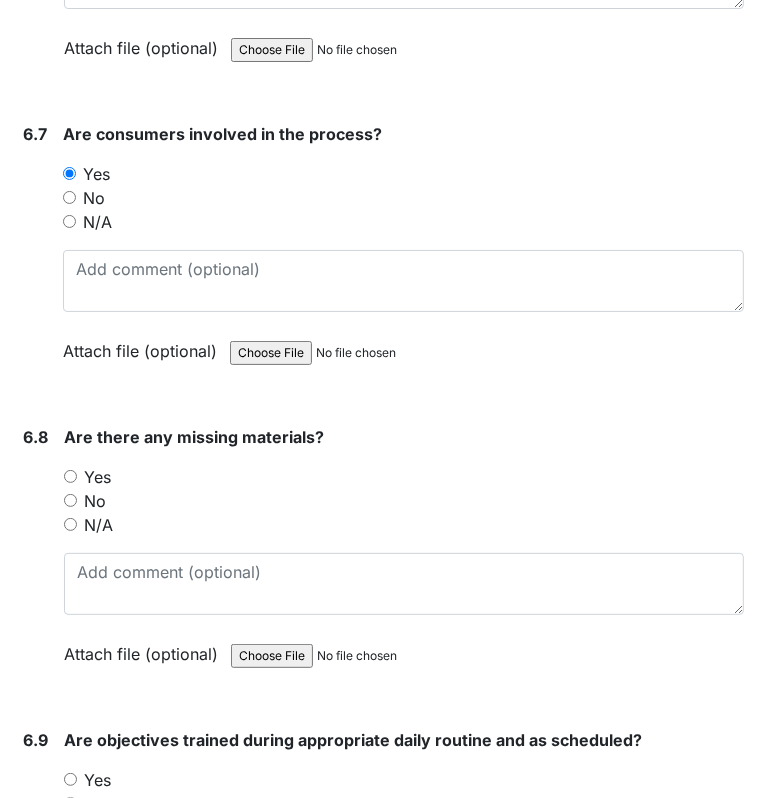 click on "No" at bounding box center [404, 501] 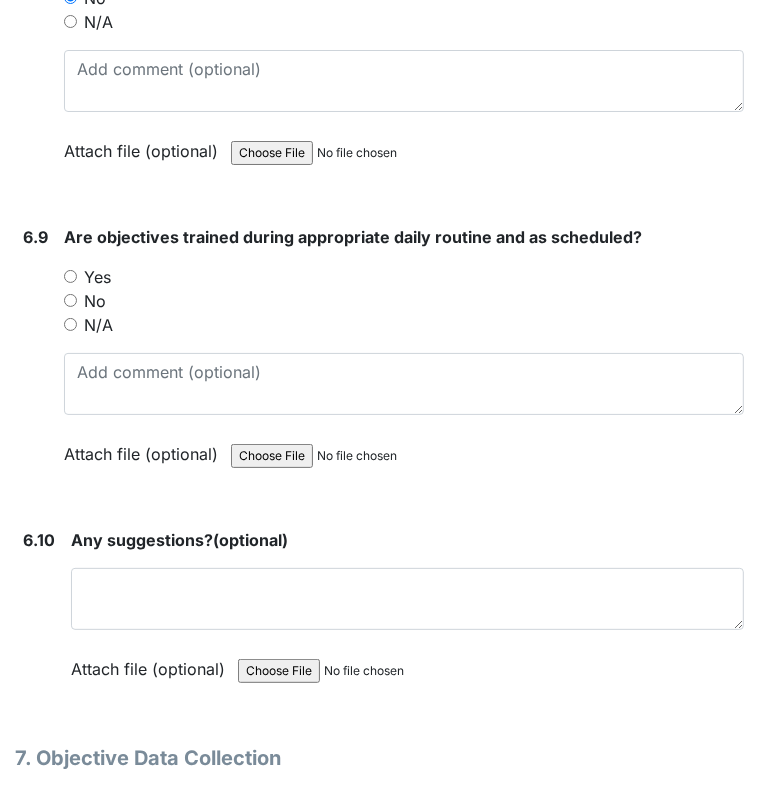 scroll, scrollTop: 13799, scrollLeft: 0, axis: vertical 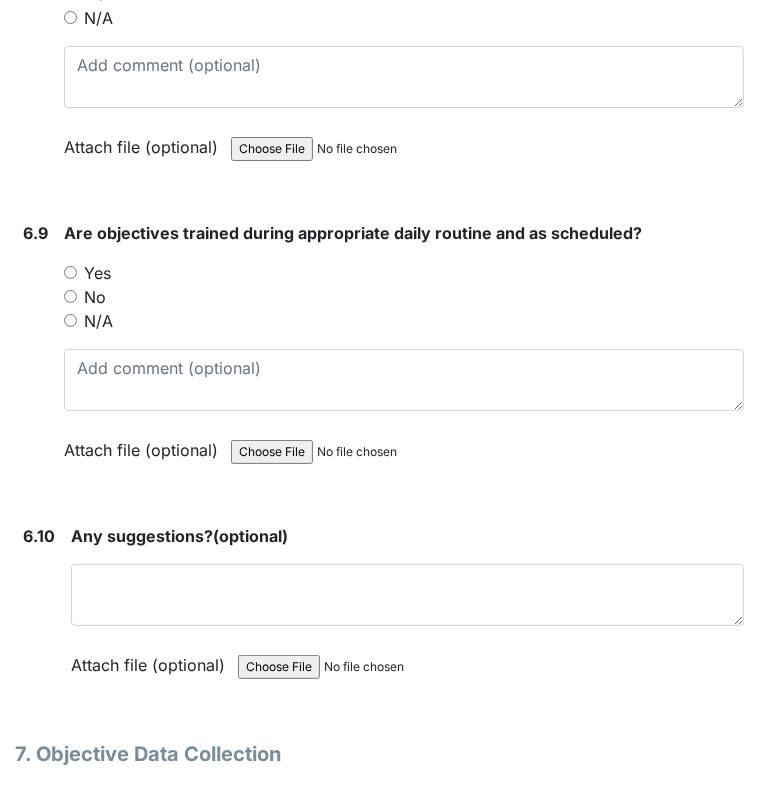 click on "Yes" at bounding box center (70, 272) 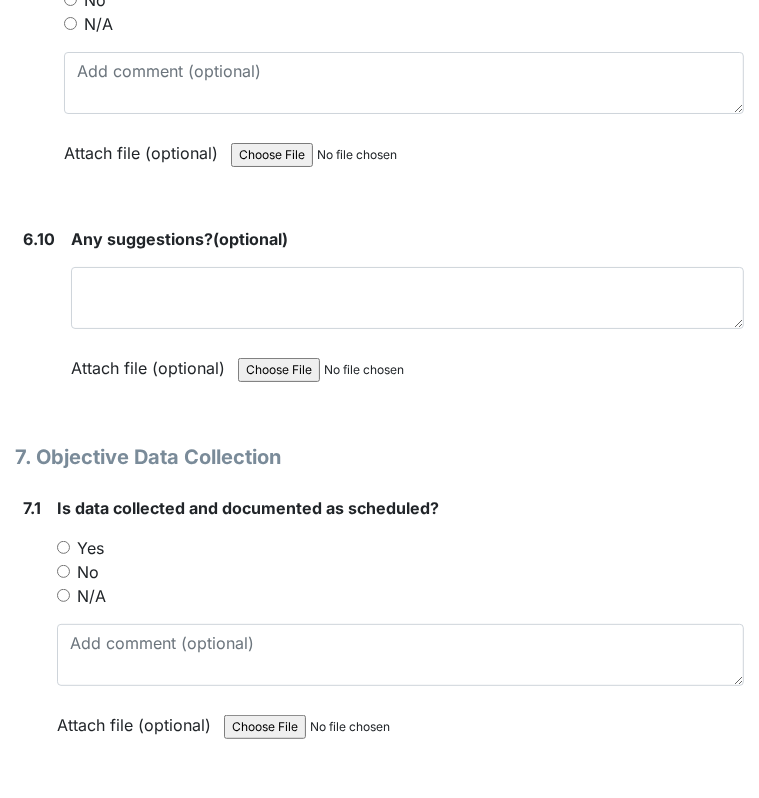 scroll, scrollTop: 14108, scrollLeft: 0, axis: vertical 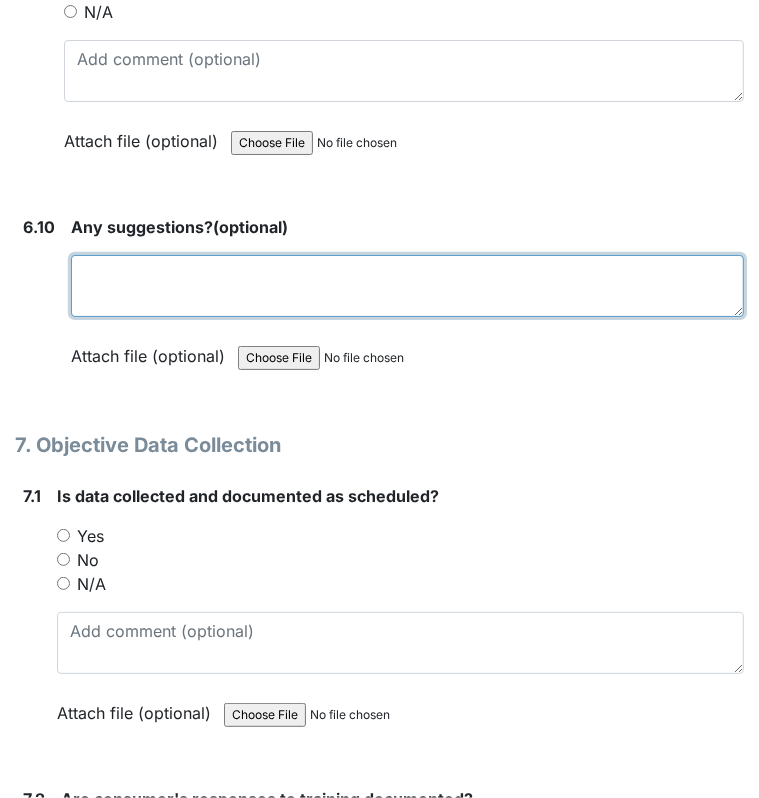 click at bounding box center (407, 286) 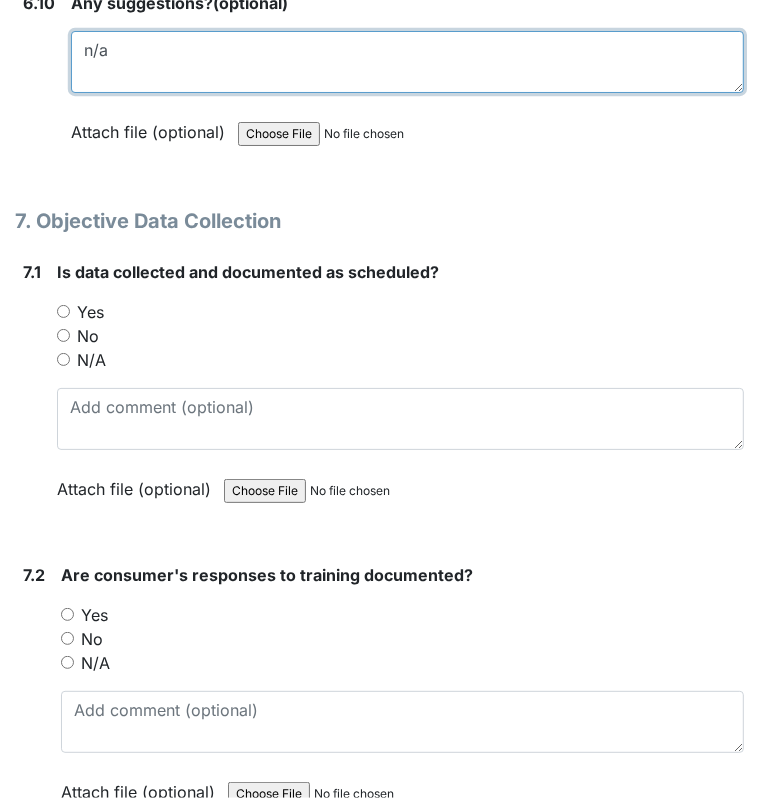 scroll, scrollTop: 14368, scrollLeft: 0, axis: vertical 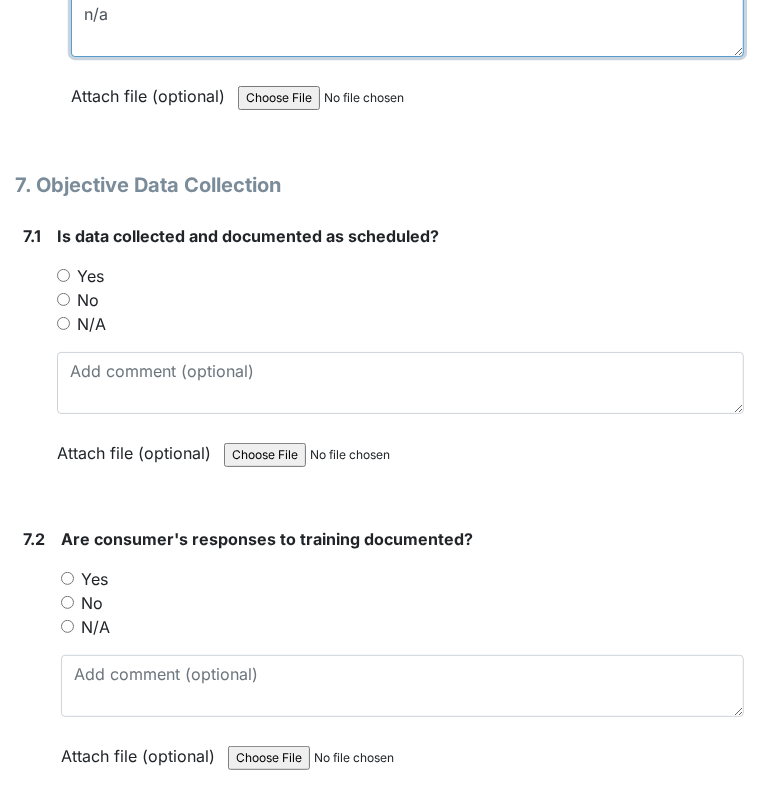 type on "n/a" 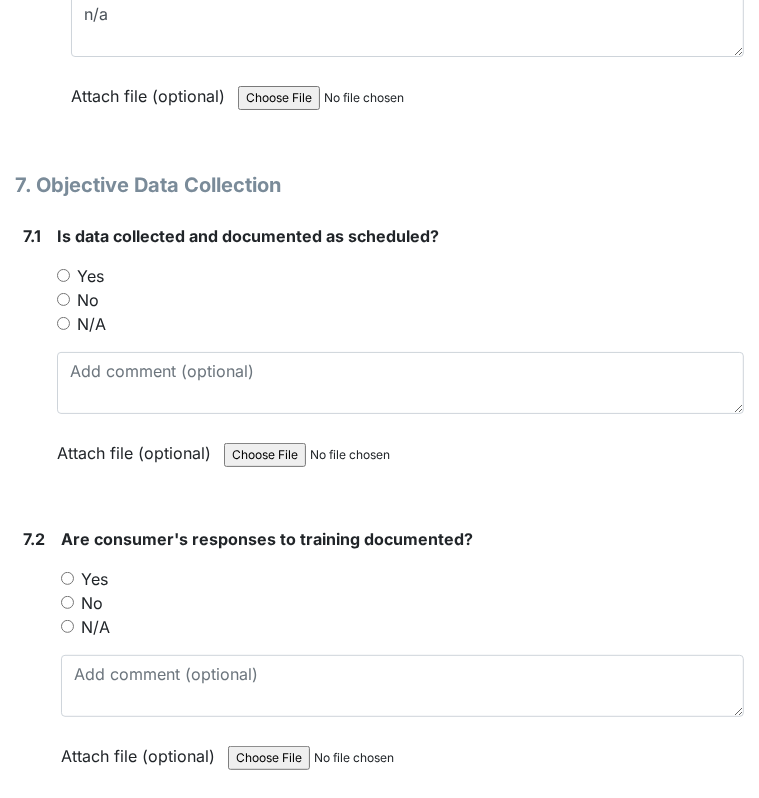 click on "Yes" at bounding box center [63, 275] 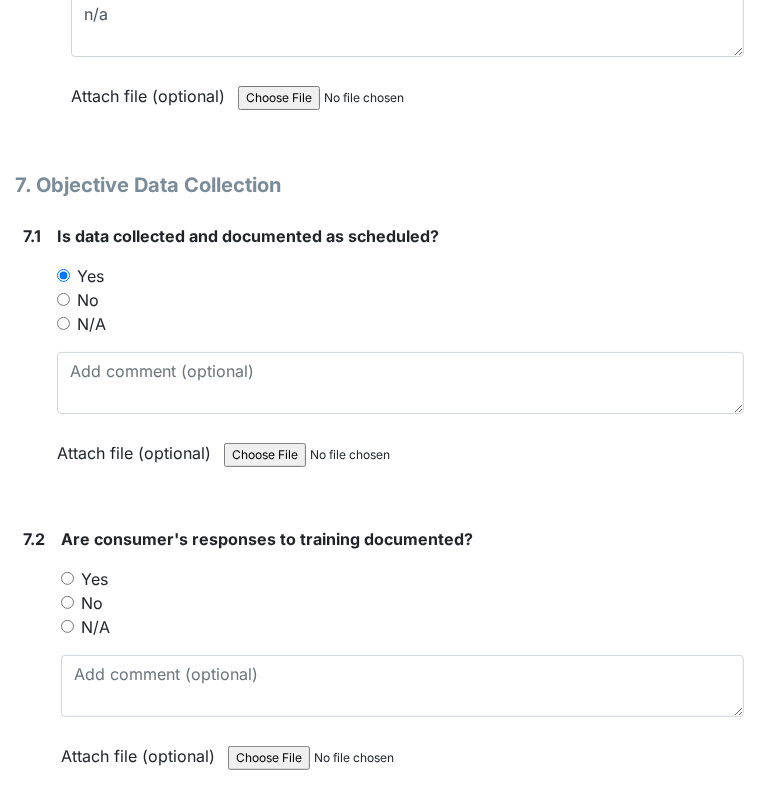click on "Yes" at bounding box center (67, 578) 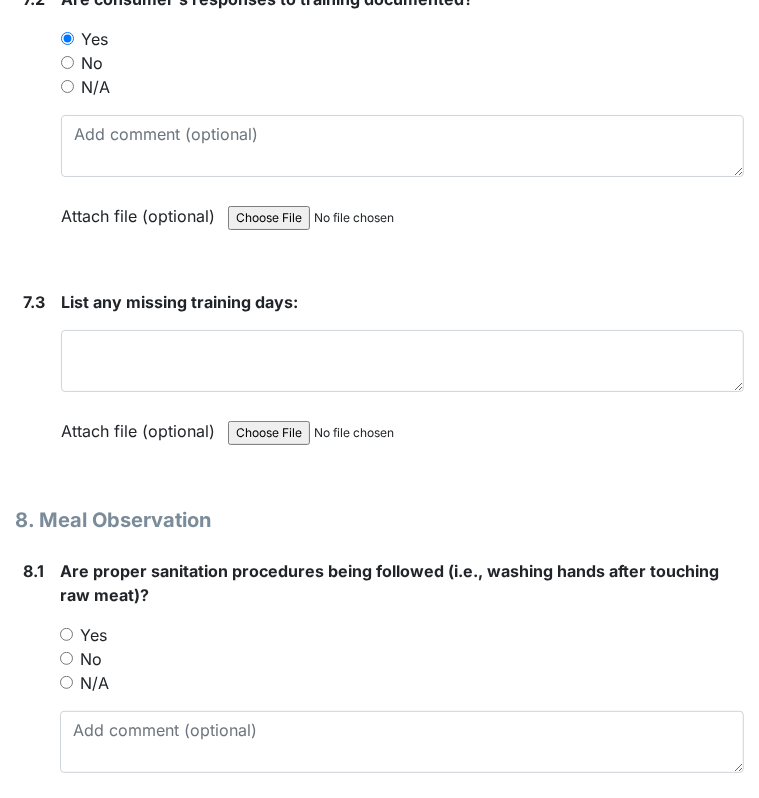 scroll, scrollTop: 14909, scrollLeft: 0, axis: vertical 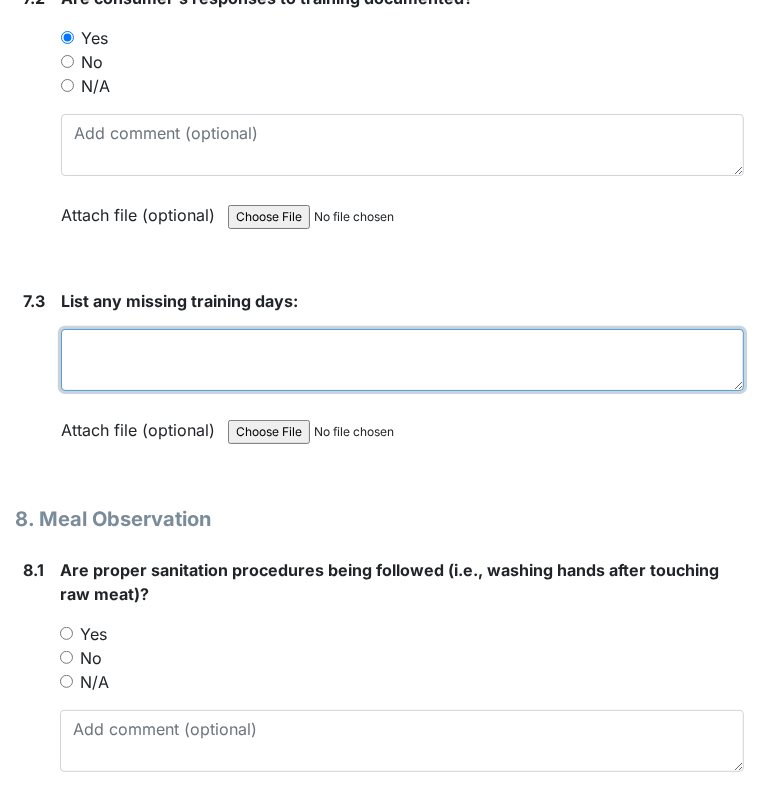 click at bounding box center (402, 360) 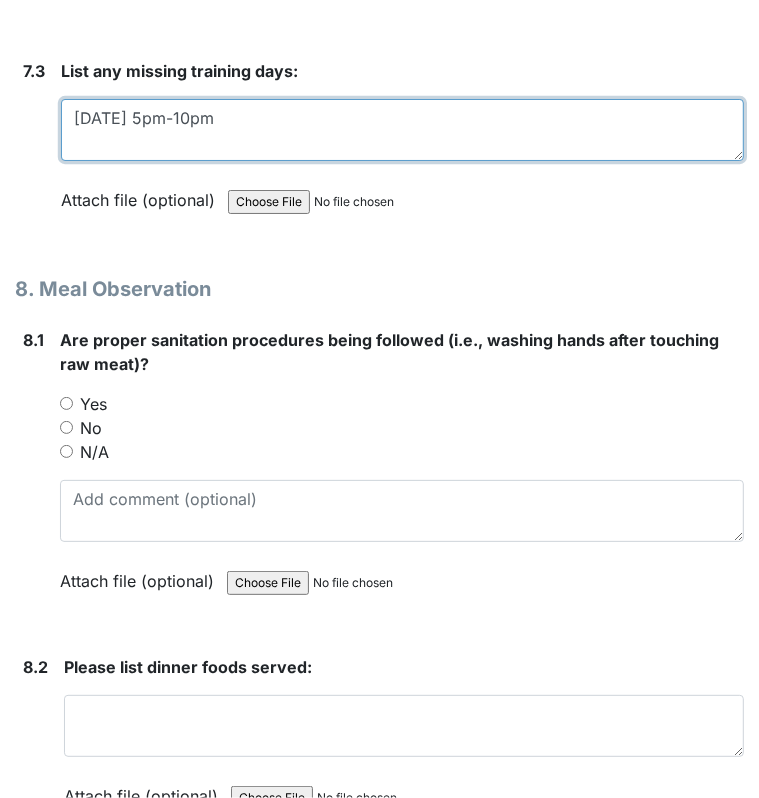scroll, scrollTop: 15146, scrollLeft: 0, axis: vertical 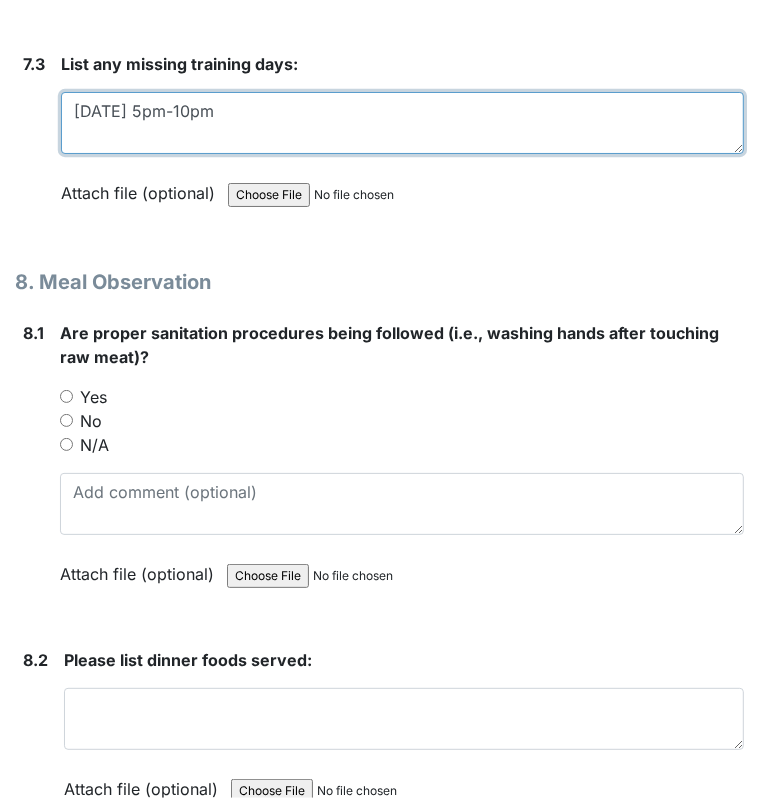 type on "7/17/2025- 5pm-10pm" 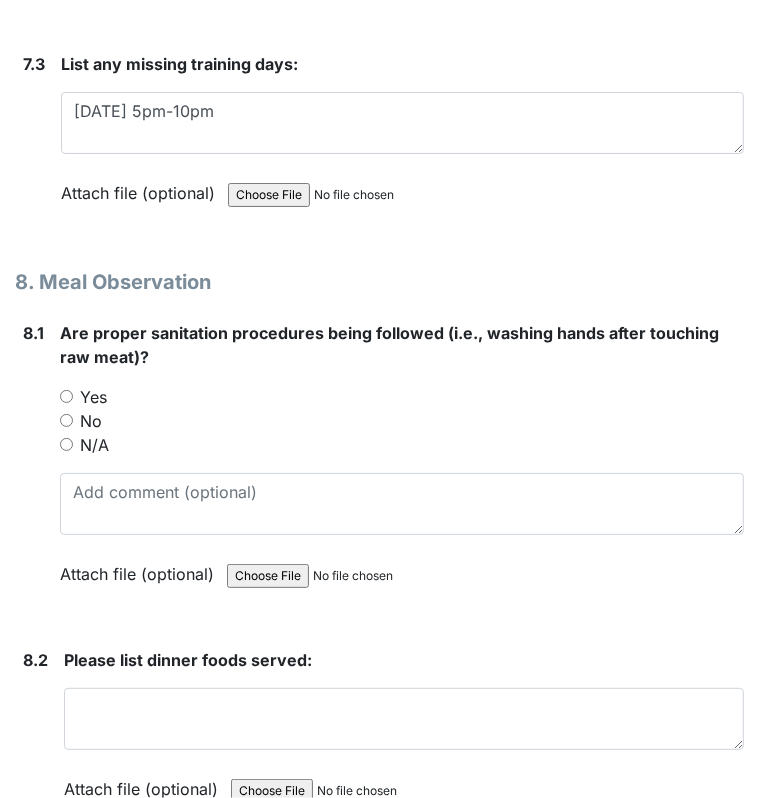 click on "Yes" at bounding box center [93, 397] 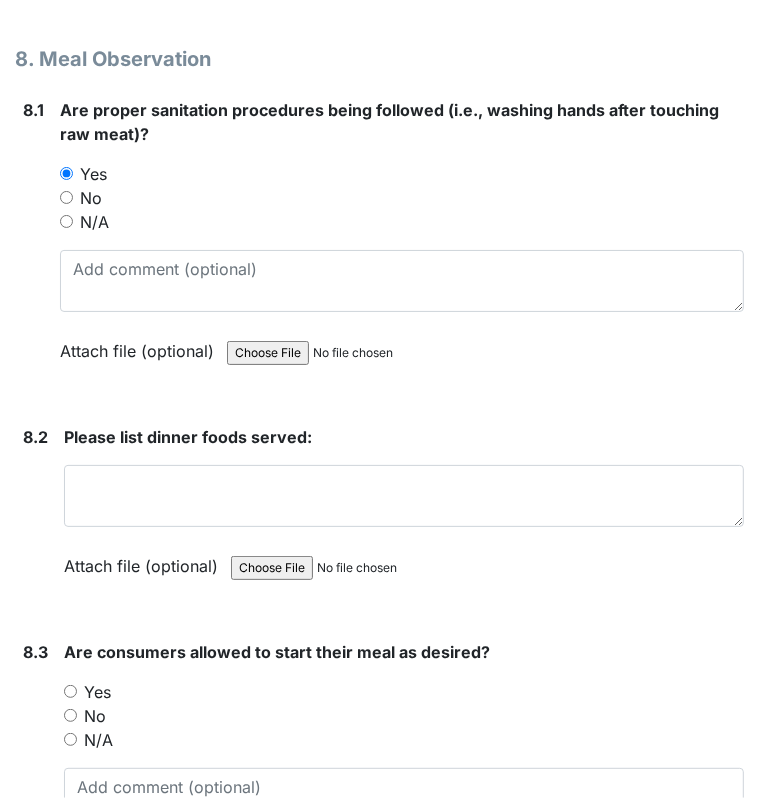 scroll, scrollTop: 15374, scrollLeft: 0, axis: vertical 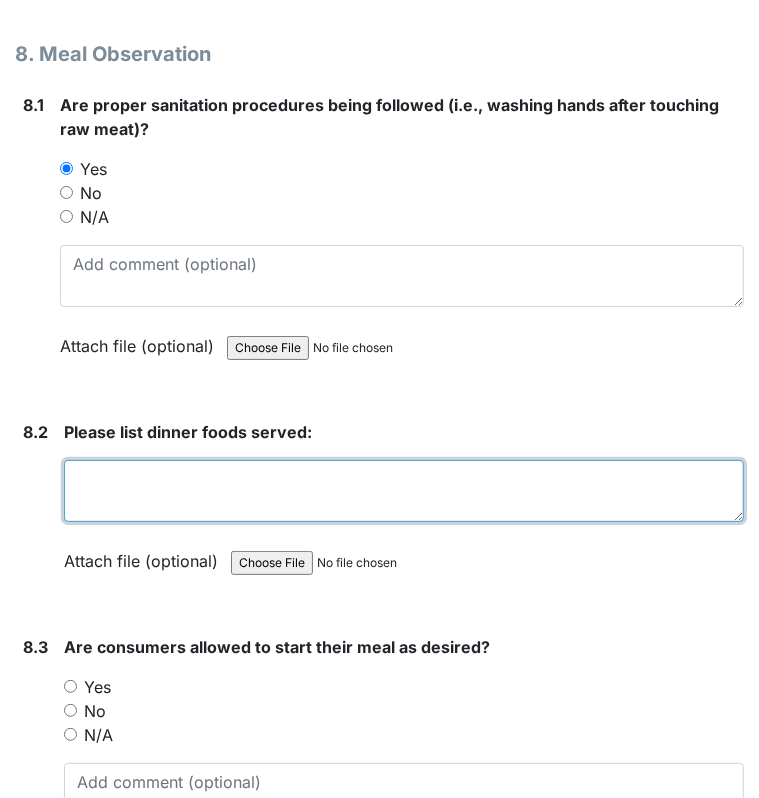 click at bounding box center [404, 491] 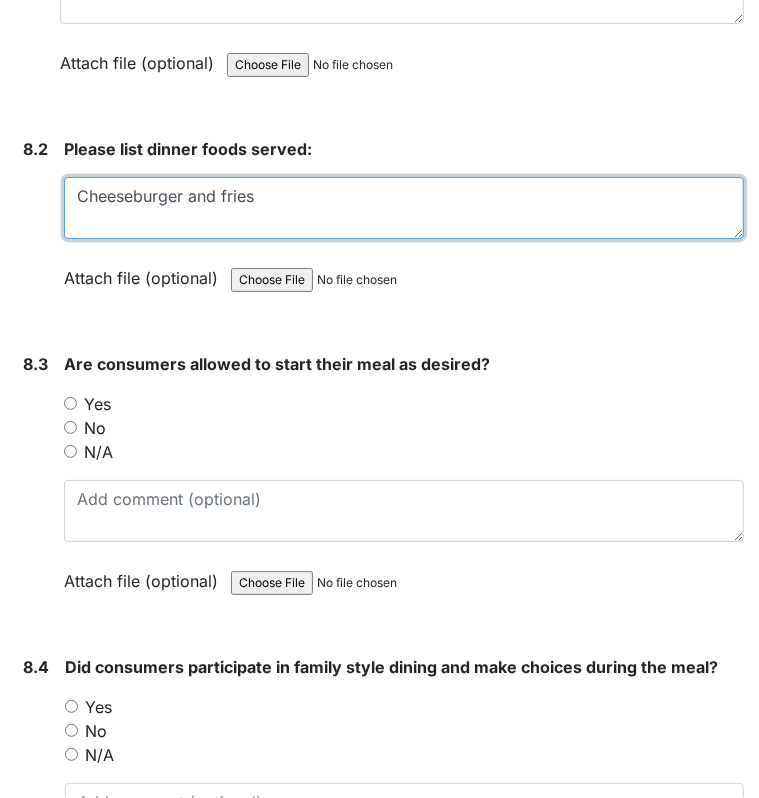 scroll, scrollTop: 15674, scrollLeft: 0, axis: vertical 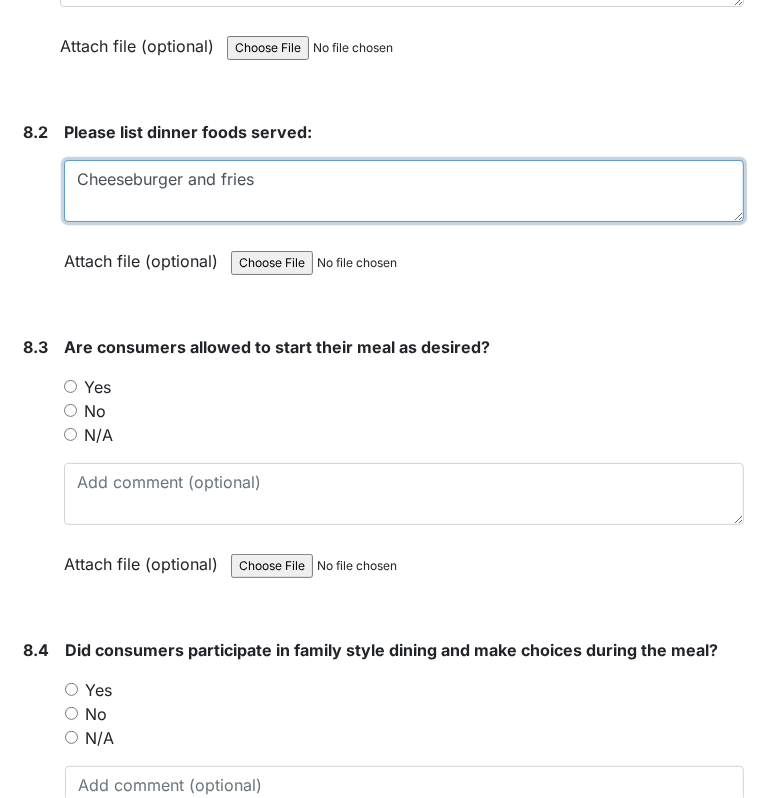 click on "Cheeseburger and fries" at bounding box center [404, 191] 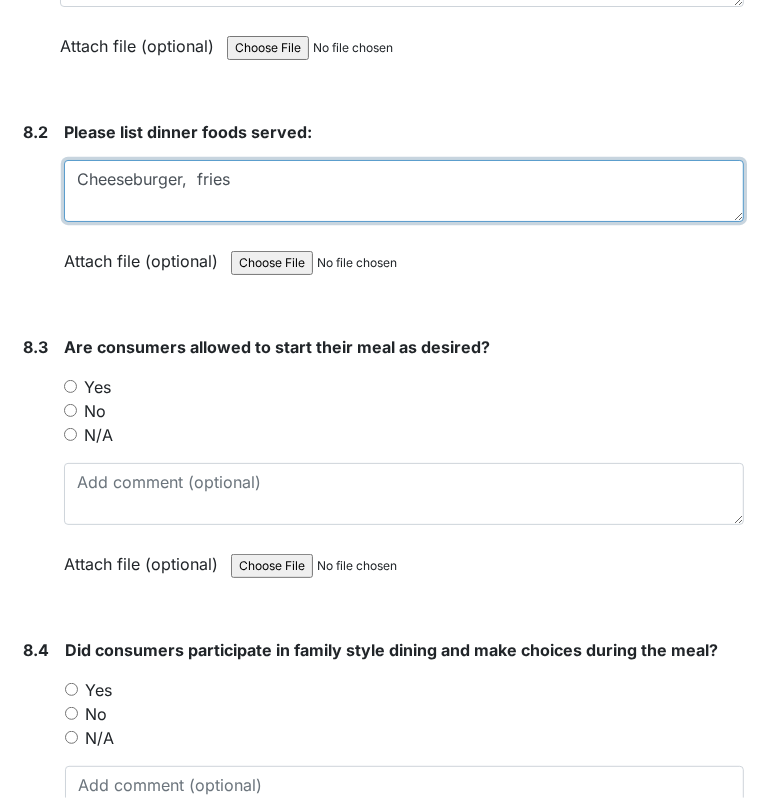 click on "Cheeseburger,  fries" at bounding box center [404, 191] 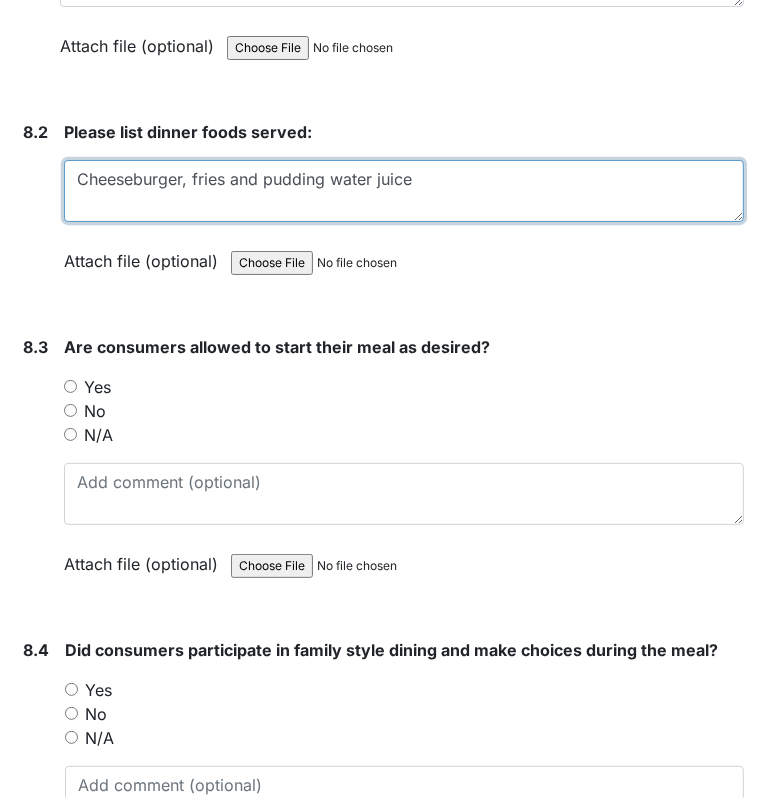 type on "Cheeseburger, fries and pudding water juice" 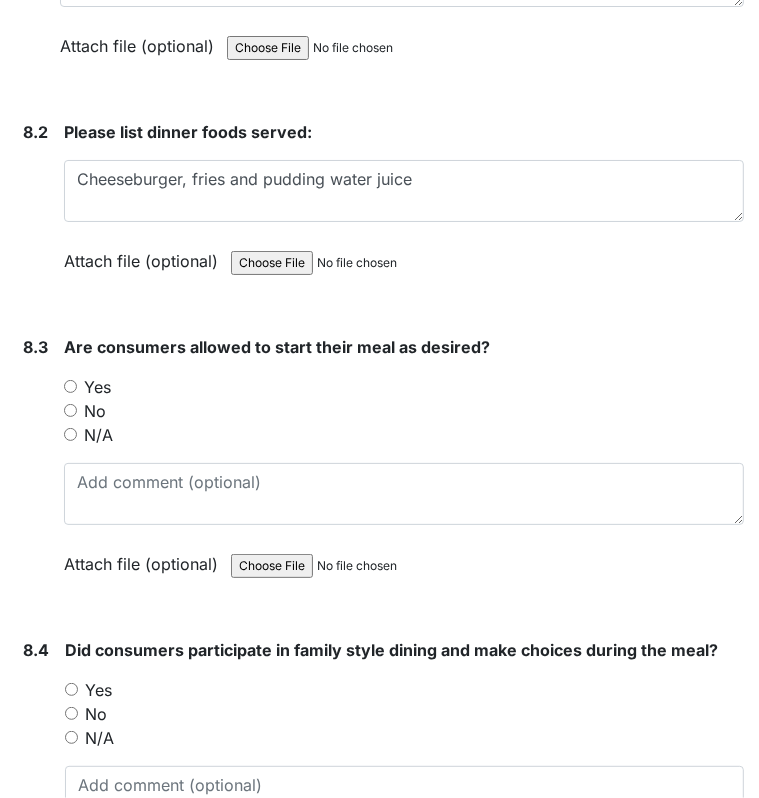 click on "Yes" at bounding box center (70, 386) 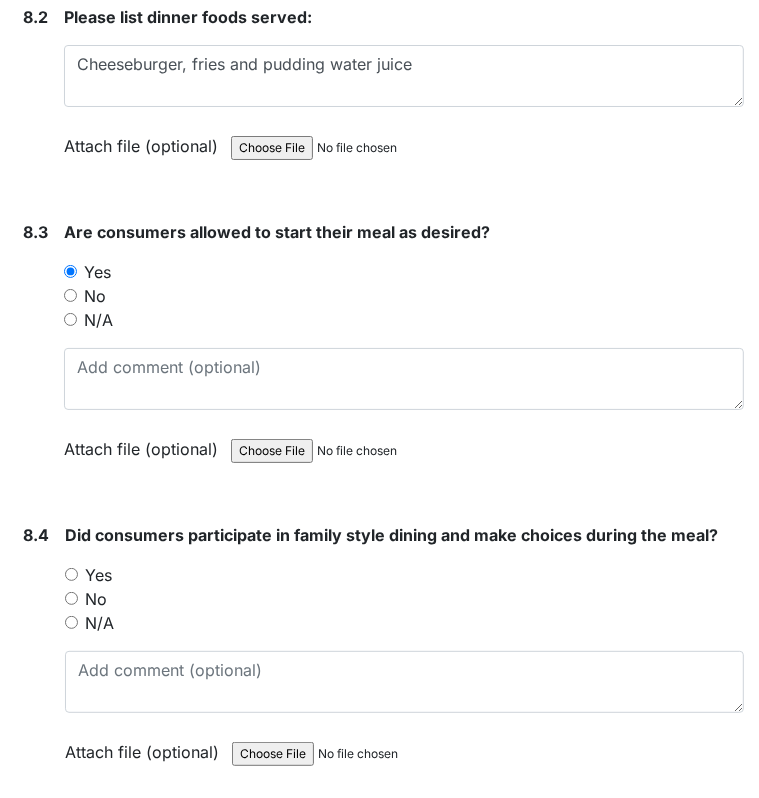 scroll, scrollTop: 15804, scrollLeft: 0, axis: vertical 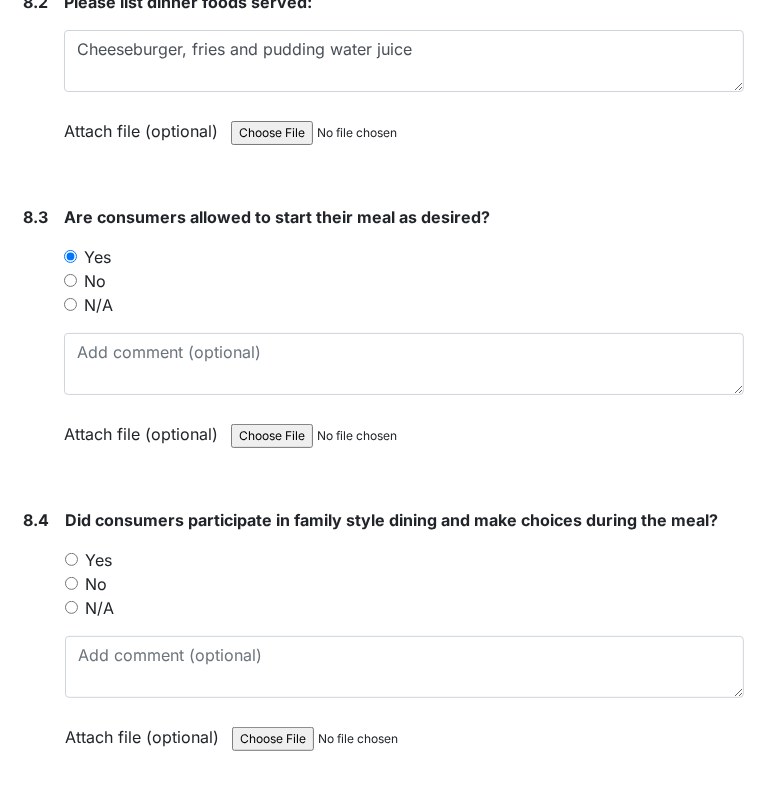 click on "Yes" at bounding box center [98, 560] 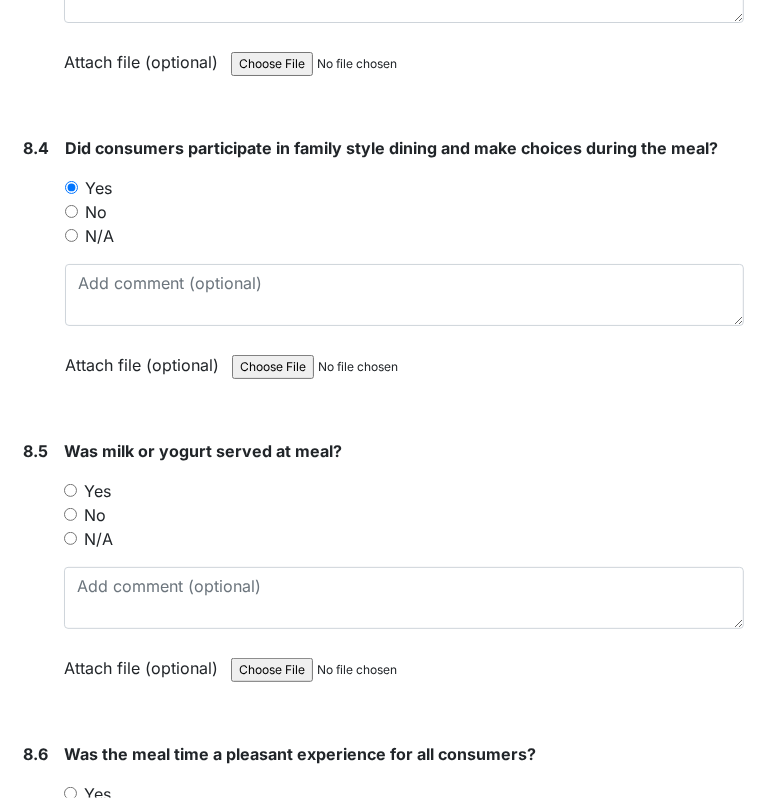 scroll, scrollTop: 16181, scrollLeft: 0, axis: vertical 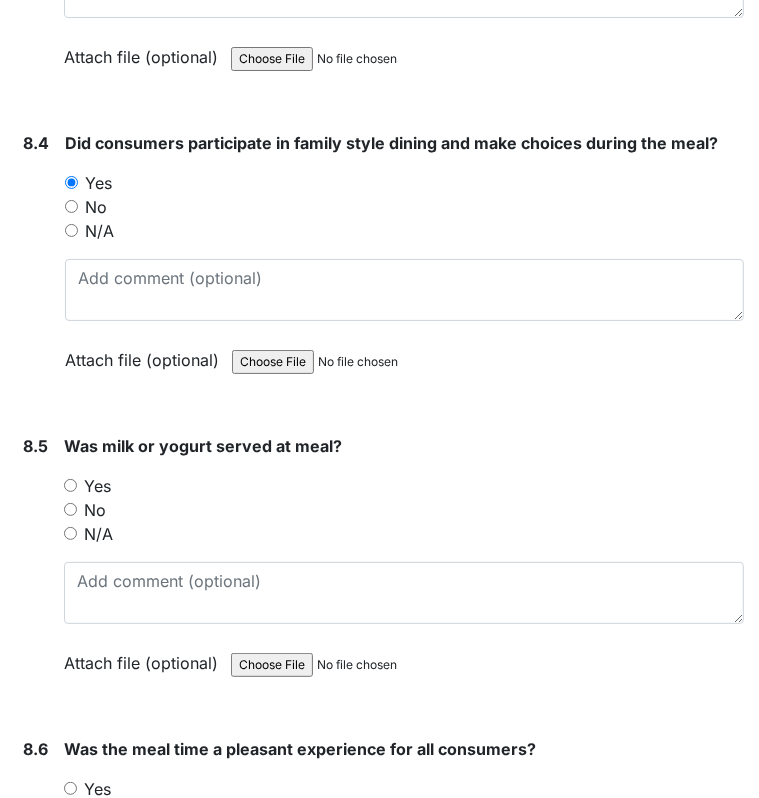 click on "Yes" at bounding box center (97, 486) 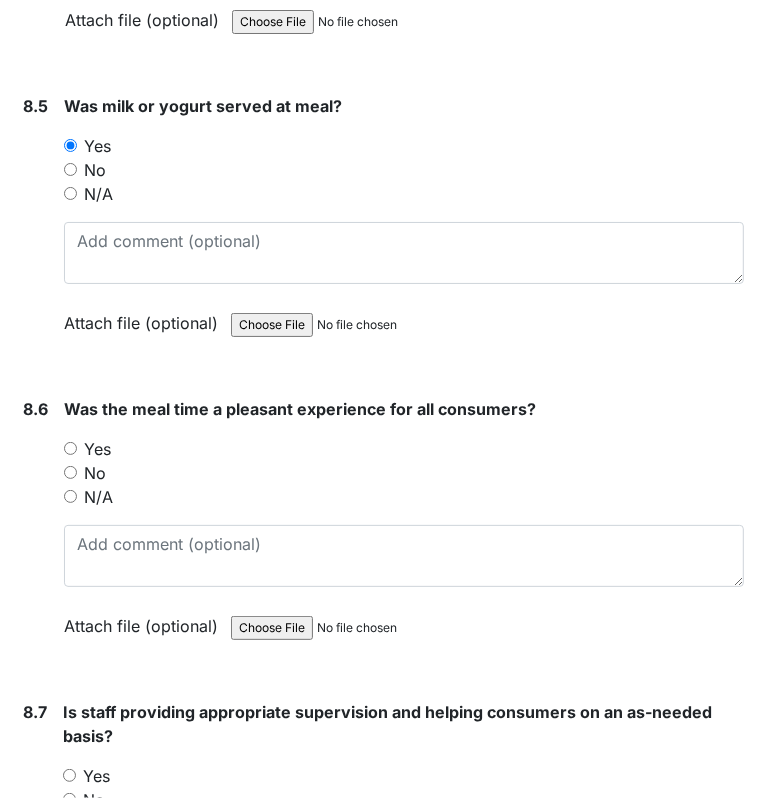 scroll, scrollTop: 16524, scrollLeft: 0, axis: vertical 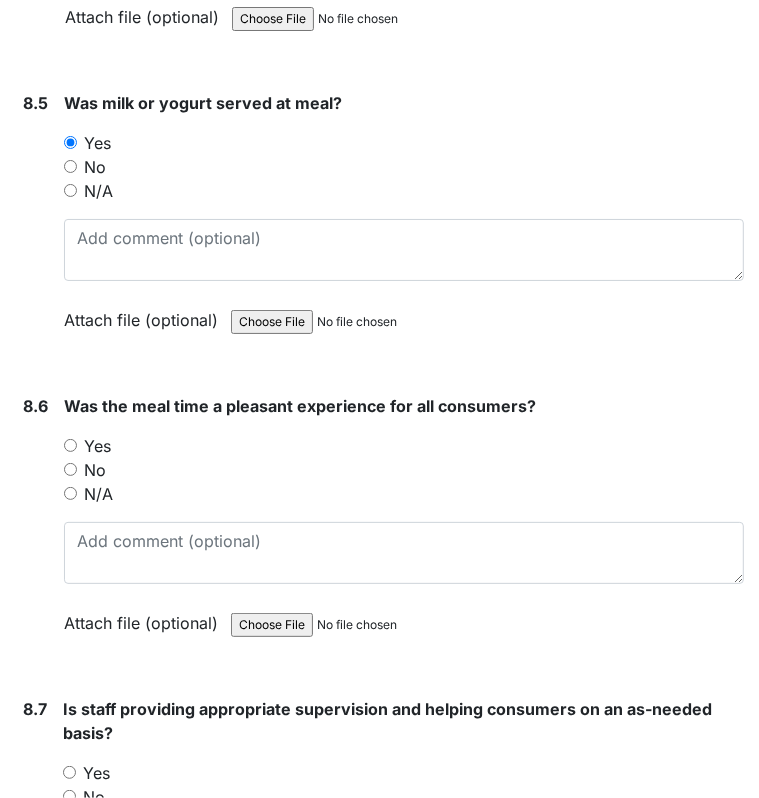 click on "Yes" at bounding box center (97, 446) 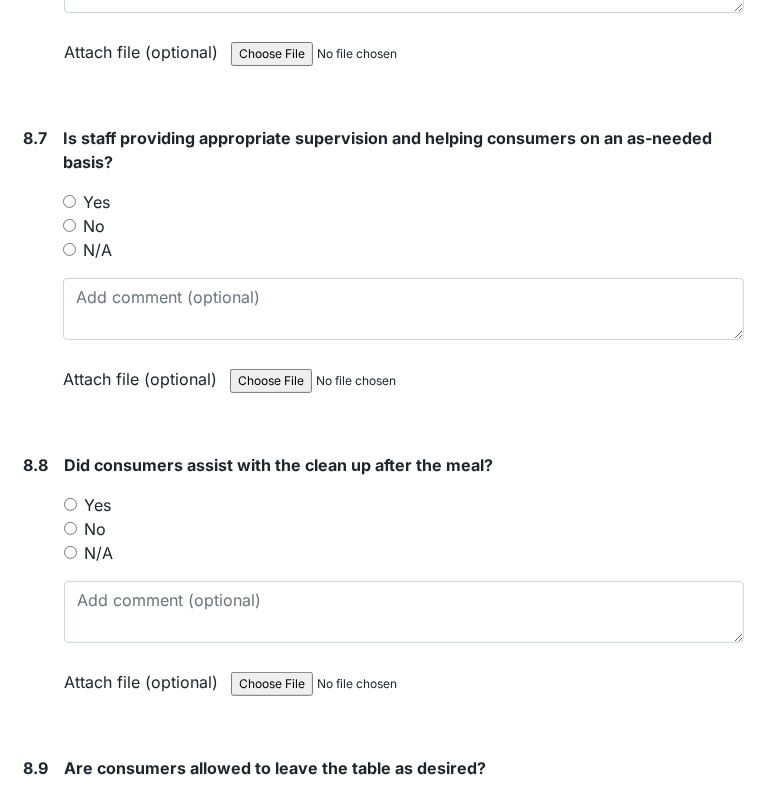 scroll, scrollTop: 17103, scrollLeft: 0, axis: vertical 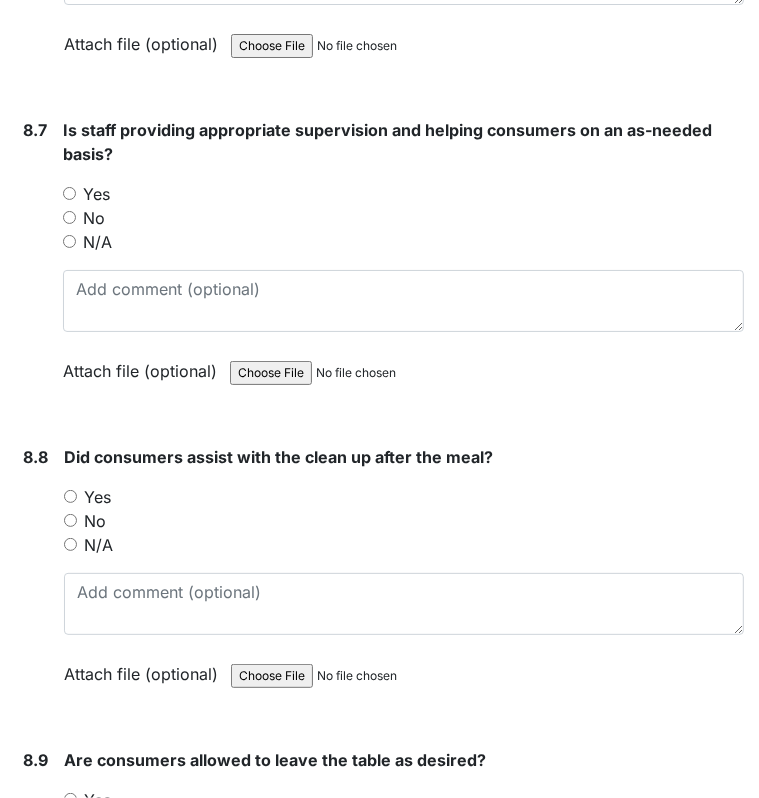 click on "Yes" at bounding box center [96, 194] 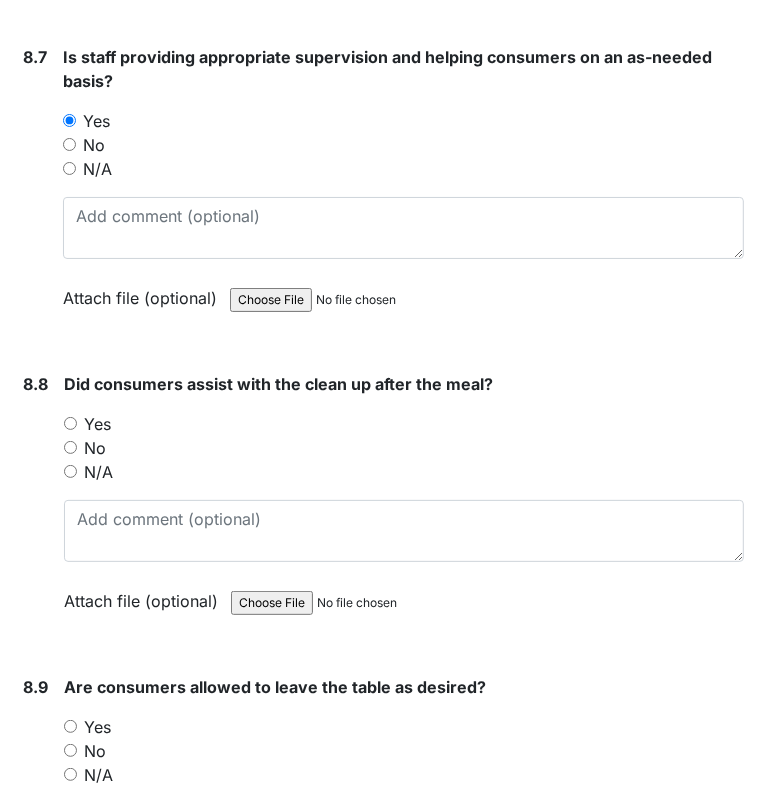 click on "Yes" at bounding box center (97, 424) 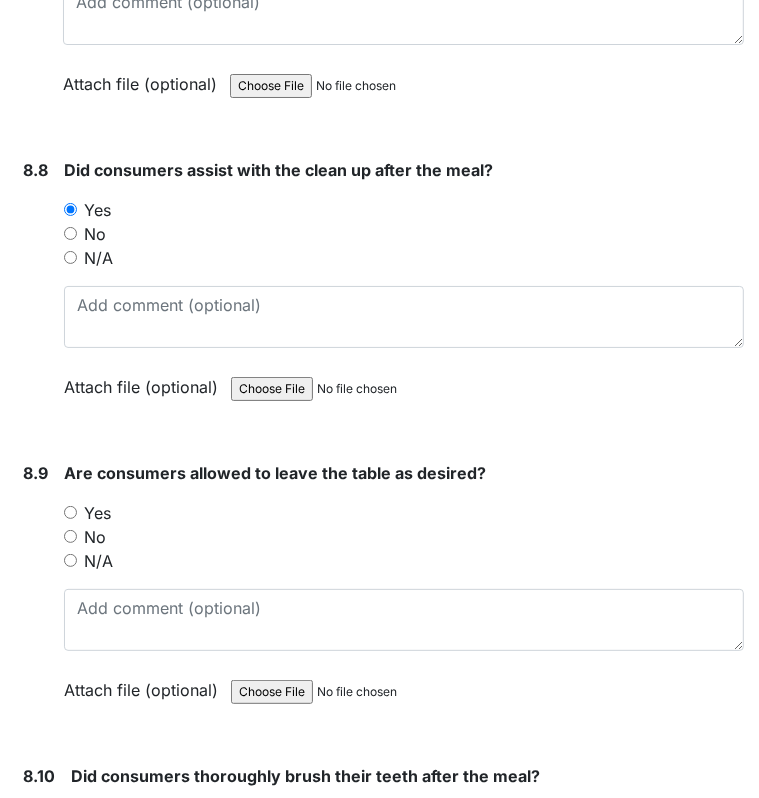 scroll, scrollTop: 17396, scrollLeft: 0, axis: vertical 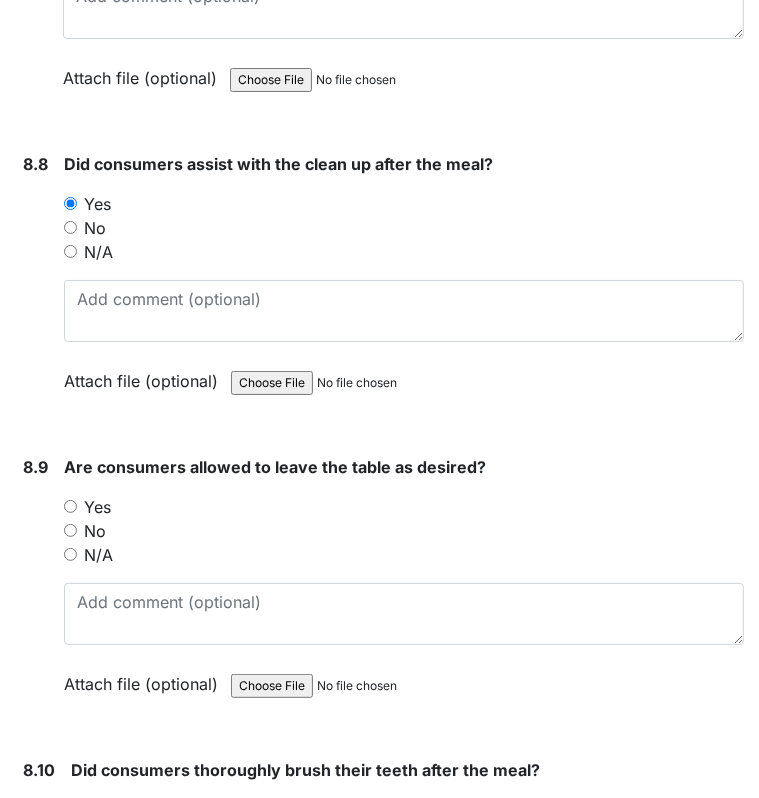 click on "Yes" at bounding box center [404, 507] 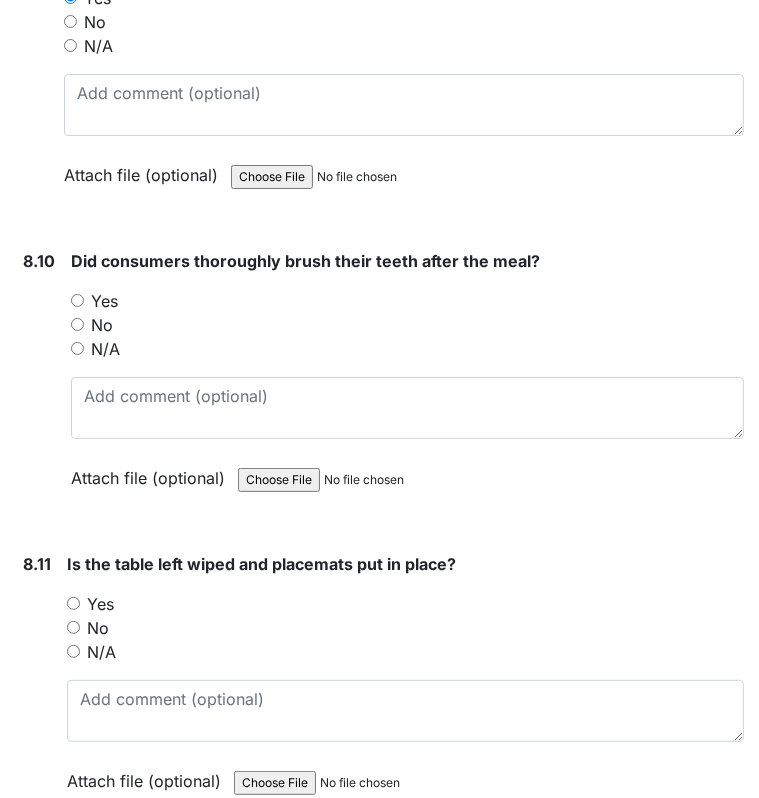 scroll, scrollTop: 17906, scrollLeft: 0, axis: vertical 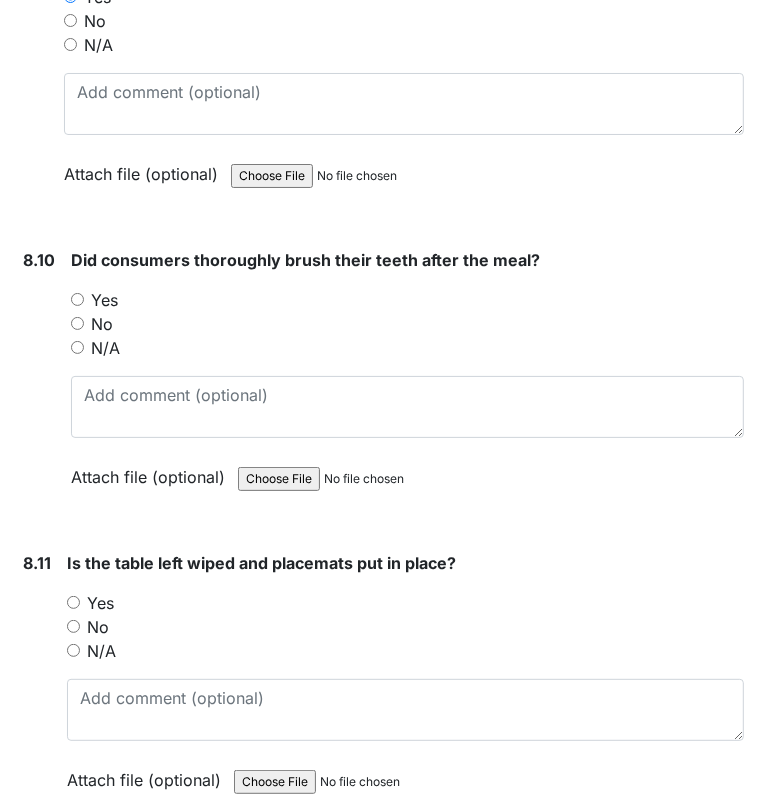 click on "No" at bounding box center [102, 324] 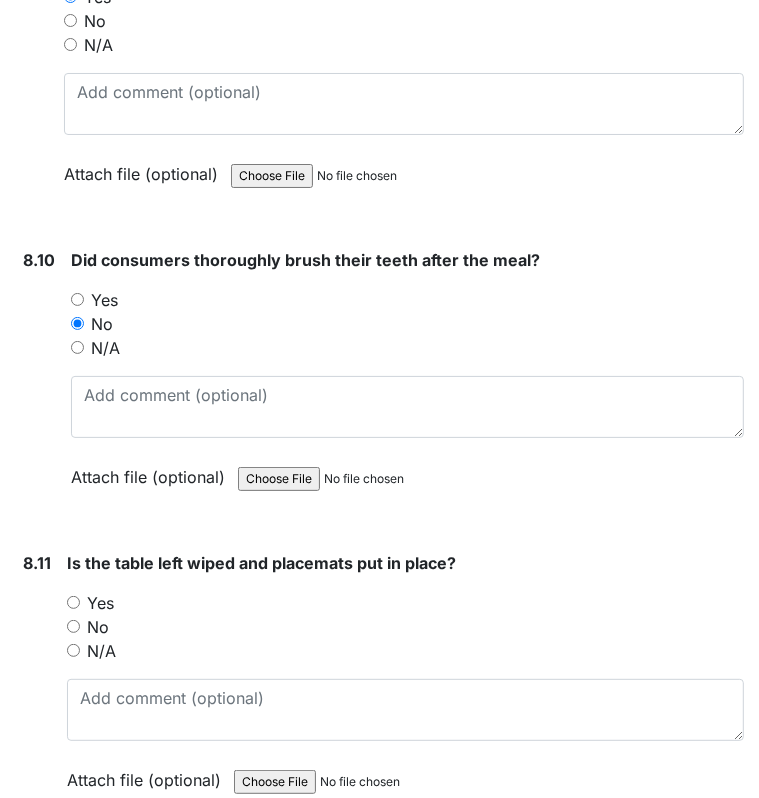 click on "No" at bounding box center [77, 323] 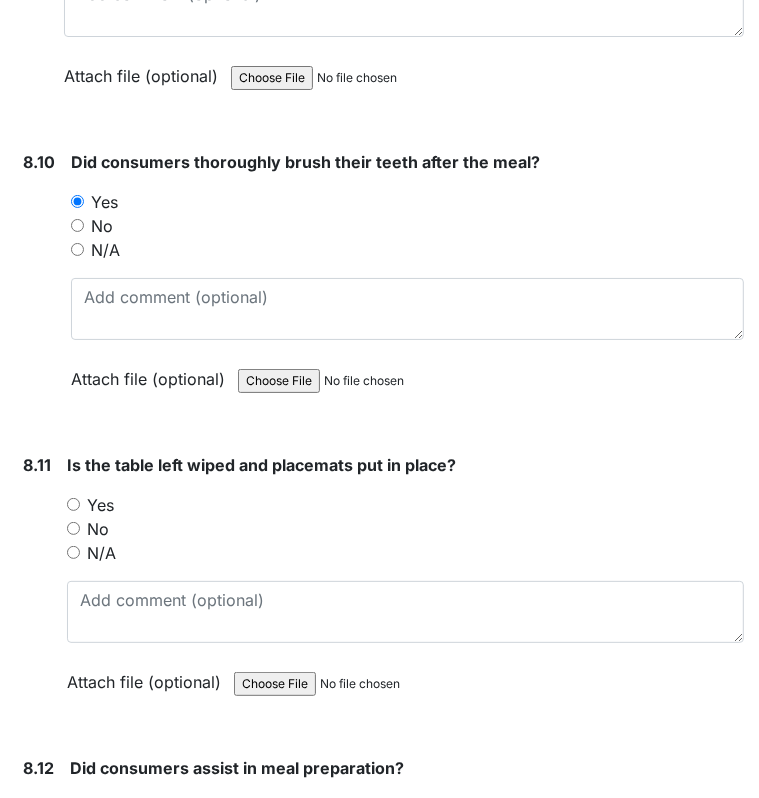 click on "Yes" at bounding box center (100, 505) 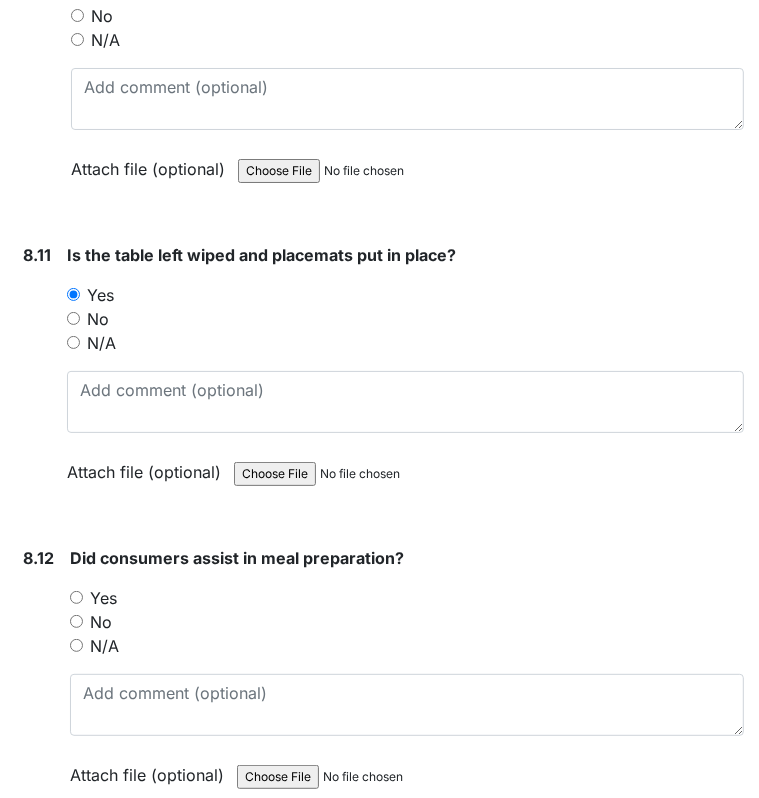 click on "Yes" at bounding box center [103, 598] 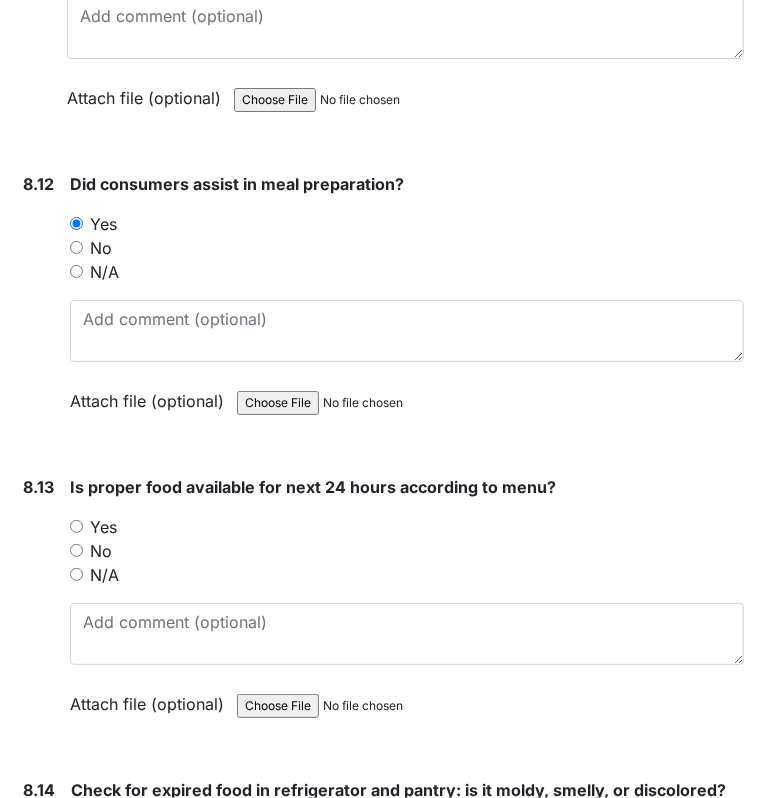 scroll, scrollTop: 18611, scrollLeft: 0, axis: vertical 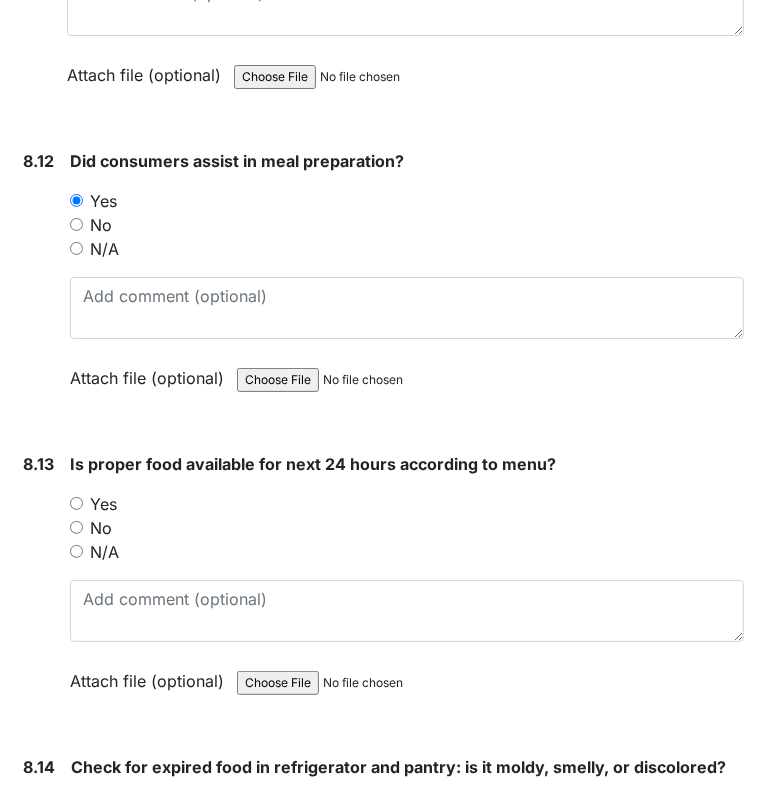 click on "Yes" at bounding box center (103, 504) 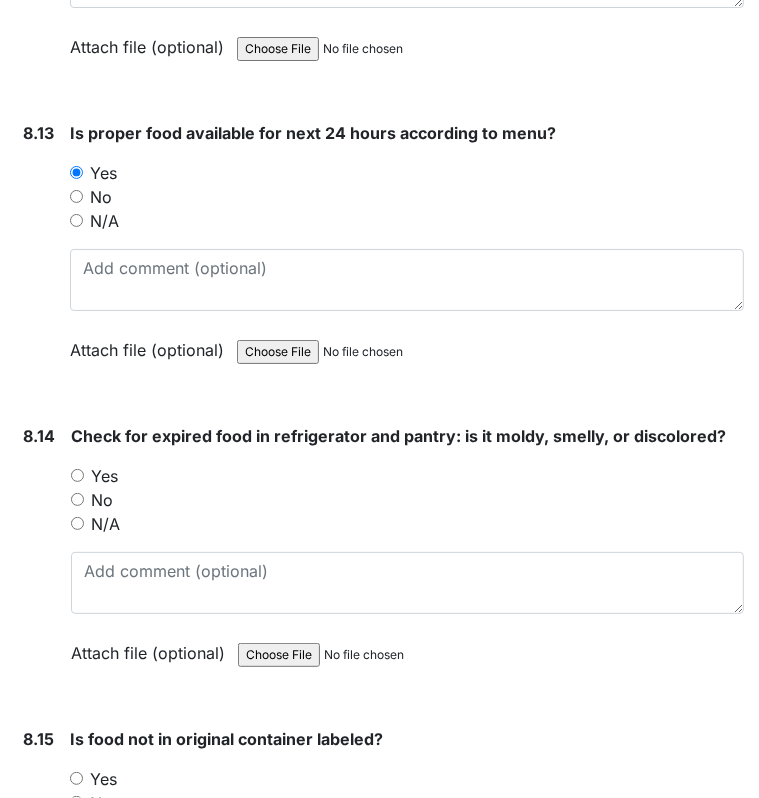 scroll, scrollTop: 18951, scrollLeft: 0, axis: vertical 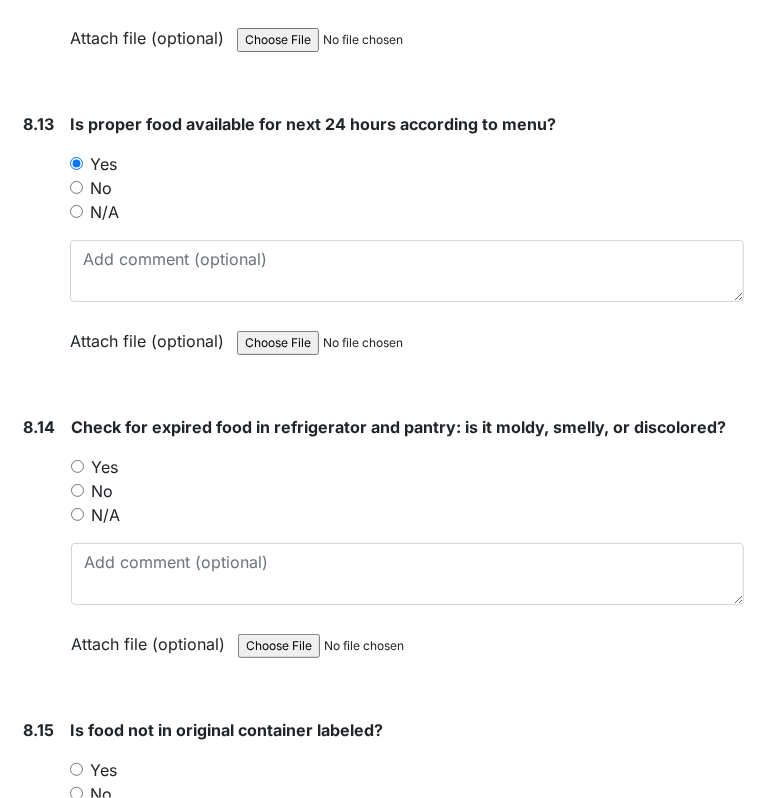 click on "Yes" at bounding box center (104, 467) 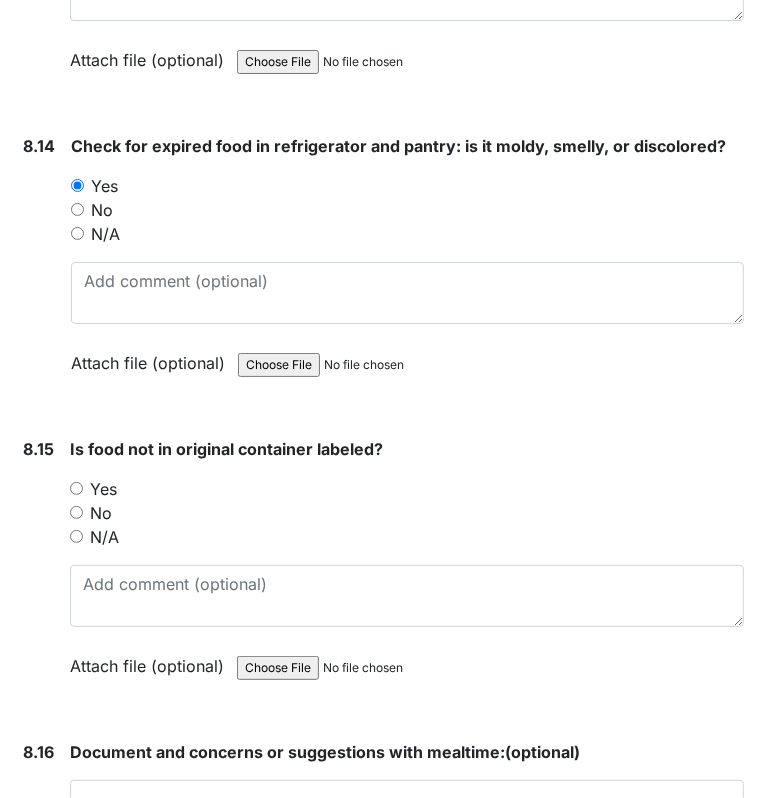 scroll, scrollTop: 19236, scrollLeft: 0, axis: vertical 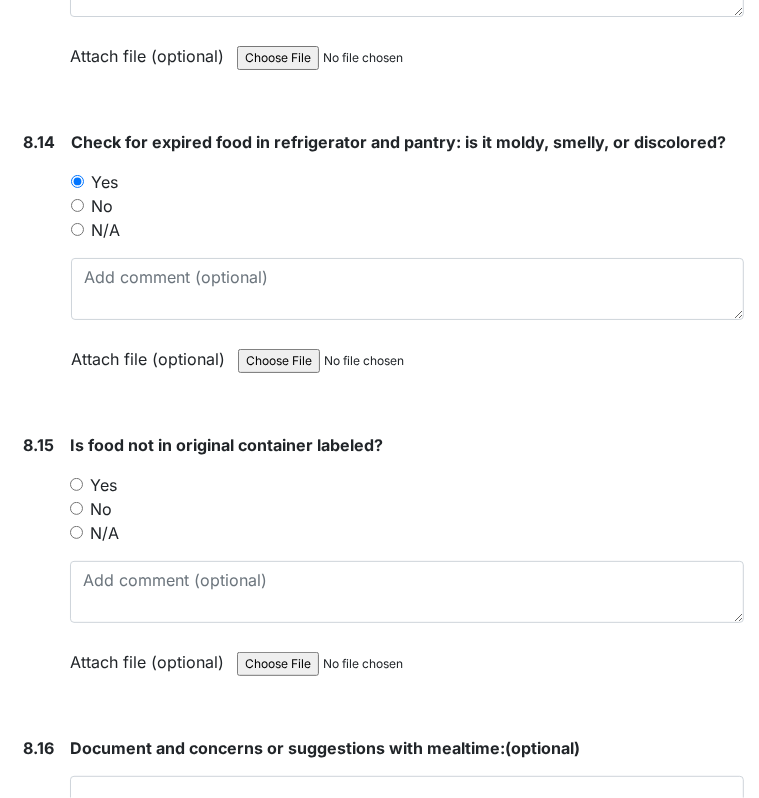 click on "Yes" at bounding box center [103, 485] 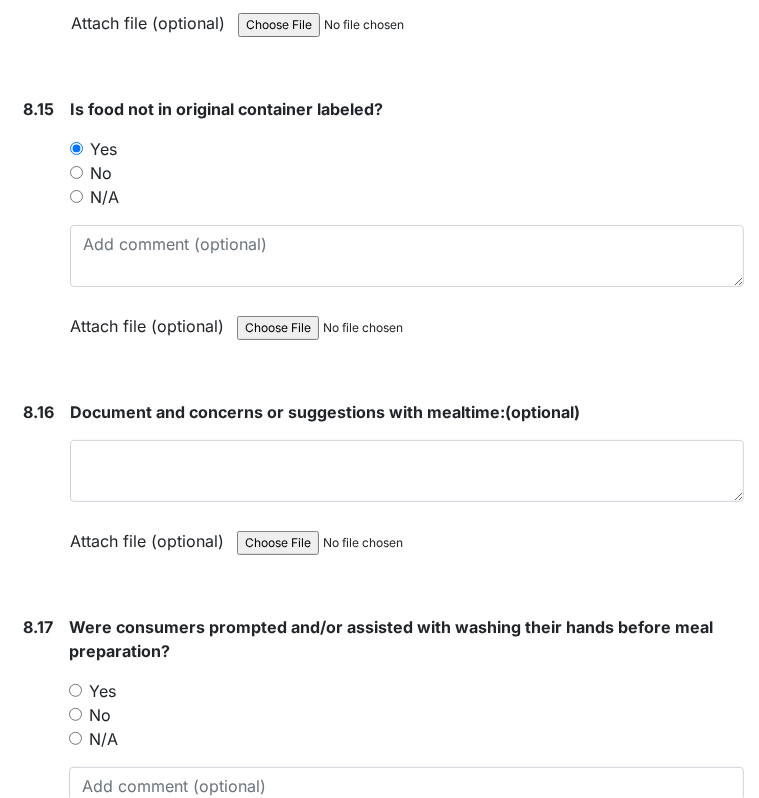 scroll, scrollTop: 19577, scrollLeft: 0, axis: vertical 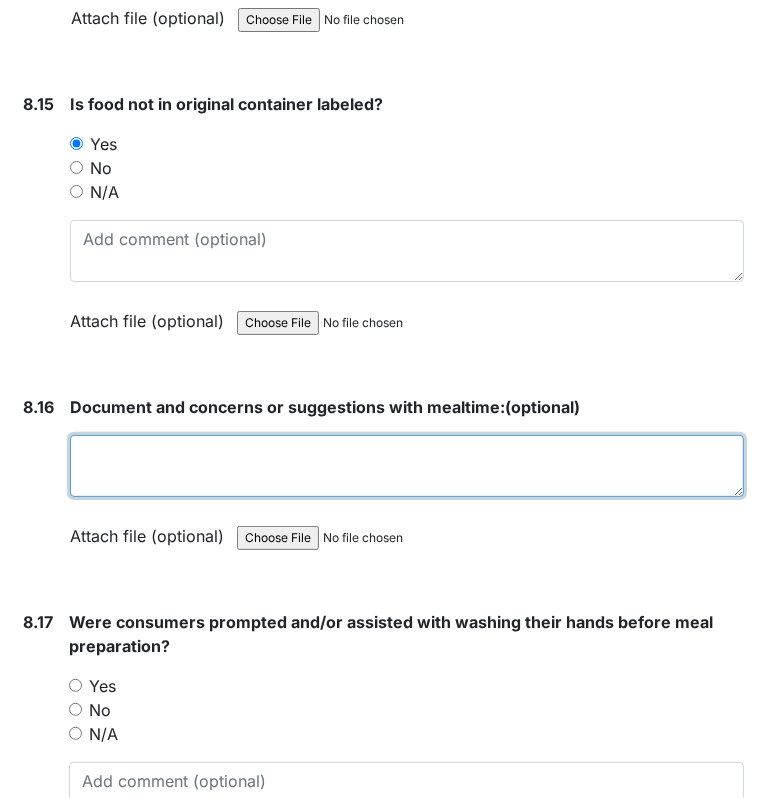 click at bounding box center [407, 466] 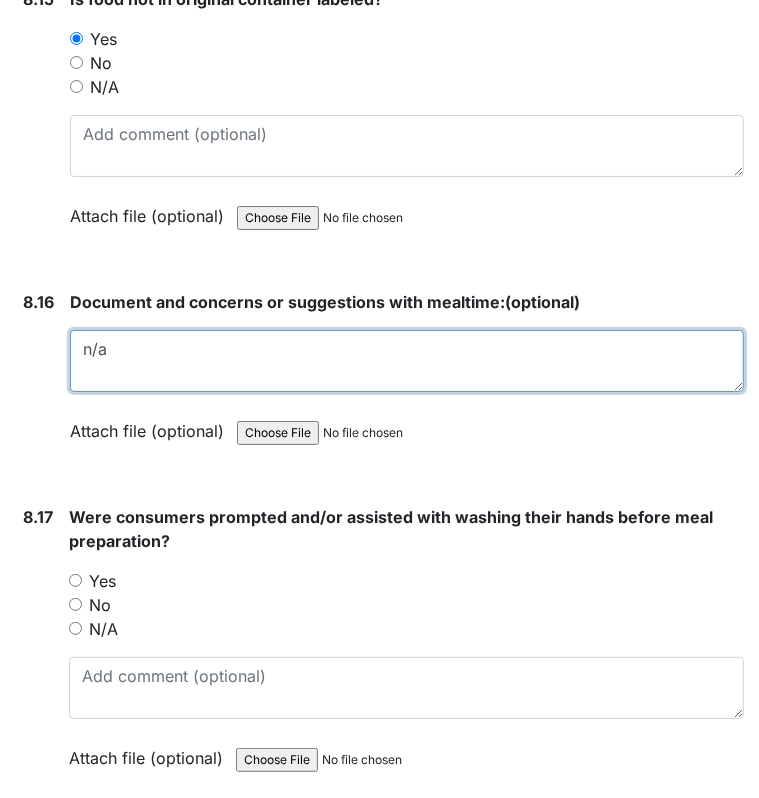 type on "n/a" 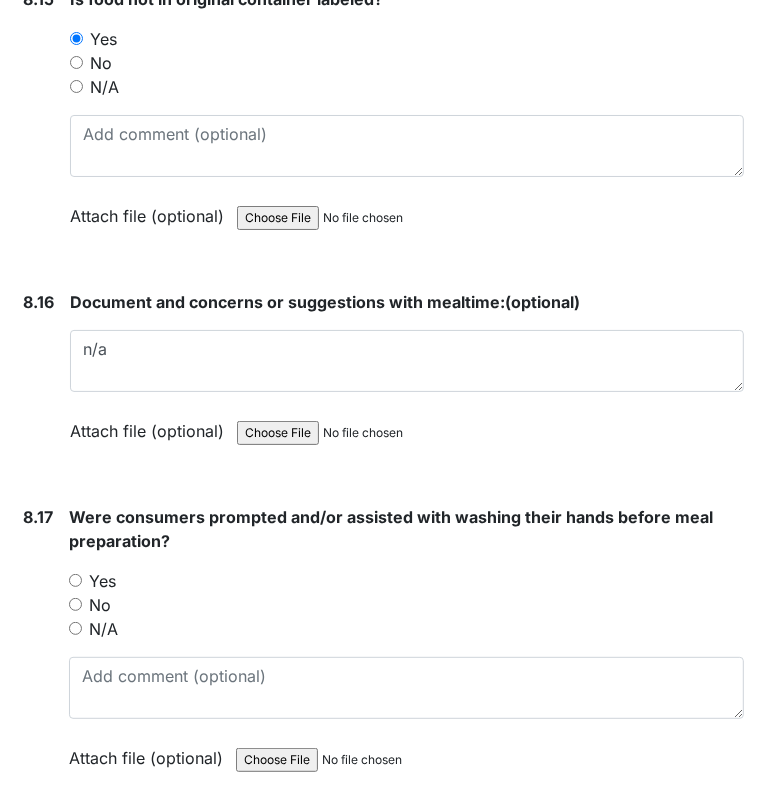 click on "Yes" at bounding box center (102, 581) 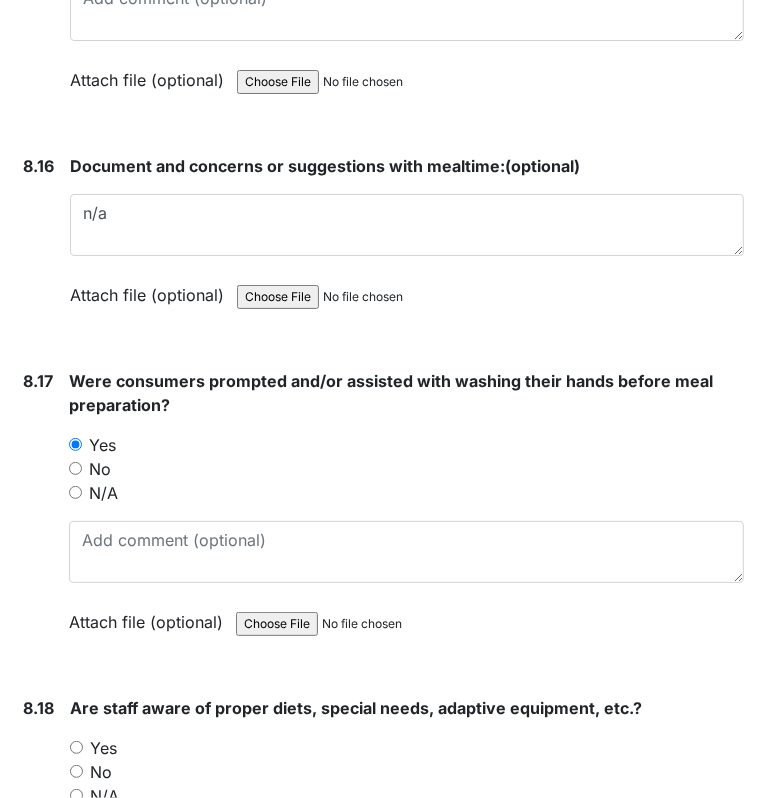 scroll, scrollTop: 19828, scrollLeft: 0, axis: vertical 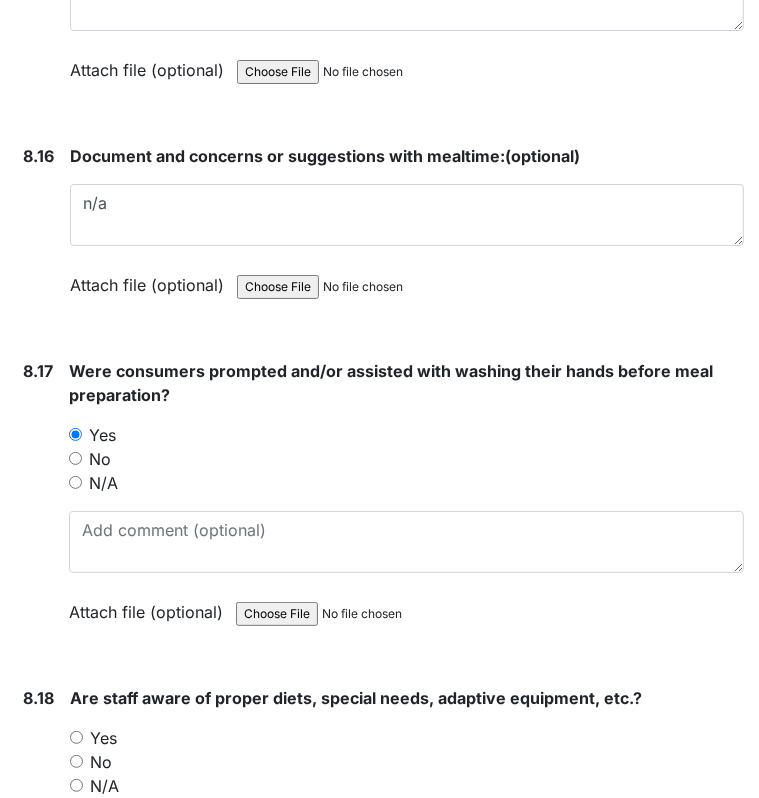click on "Yes" at bounding box center [103, 738] 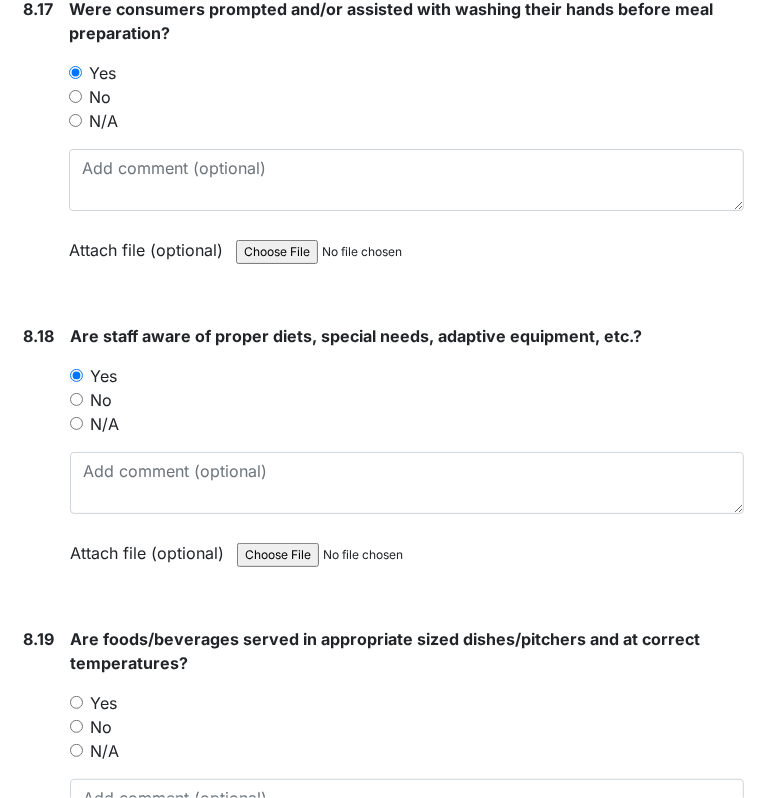 click on "Yes" at bounding box center (103, 703) 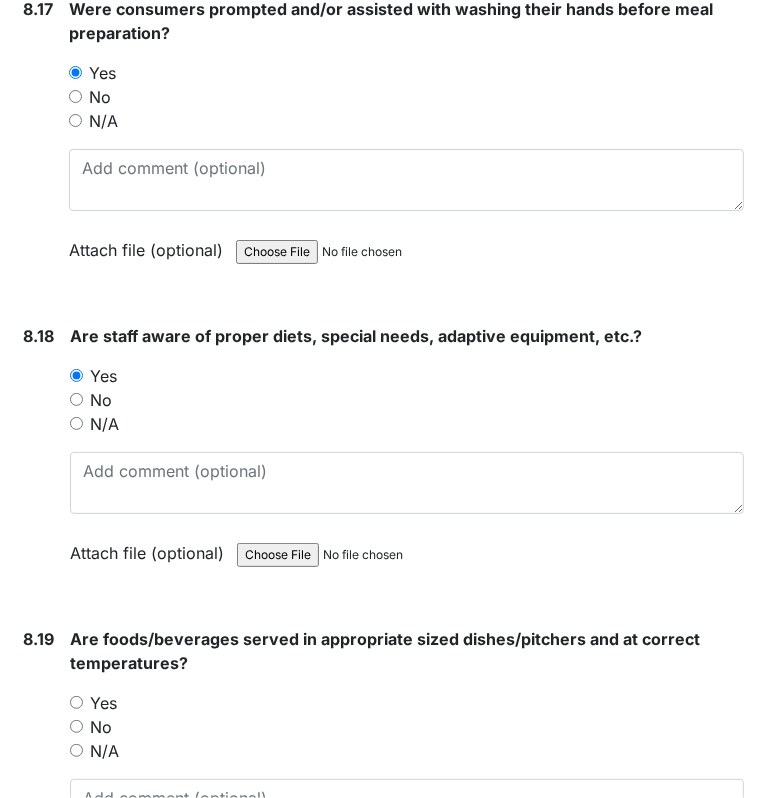 click on "Yes" at bounding box center [76, 702] 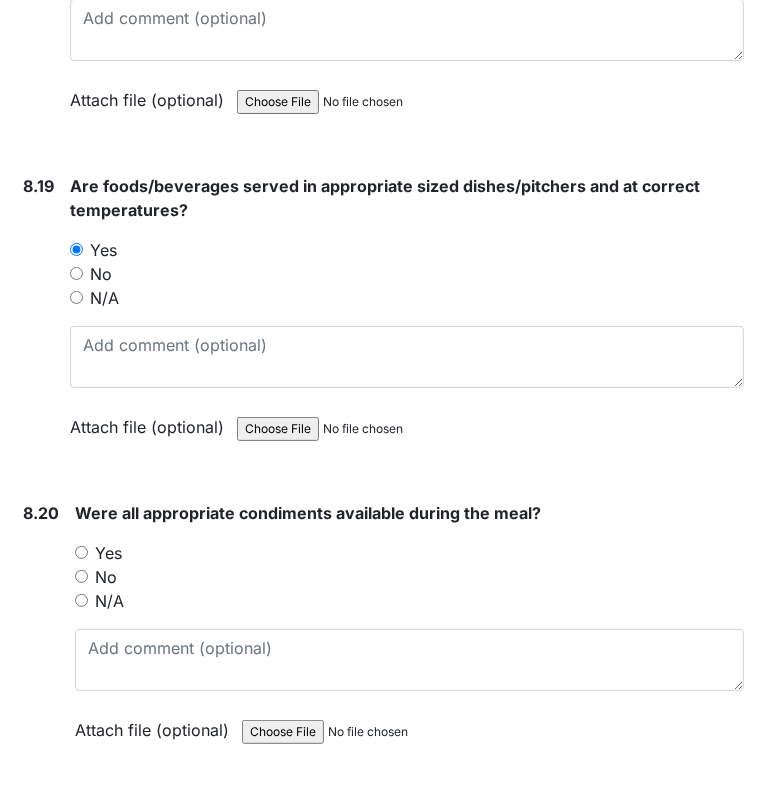 scroll, scrollTop: 20649, scrollLeft: 0, axis: vertical 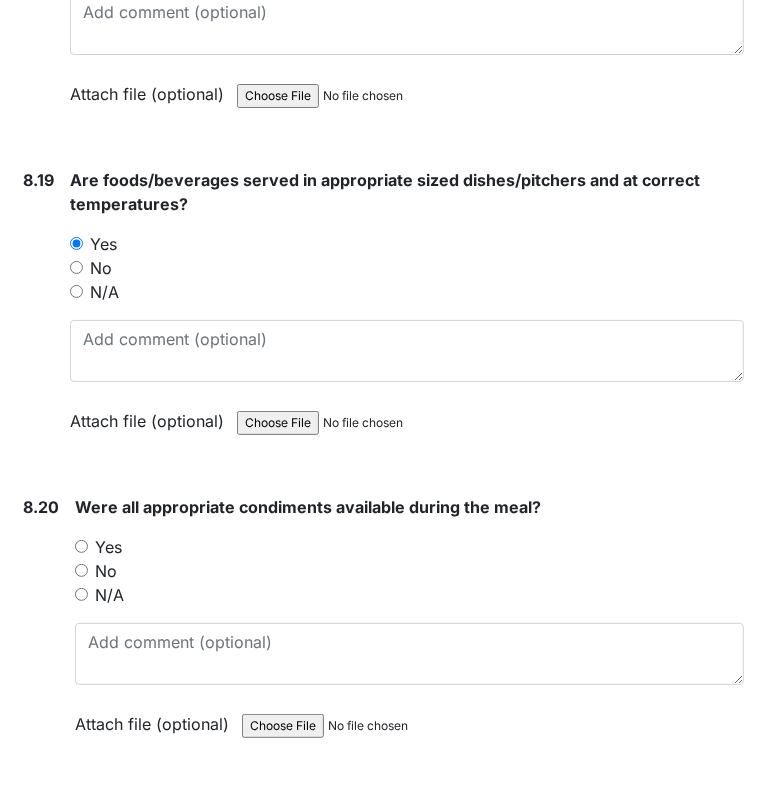 click on "Yes" at bounding box center [409, 547] 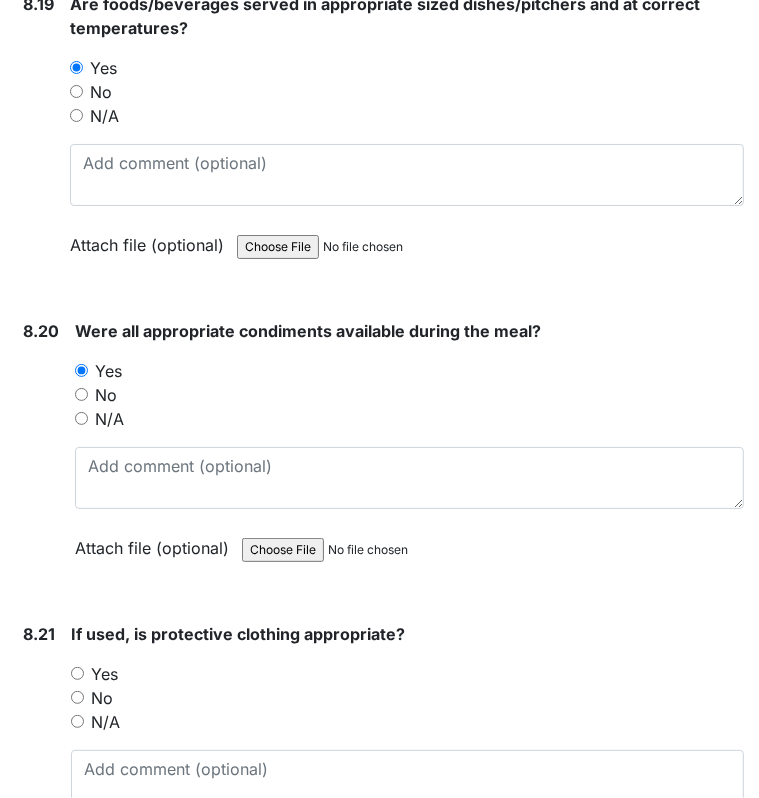 scroll, scrollTop: 20828, scrollLeft: 0, axis: vertical 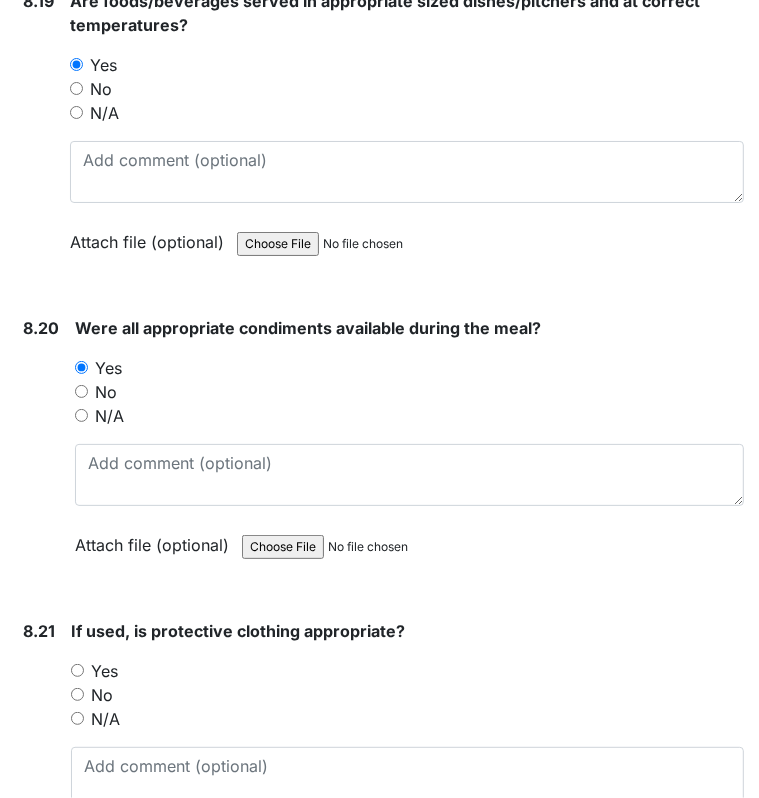 click on "Yes" at bounding box center [104, 671] 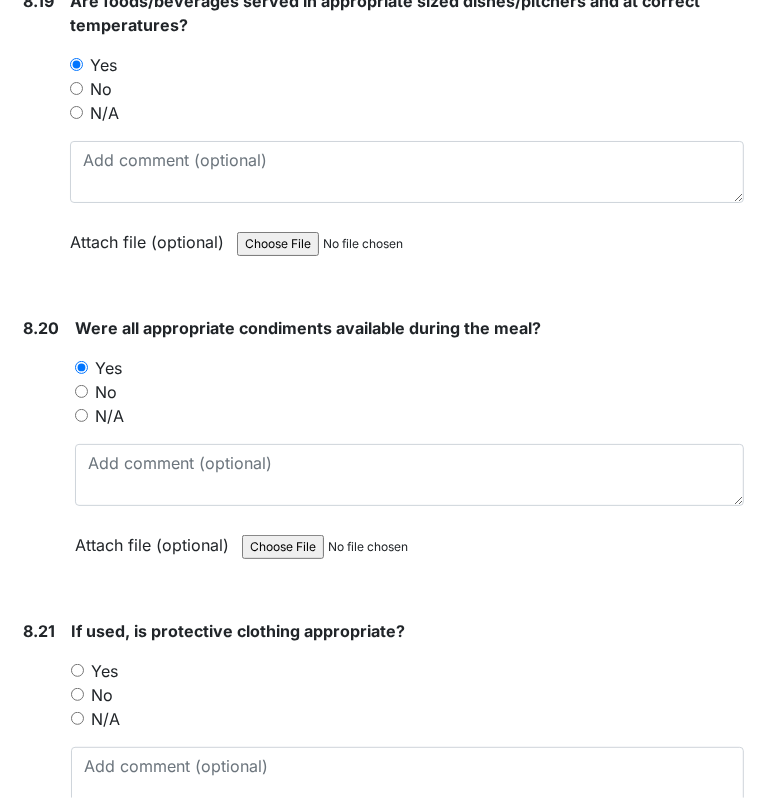 click on "Yes" at bounding box center (77, 670) 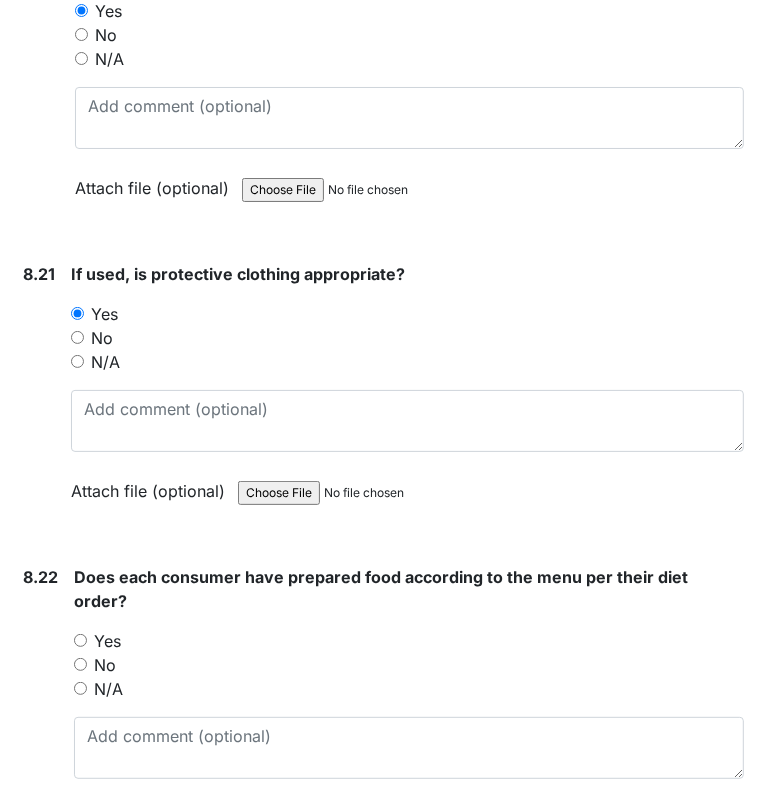 click on "Yes" at bounding box center (107, 641) 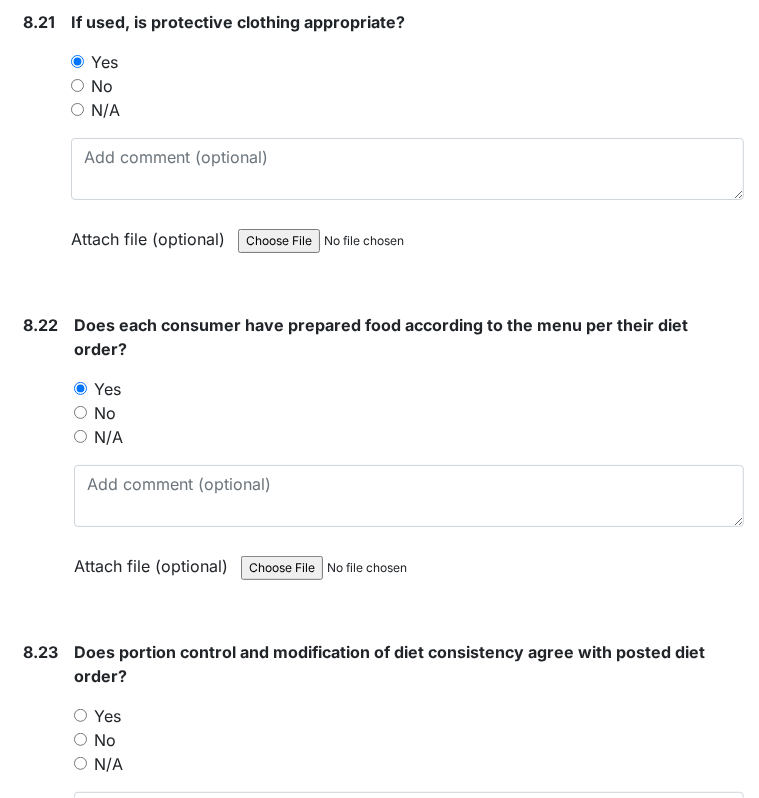 click on "Yes" at bounding box center (107, 716) 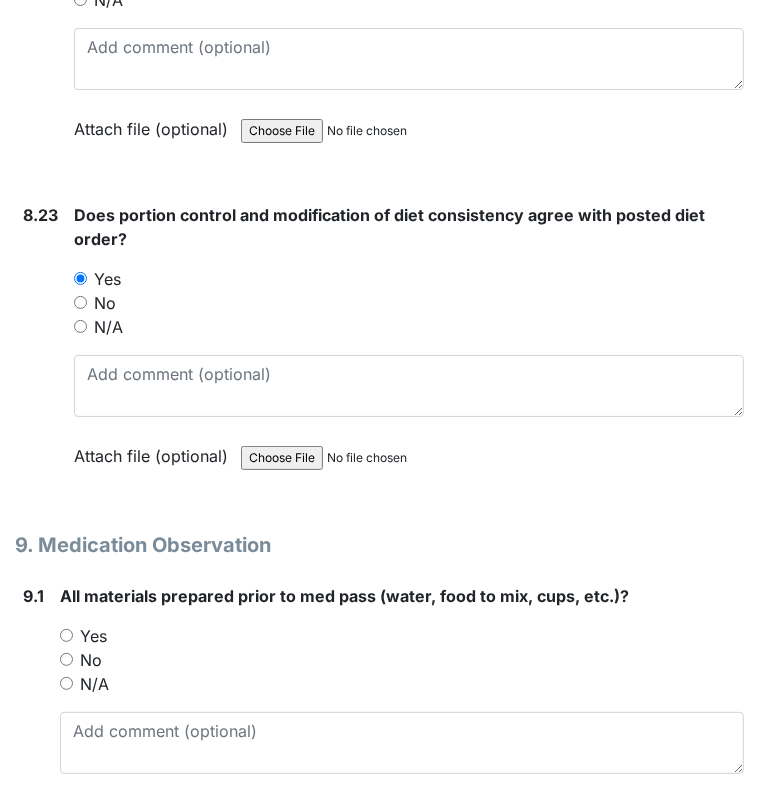 click on "Yes" at bounding box center [93, 636] 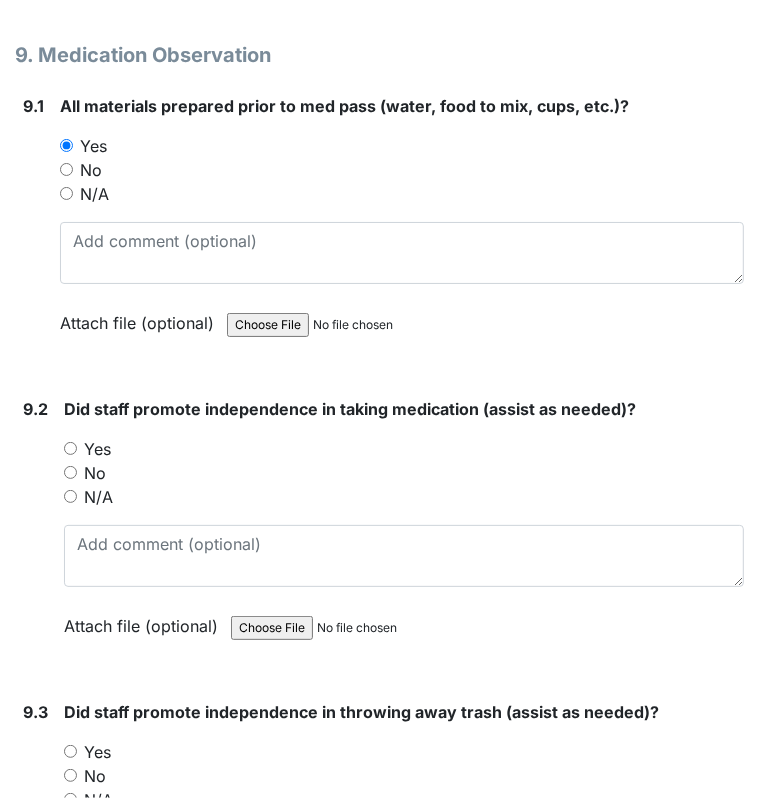 click on "Yes" at bounding box center (97, 449) 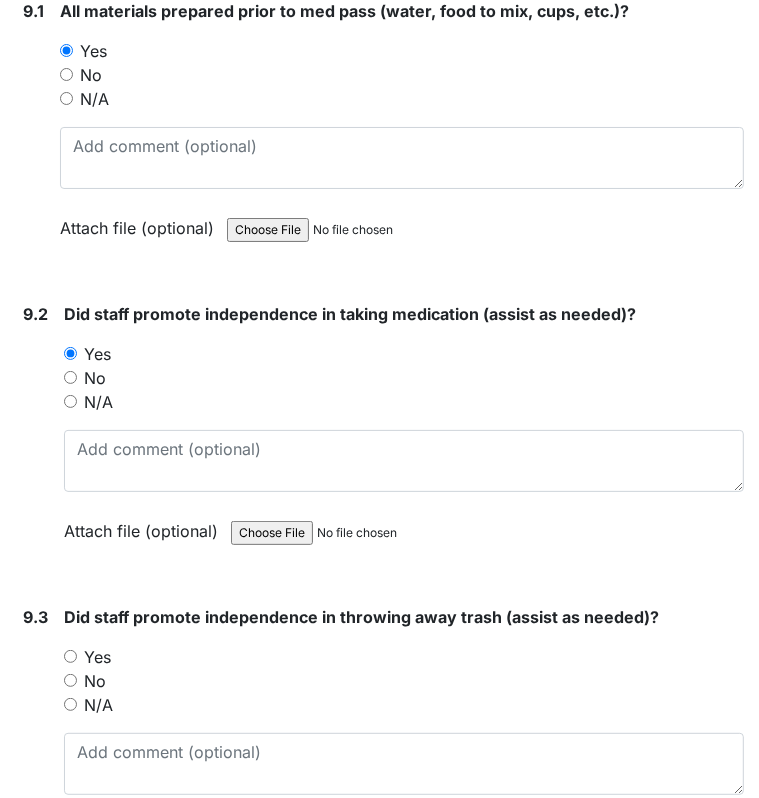 scroll, scrollTop: 22469, scrollLeft: 0, axis: vertical 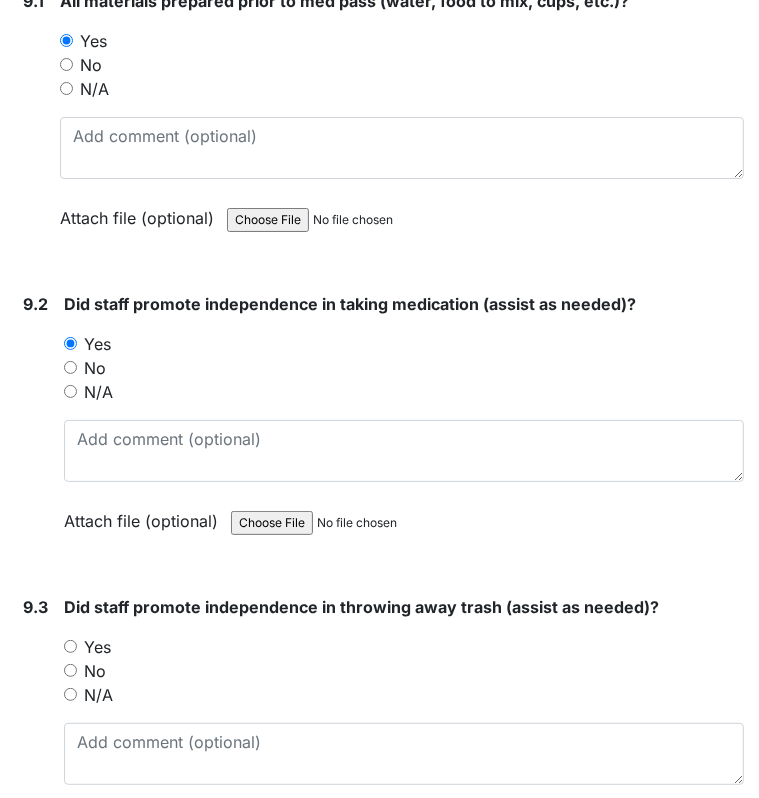 click on "Yes" at bounding box center [97, 647] 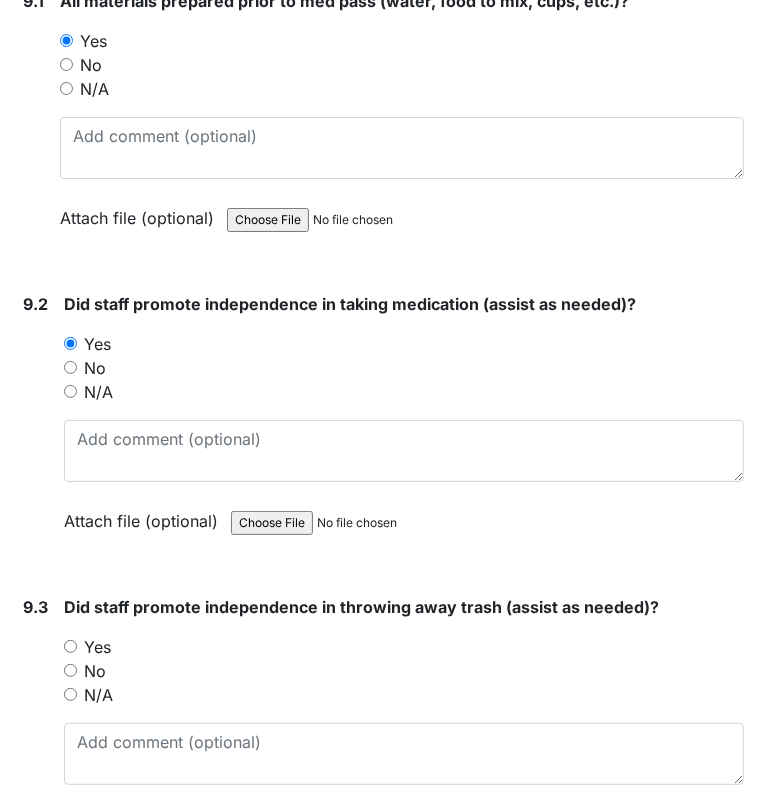 click on "Yes" at bounding box center (70, 646) 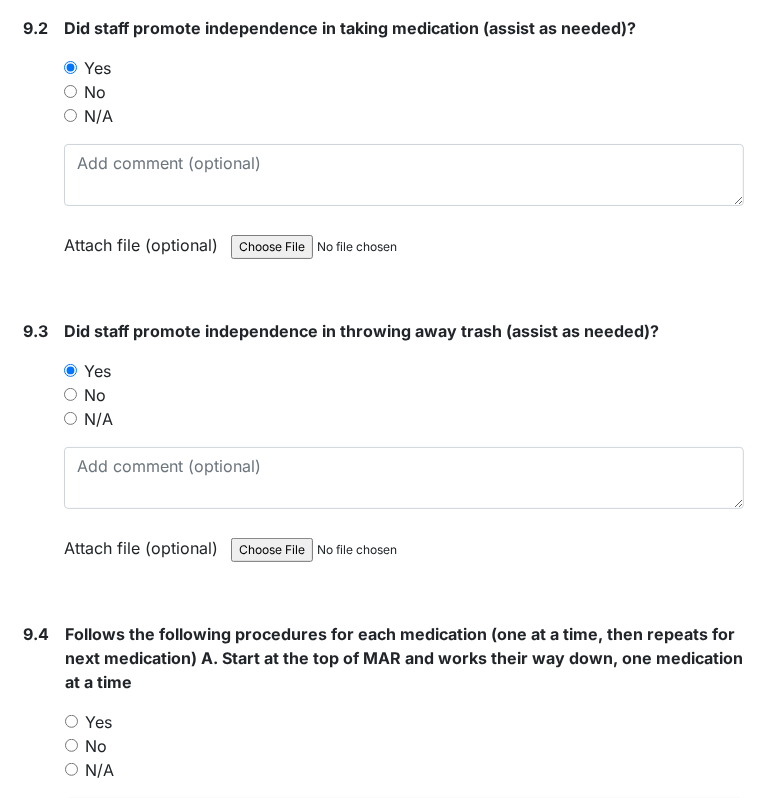 click on "Yes" at bounding box center (98, 722) 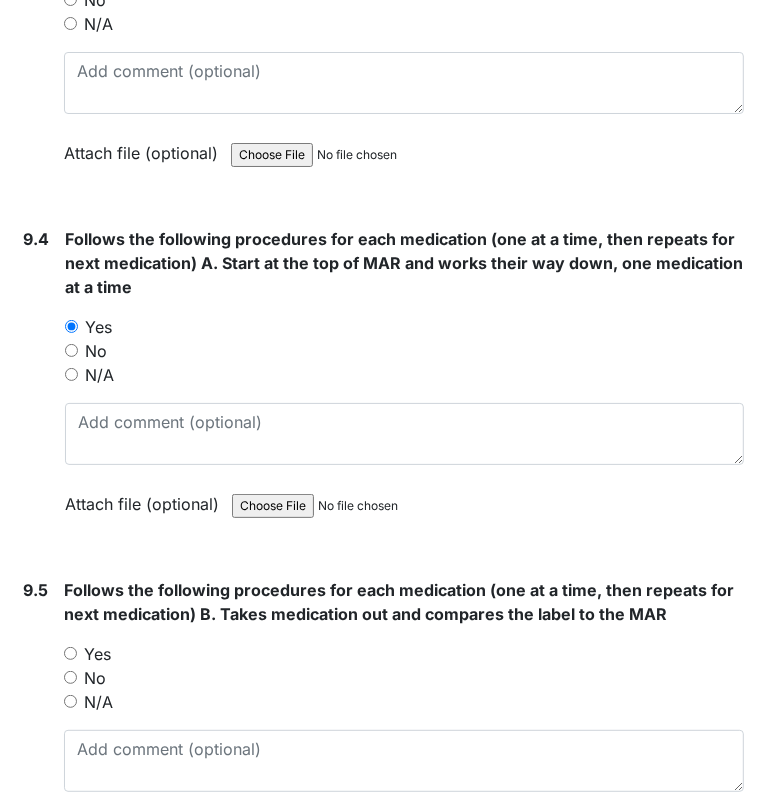 scroll, scrollTop: 23152, scrollLeft: 0, axis: vertical 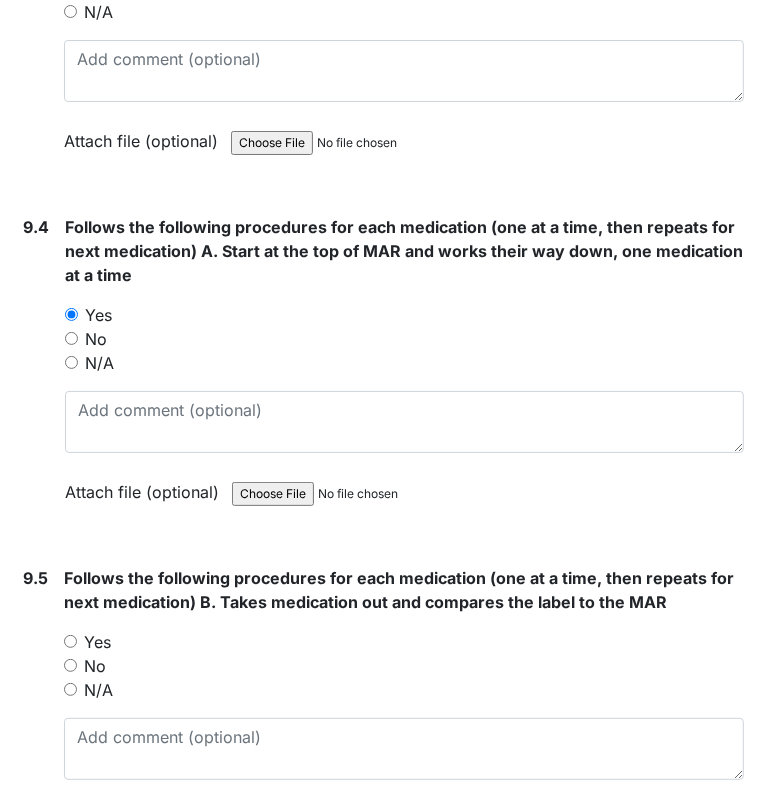 click on "No" at bounding box center (95, 666) 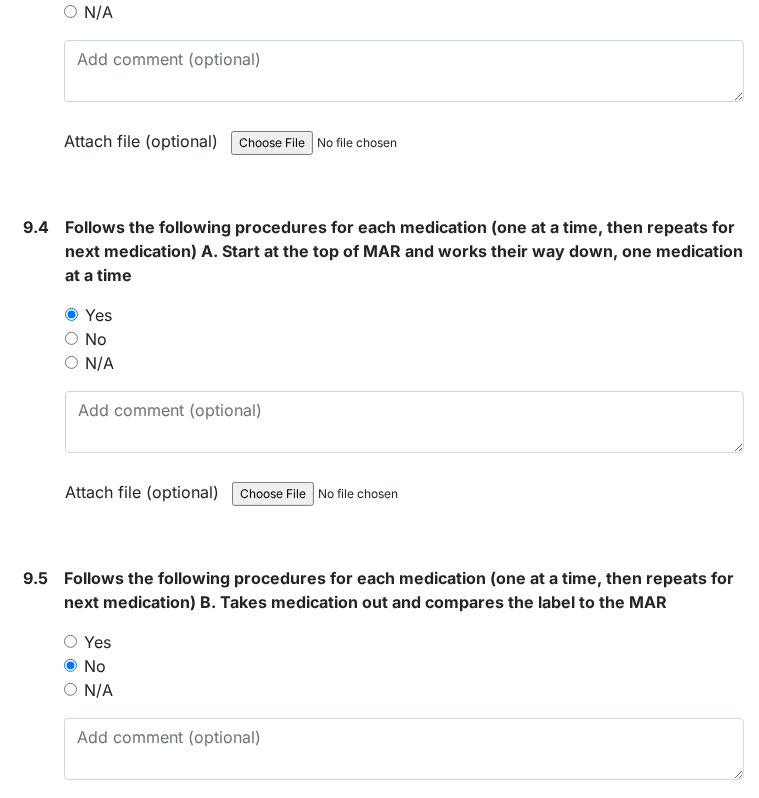 click on "Yes" at bounding box center [97, 642] 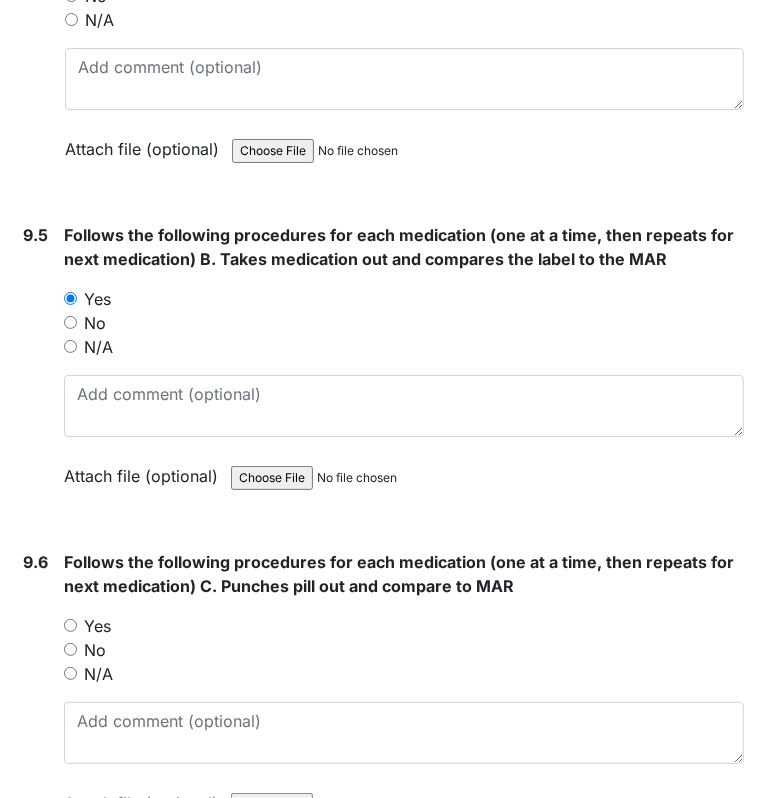 click on "Yes" at bounding box center (97, 626) 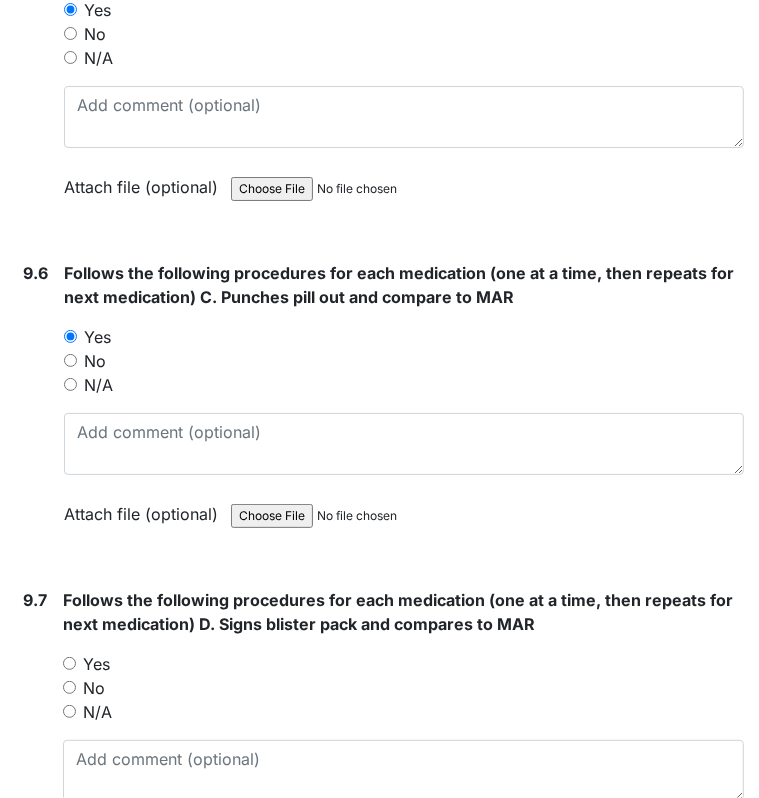 scroll, scrollTop: 23785, scrollLeft: 0, axis: vertical 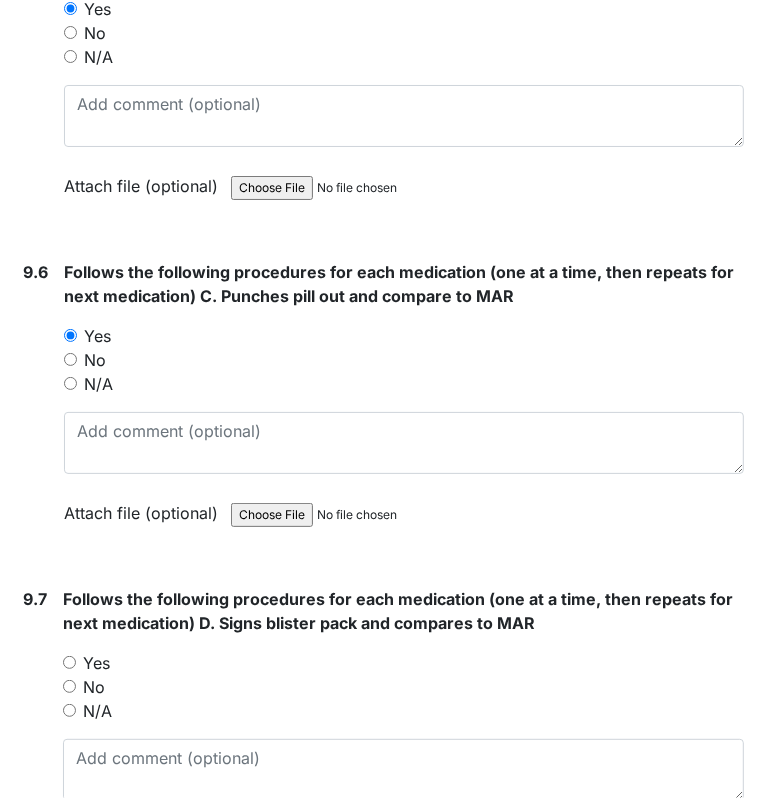 click on "Yes" at bounding box center (96, 663) 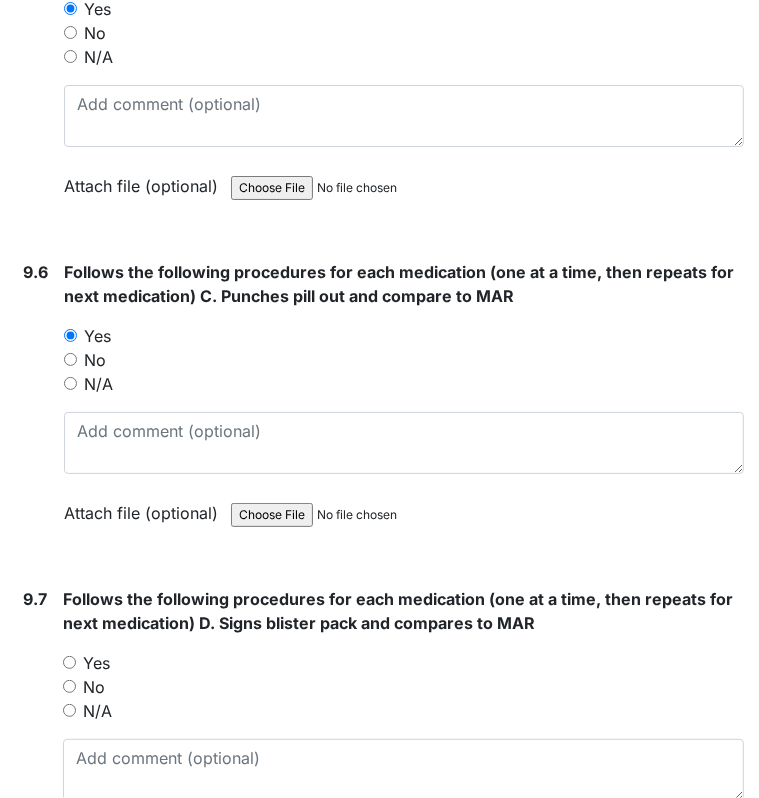 click on "Yes" at bounding box center [69, 662] 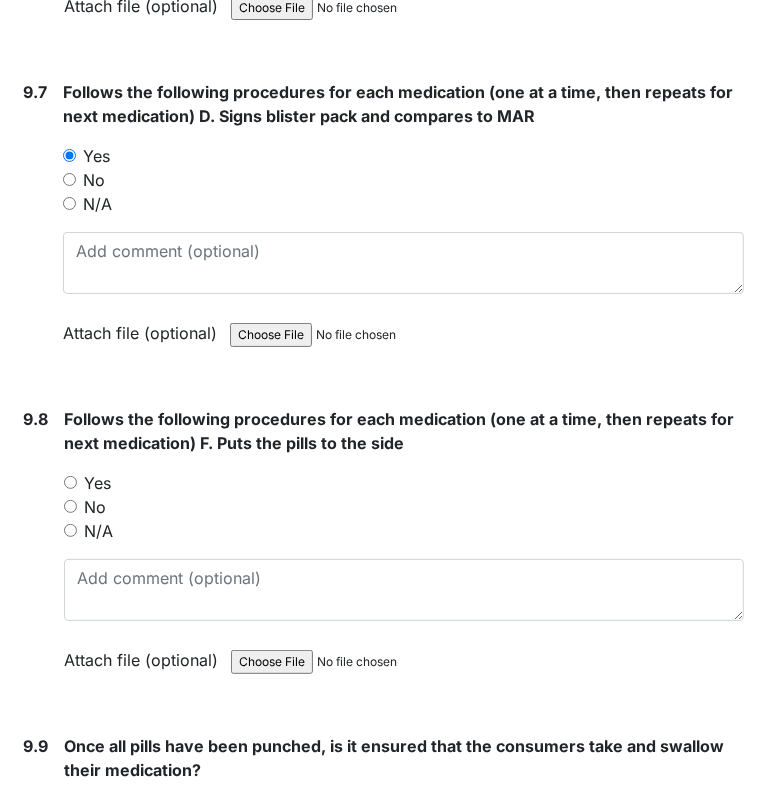 click on "No" at bounding box center (95, 507) 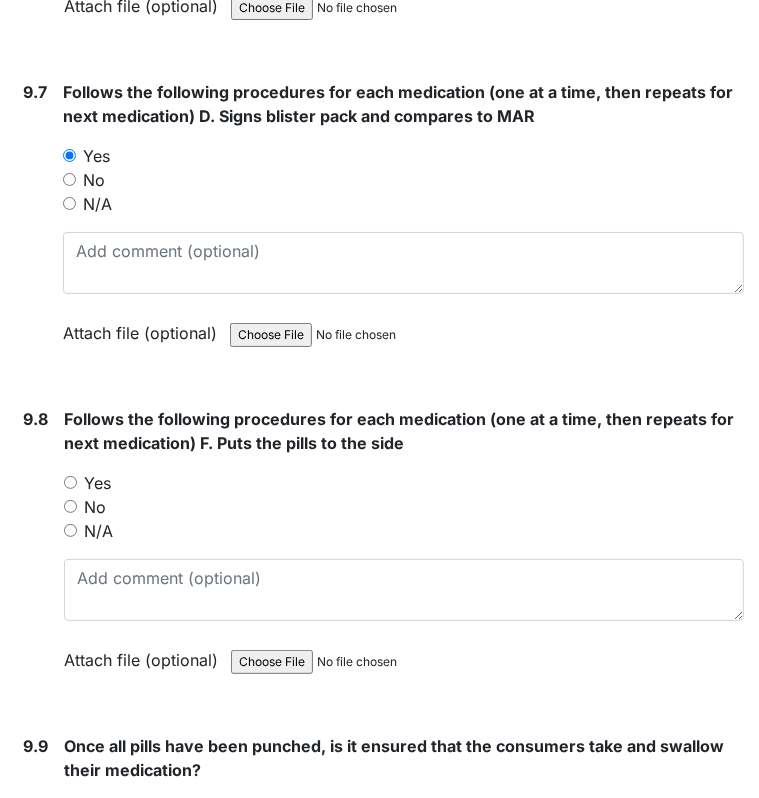 click on "No" at bounding box center [70, 506] 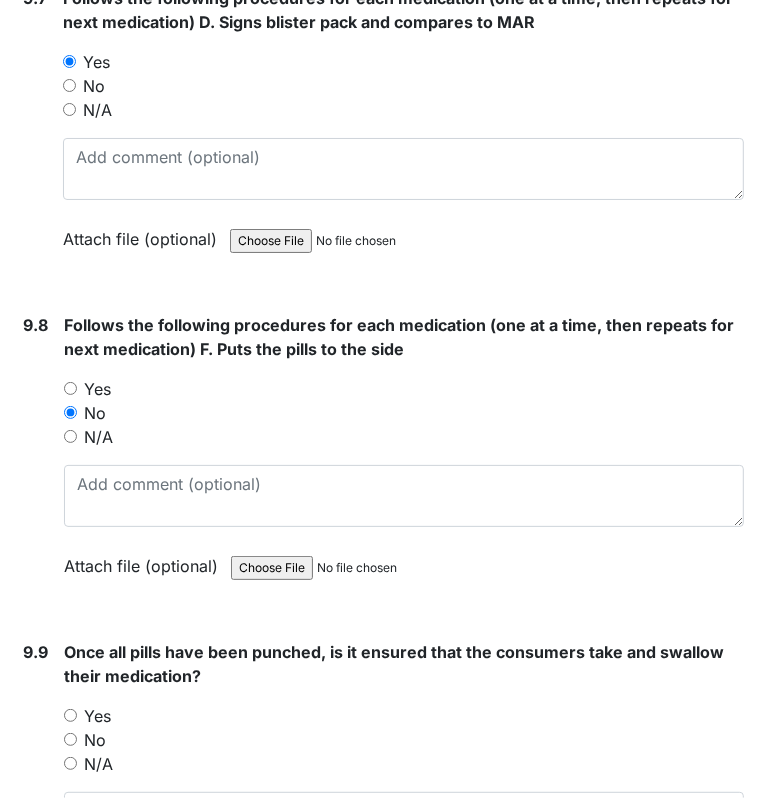 scroll, scrollTop: 24403, scrollLeft: 0, axis: vertical 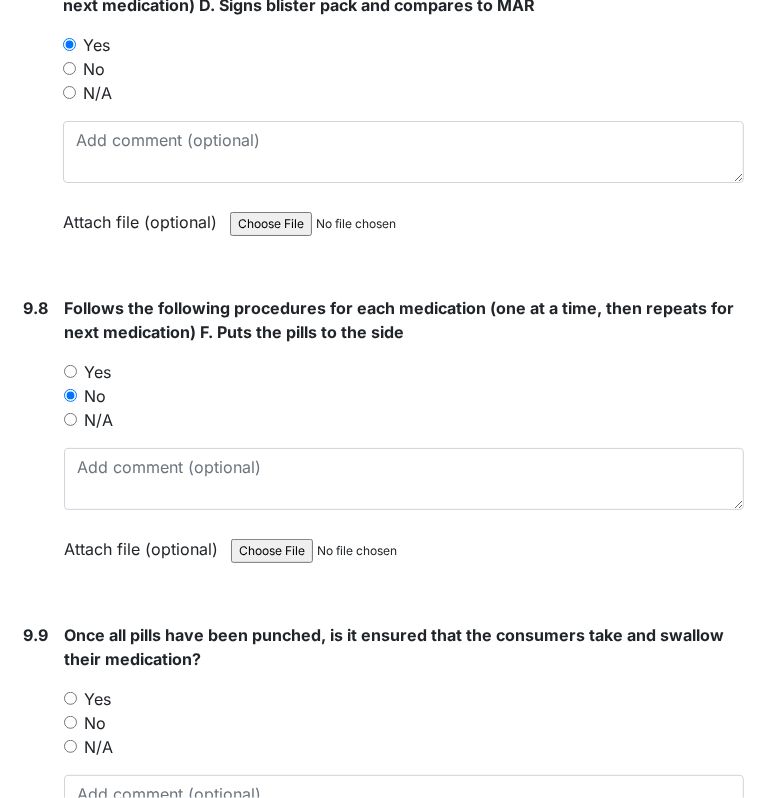 click on "Yes" at bounding box center [70, 371] 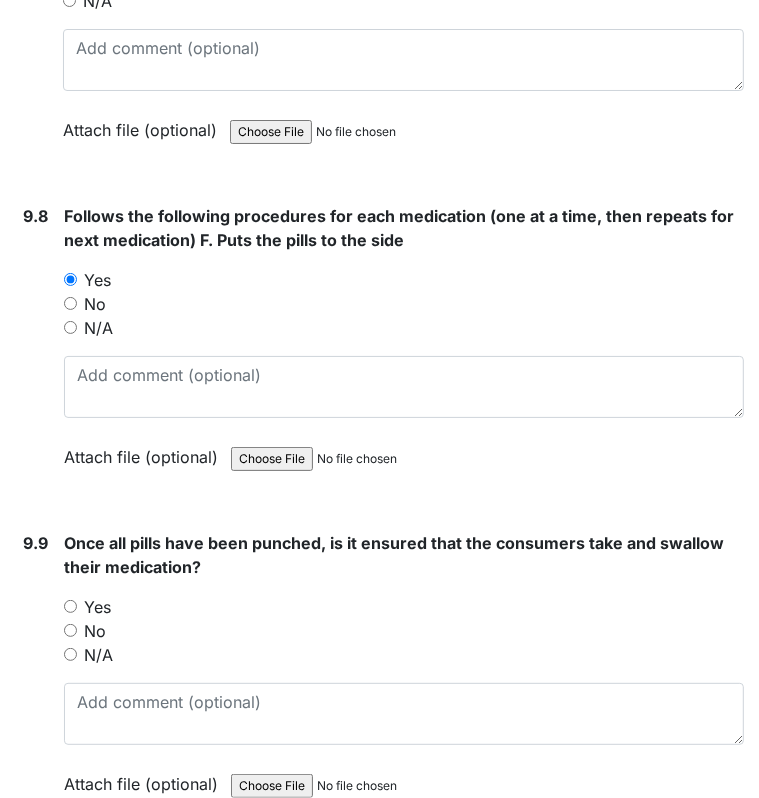 click on "Yes" at bounding box center [97, 607] 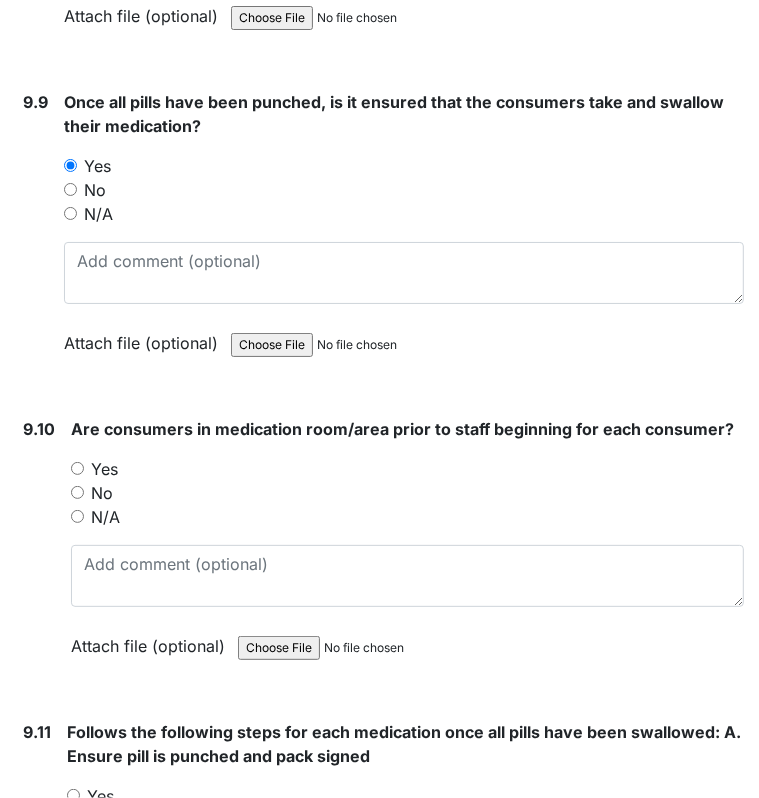 click on "Yes" at bounding box center [104, 469] 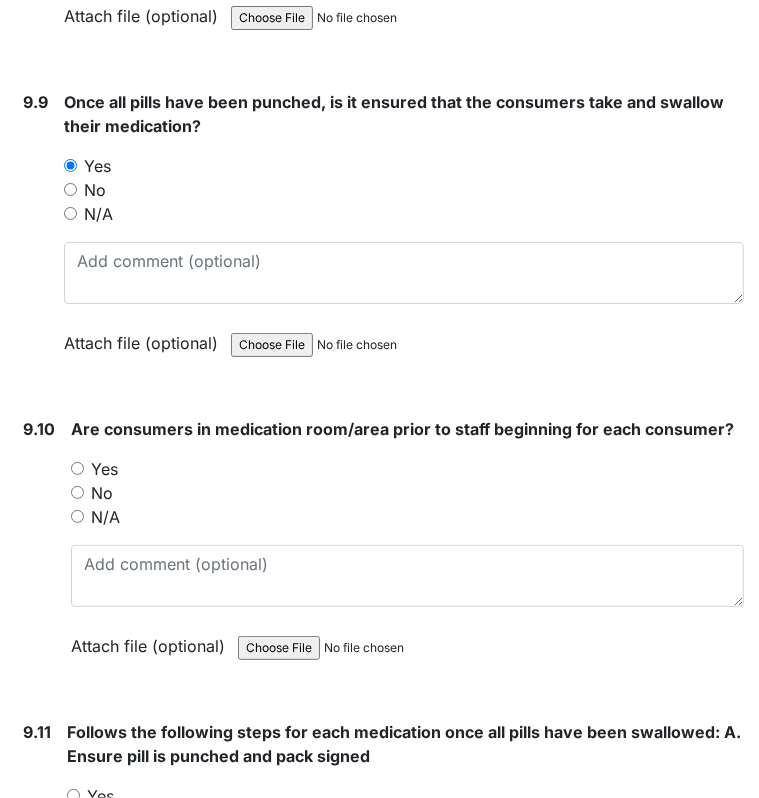 click on "Yes" at bounding box center (77, 468) 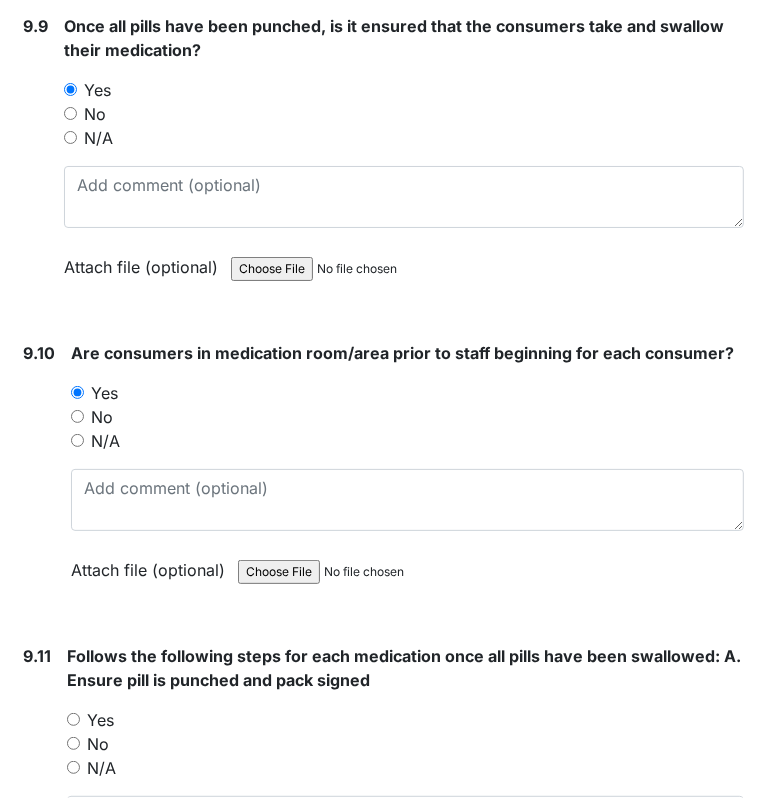 scroll, scrollTop: 25039, scrollLeft: 0, axis: vertical 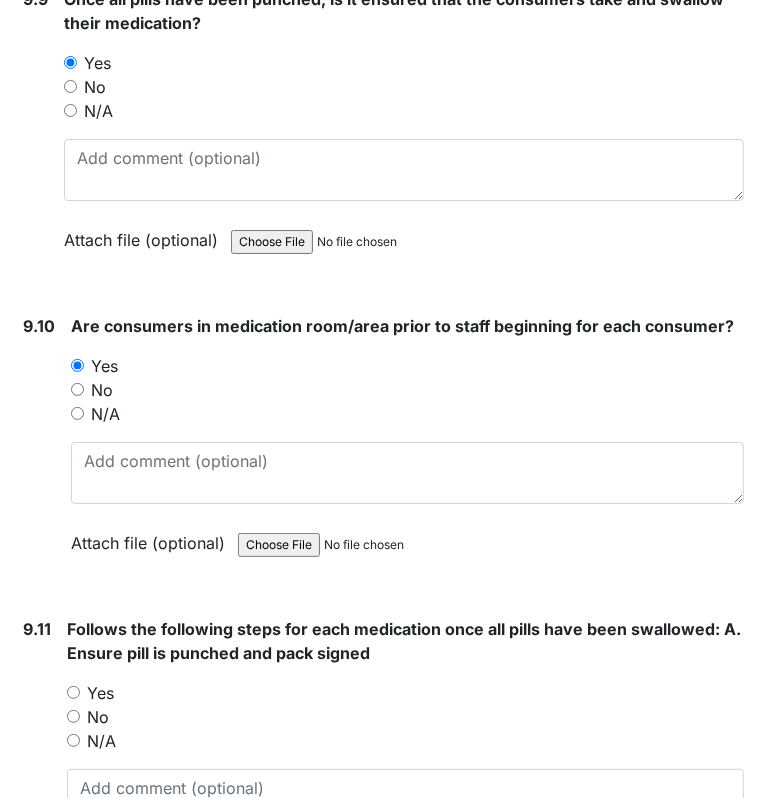 click on "Yes" at bounding box center (100, 693) 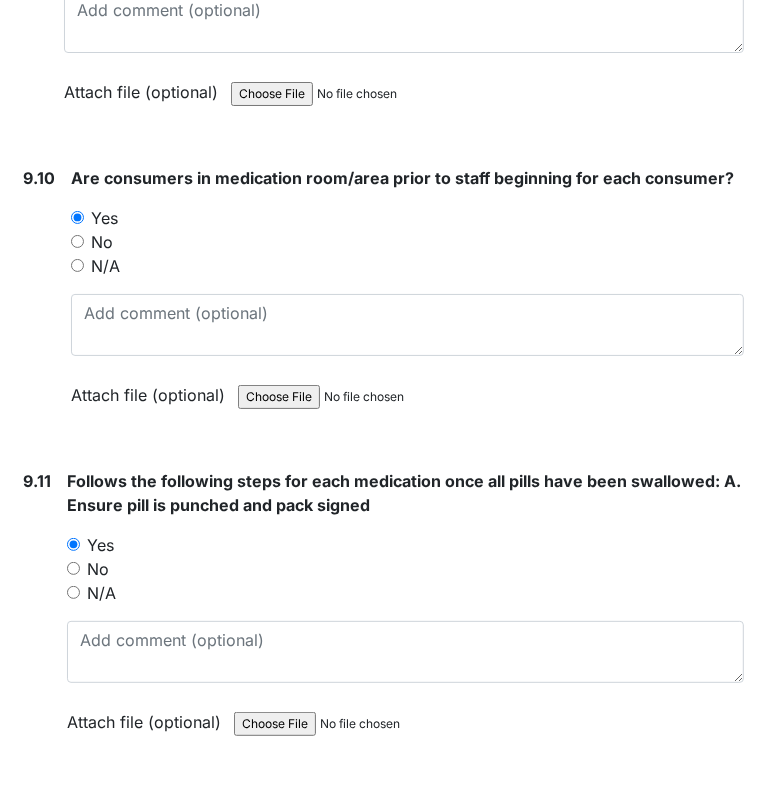 scroll, scrollTop: 25188, scrollLeft: 0, axis: vertical 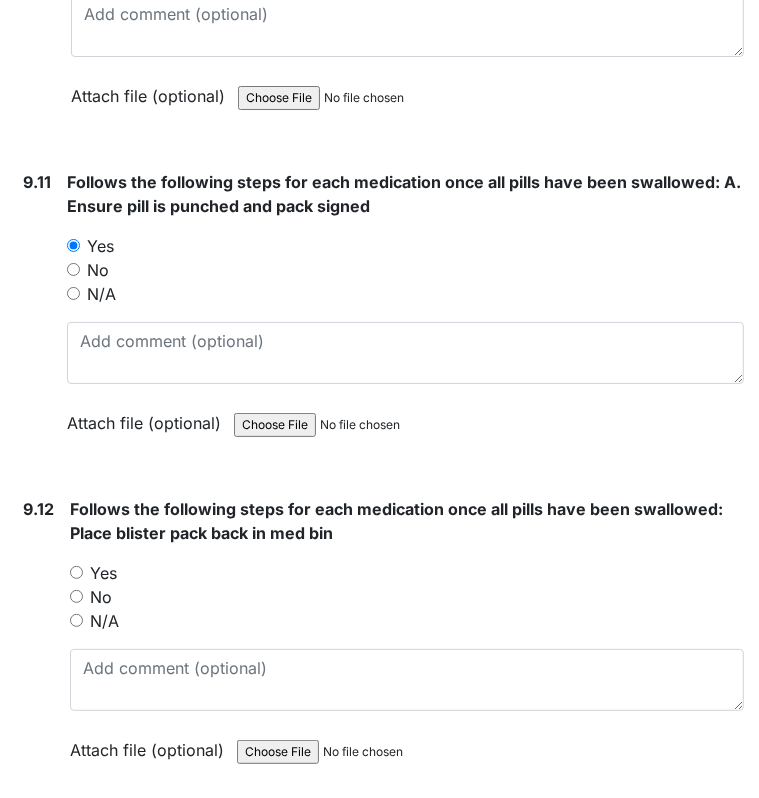 click on "Yes" at bounding box center (103, 573) 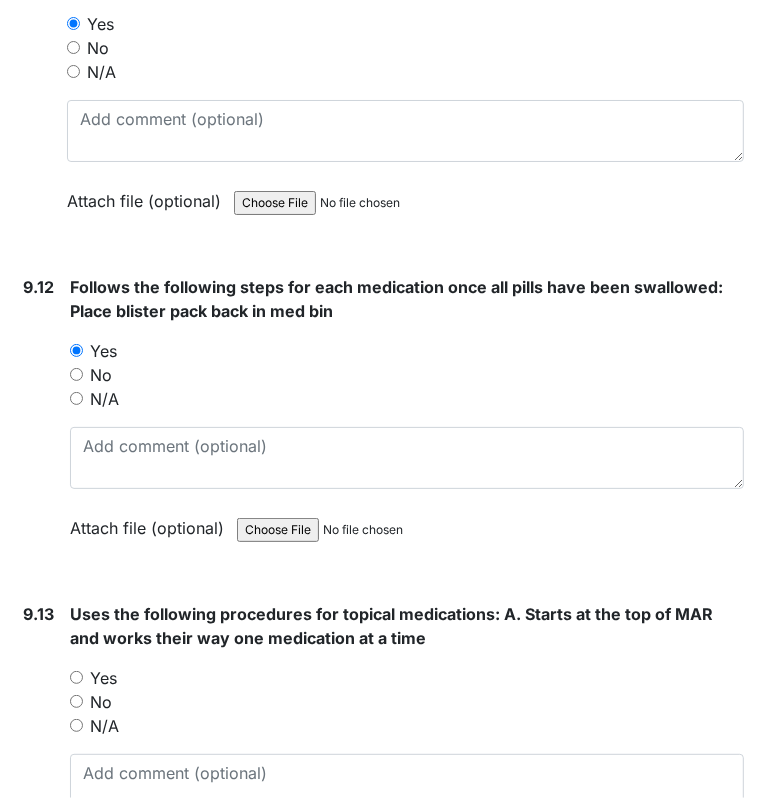 scroll, scrollTop: 25724, scrollLeft: 0, axis: vertical 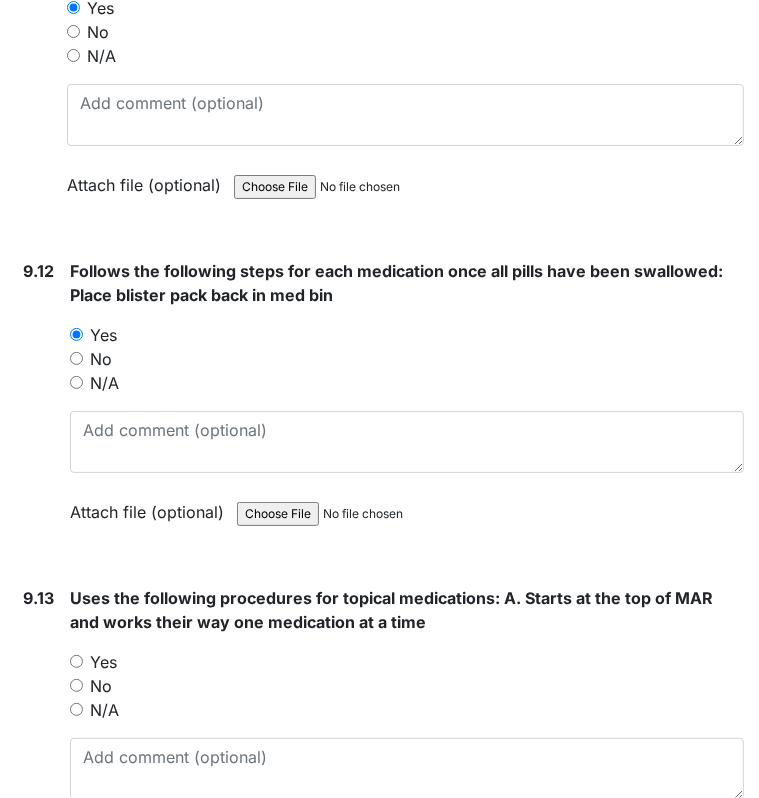 click on "Yes" at bounding box center [76, 661] 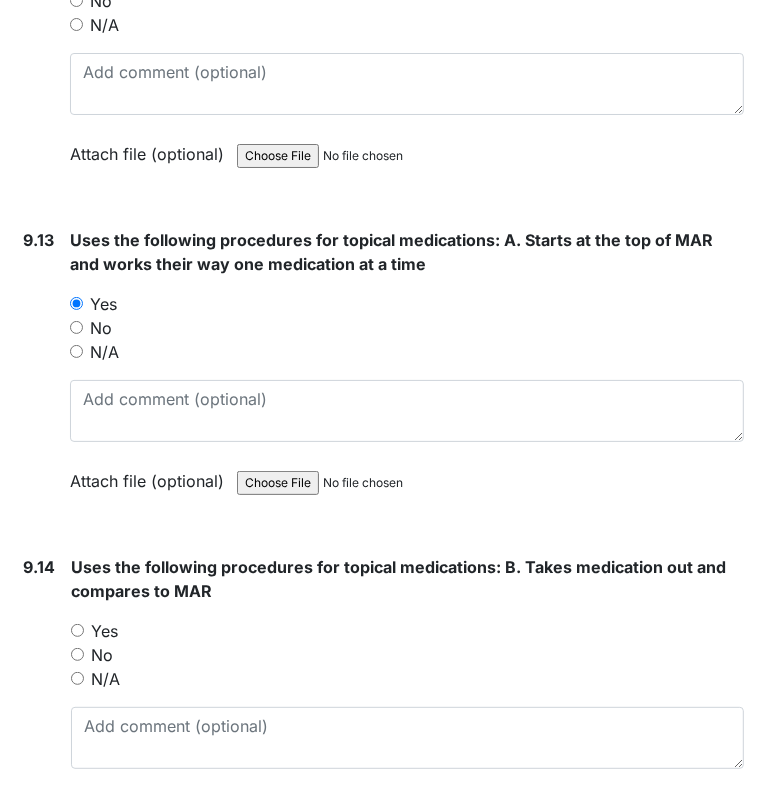 click on "Yes" at bounding box center [104, 631] 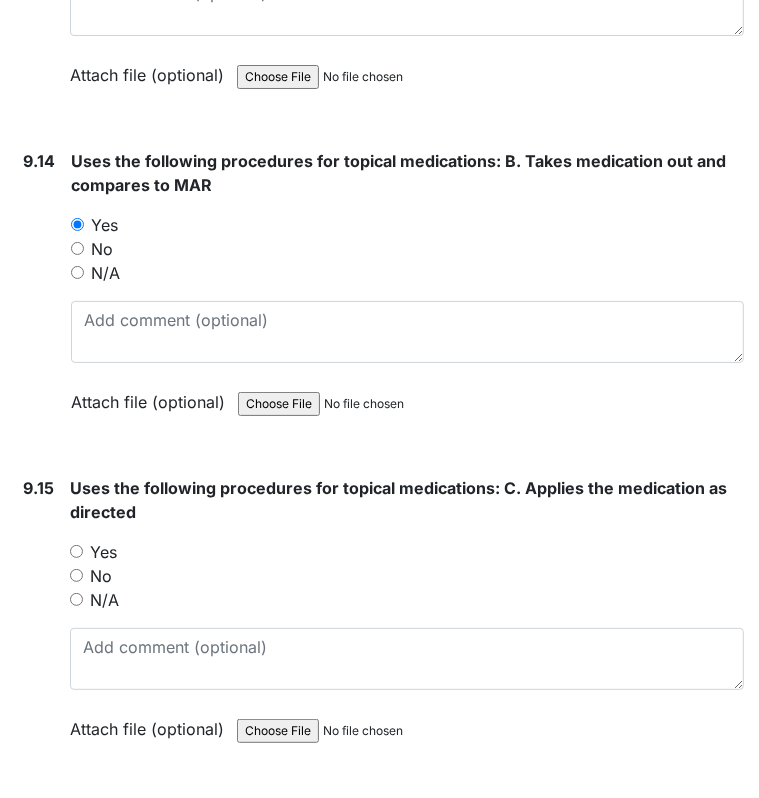 scroll, scrollTop: 26489, scrollLeft: 0, axis: vertical 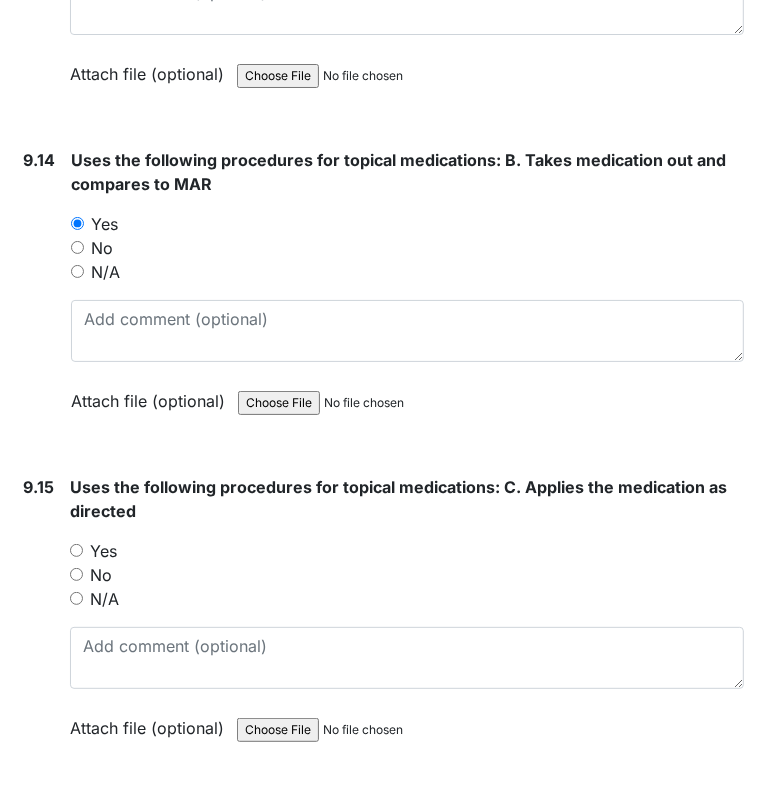 click on "Yes" at bounding box center [103, 551] 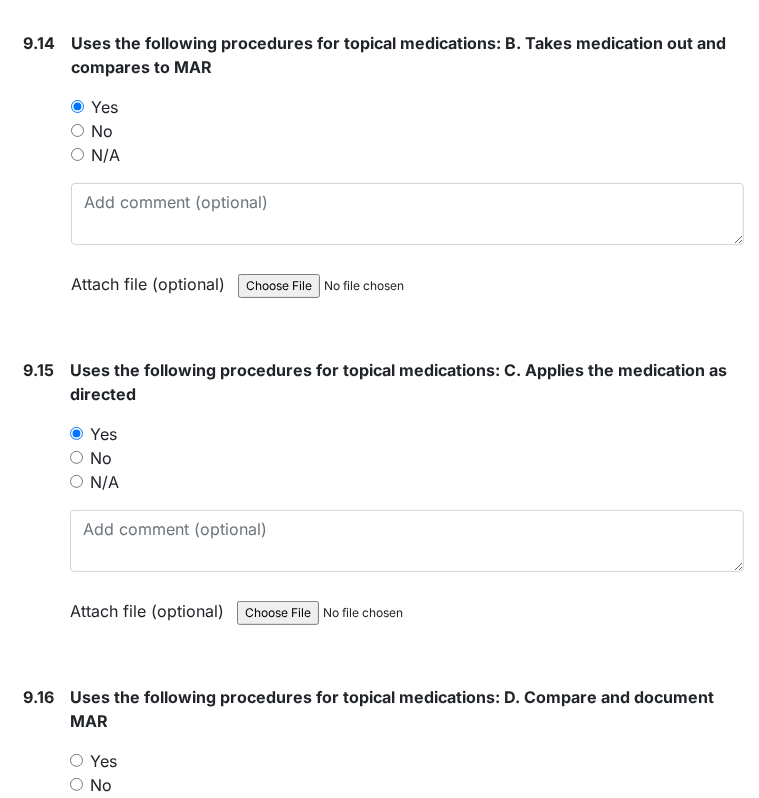 scroll, scrollTop: 26630, scrollLeft: 0, axis: vertical 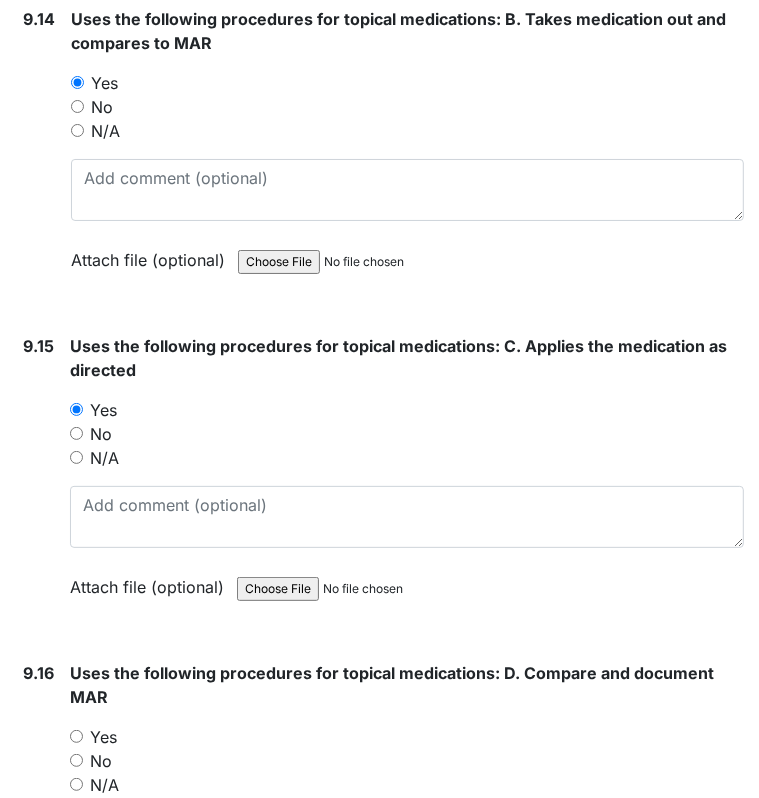 click on "Yes" at bounding box center [103, 737] 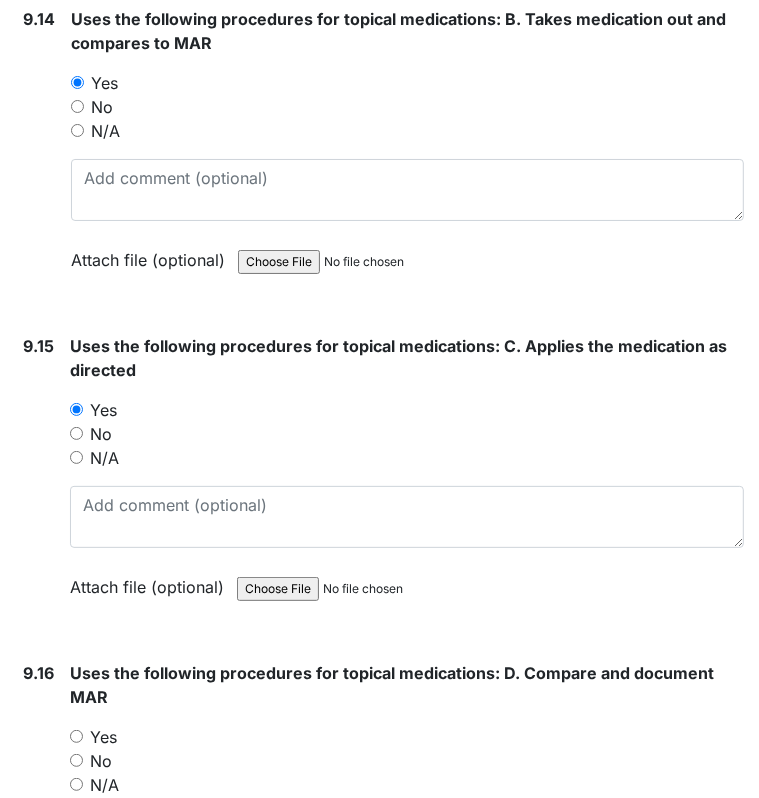 click on "Yes" at bounding box center (76, 736) 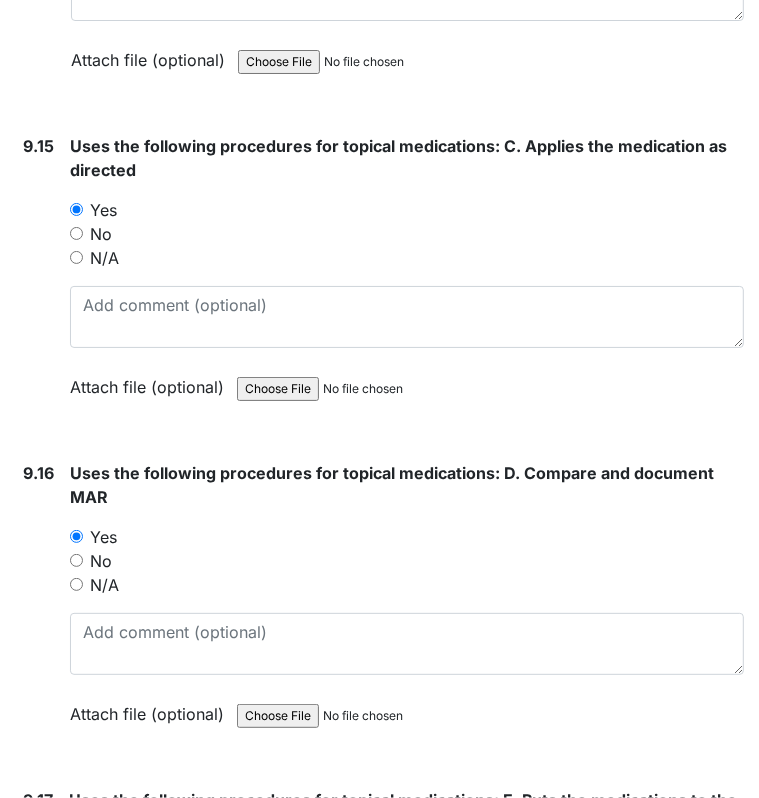 scroll, scrollTop: 26832, scrollLeft: 0, axis: vertical 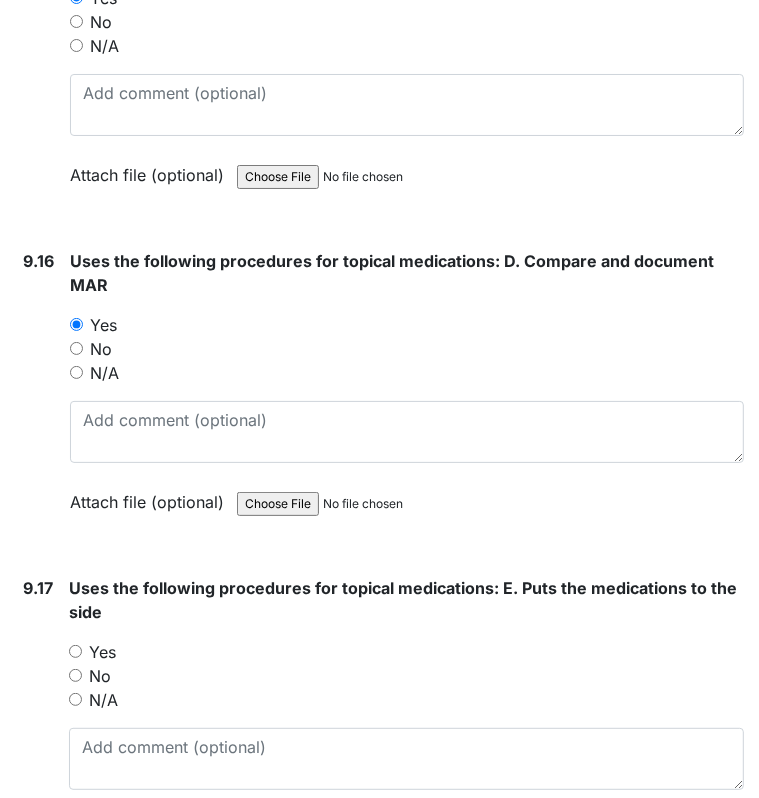 click on "Yes" at bounding box center [102, 652] 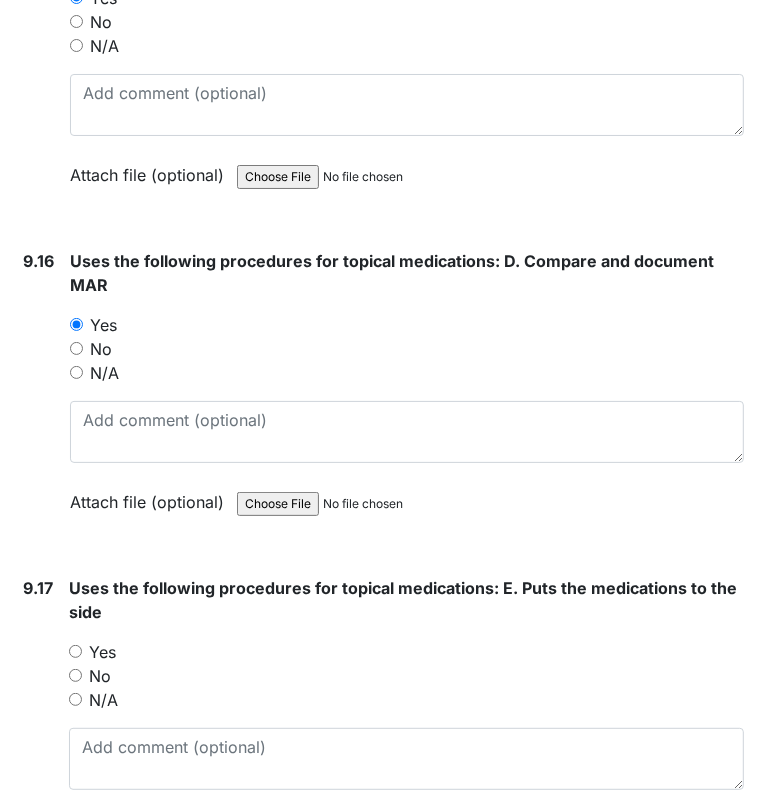 click on "Yes" at bounding box center [75, 651] 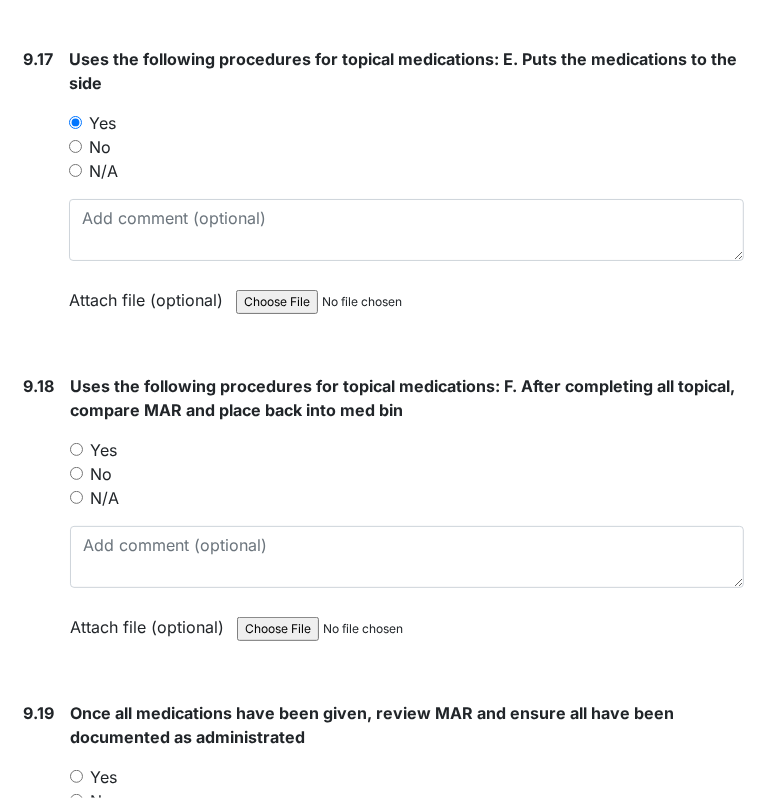click on "Yes" at bounding box center [76, 449] 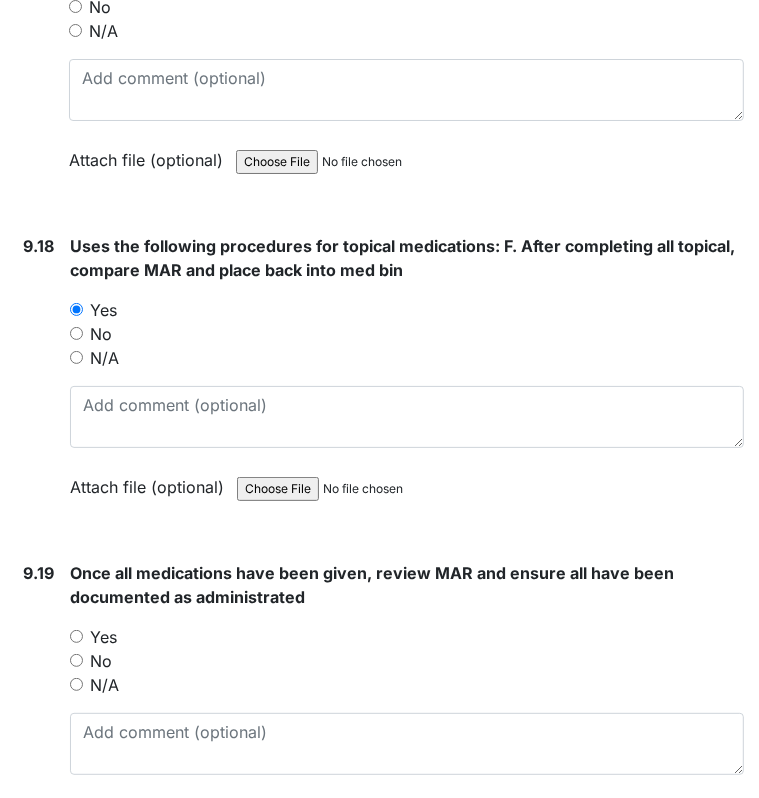 scroll, scrollTop: 27724, scrollLeft: 0, axis: vertical 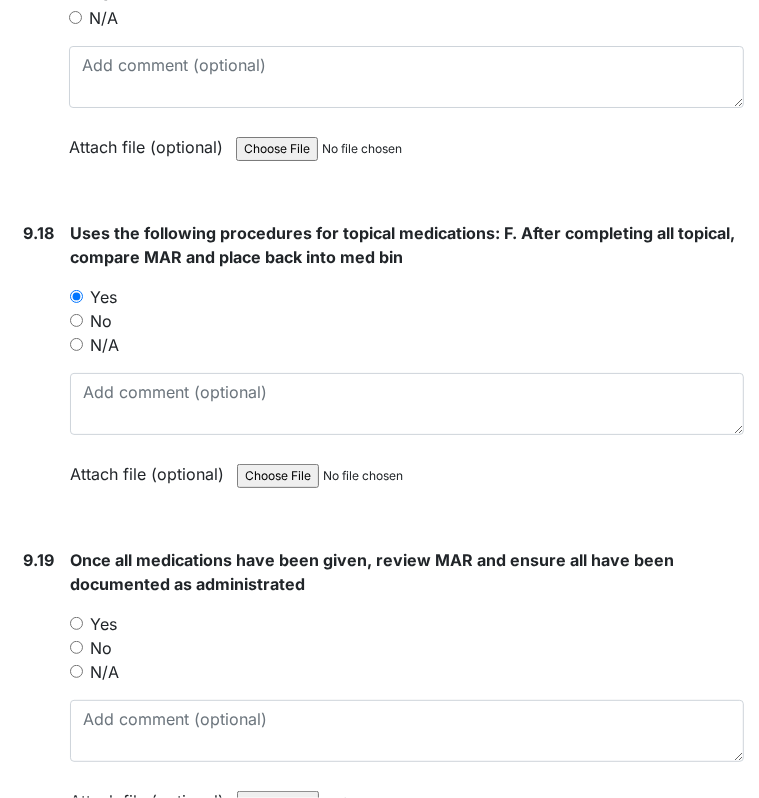 click on "Yes" at bounding box center (103, 624) 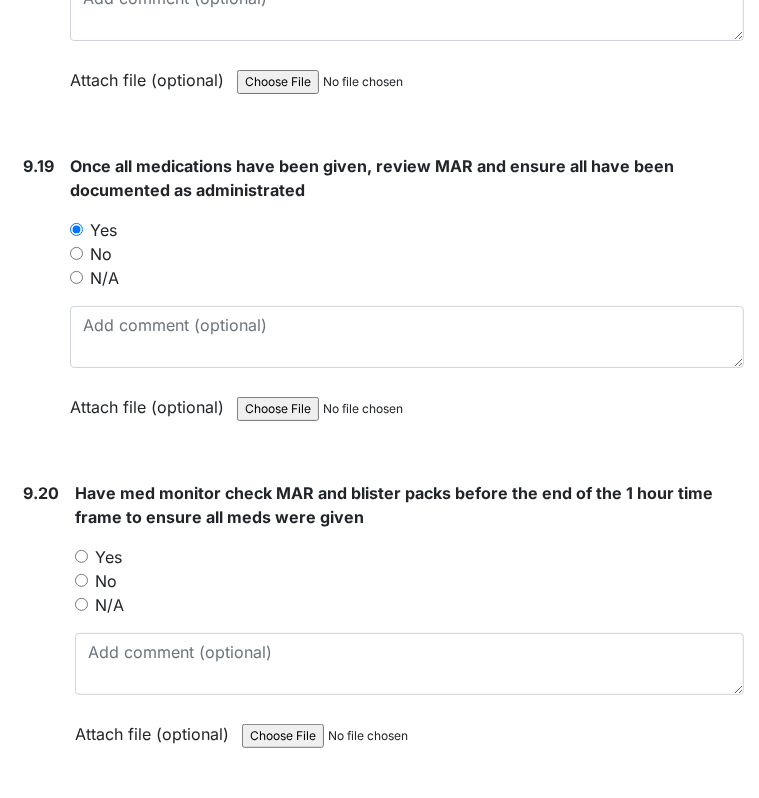 scroll, scrollTop: 28119, scrollLeft: 0, axis: vertical 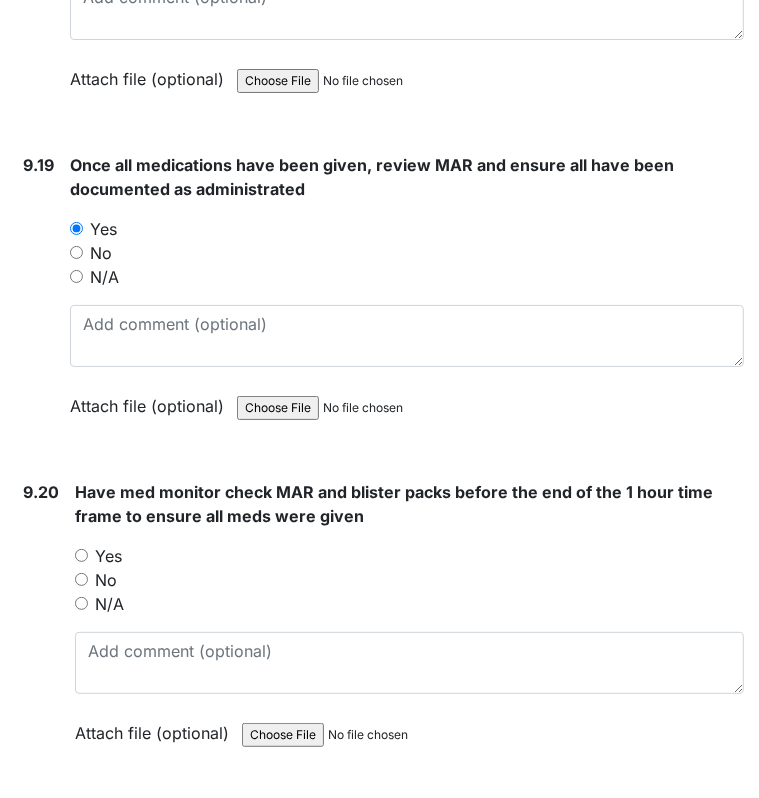 click on "Have med monitor check MAR and blister packs before the end of the 1 hour time frame to ensure all meds were given
You must select one of the below options.
Yes
No
N/A
Attach file (optional)
You can upload .pdf, .txt, .jpg, .jpeg, .png, .csv, .xls, or .doc files under 100MB." at bounding box center [409, 619] 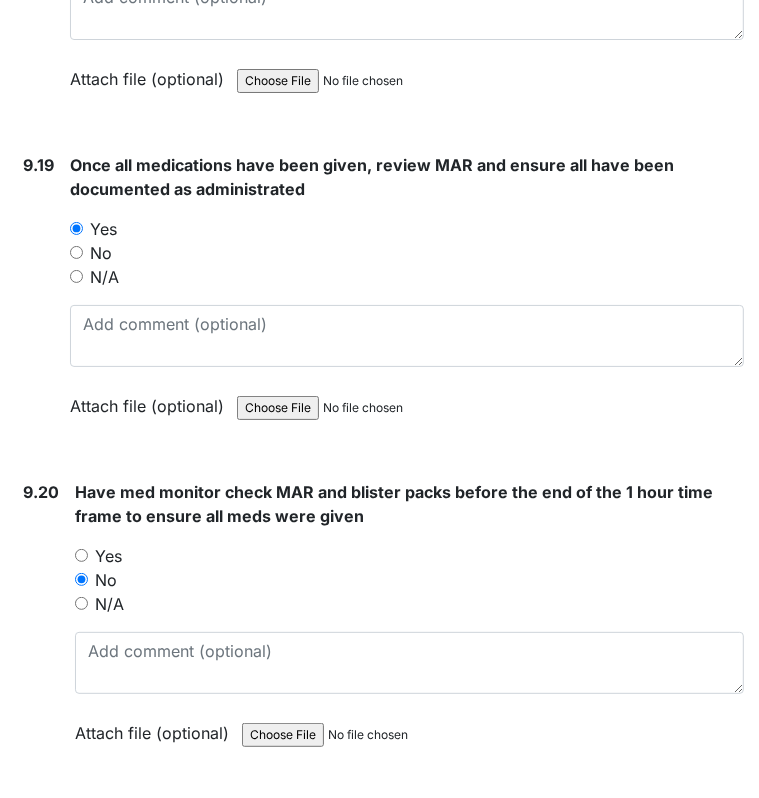 click on "Yes" at bounding box center [108, 556] 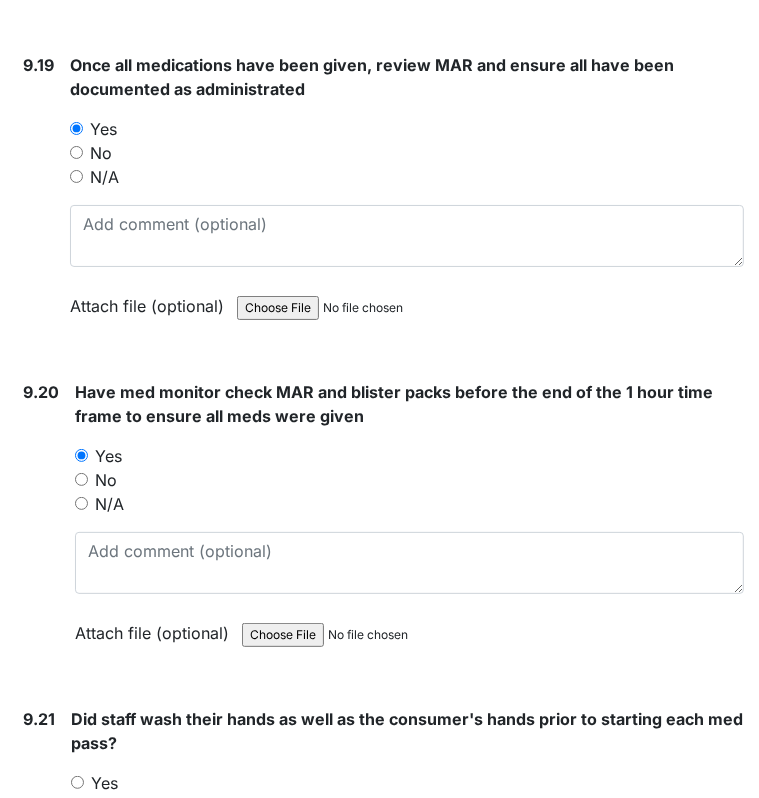 scroll, scrollTop: 28247, scrollLeft: 0, axis: vertical 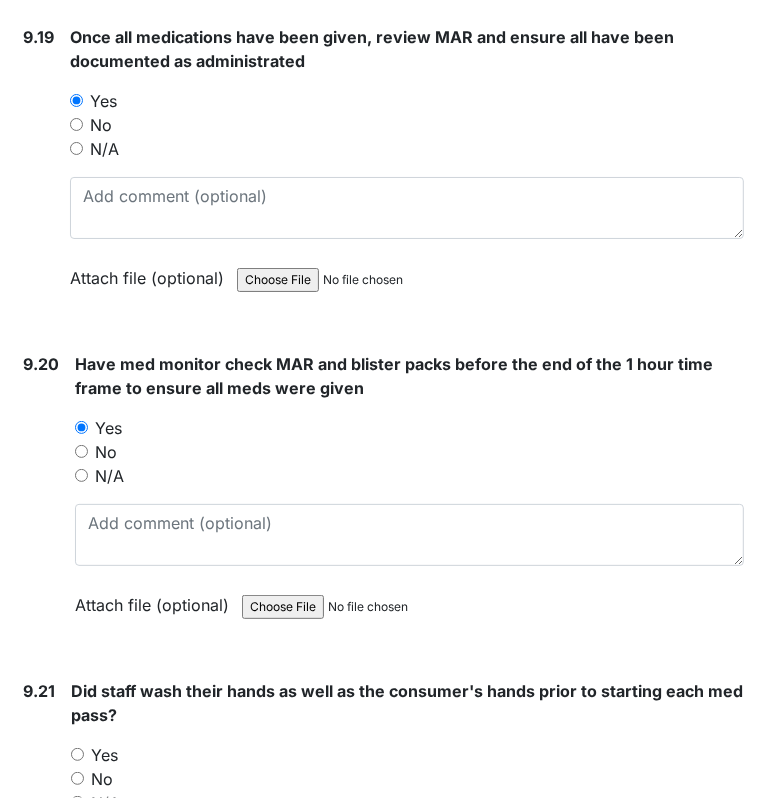 click on "Yes" at bounding box center (104, 755) 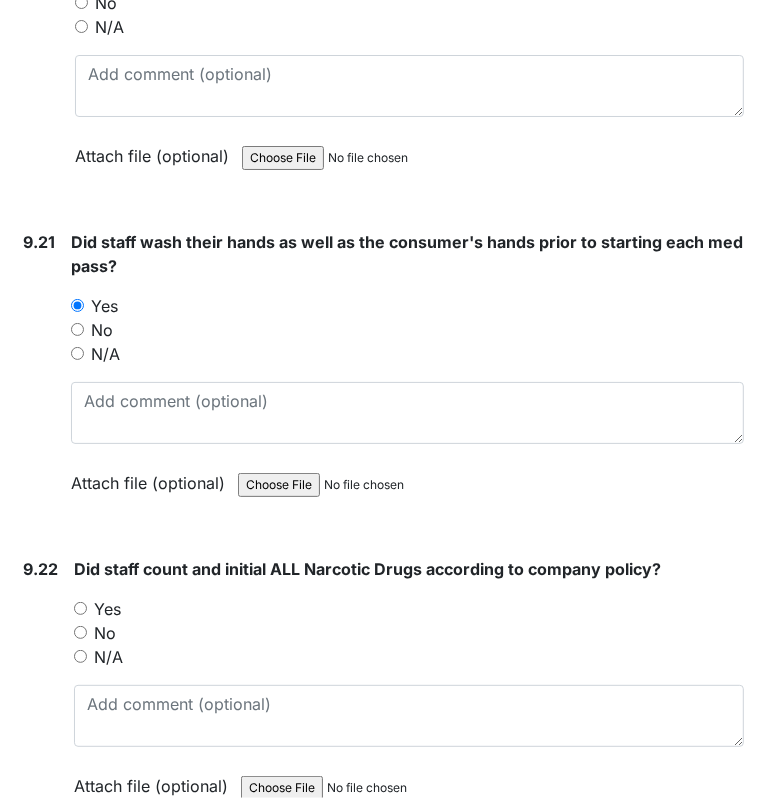 scroll, scrollTop: 28682, scrollLeft: 0, axis: vertical 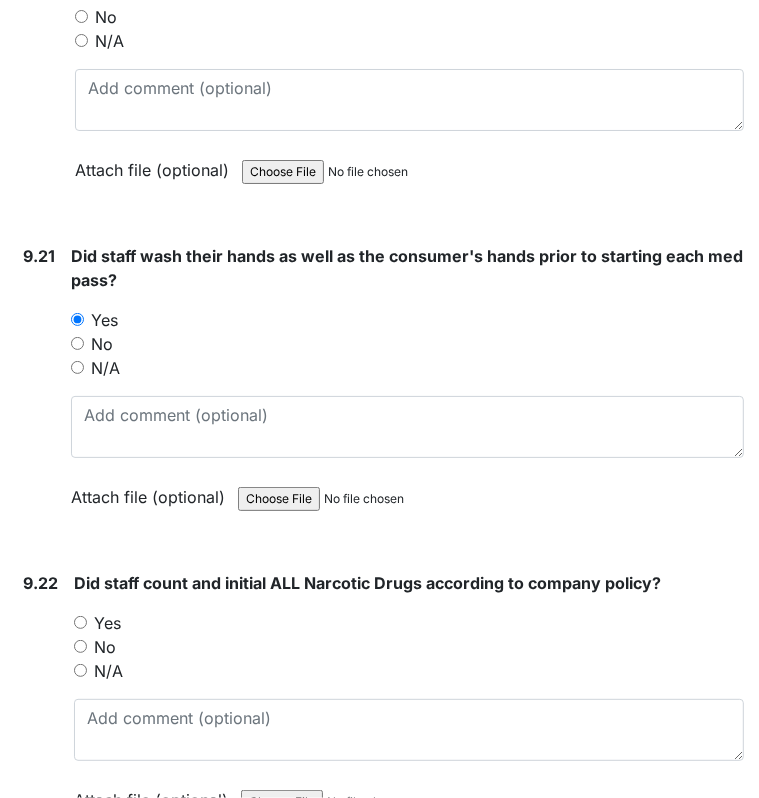 click on "Yes" at bounding box center [107, 623] 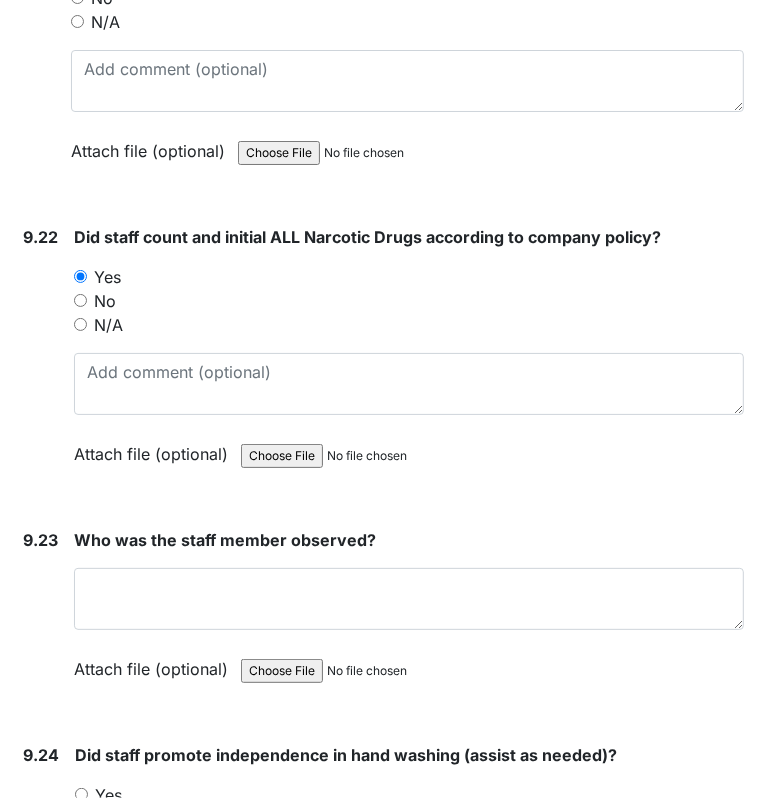 scroll, scrollTop: 29036, scrollLeft: 0, axis: vertical 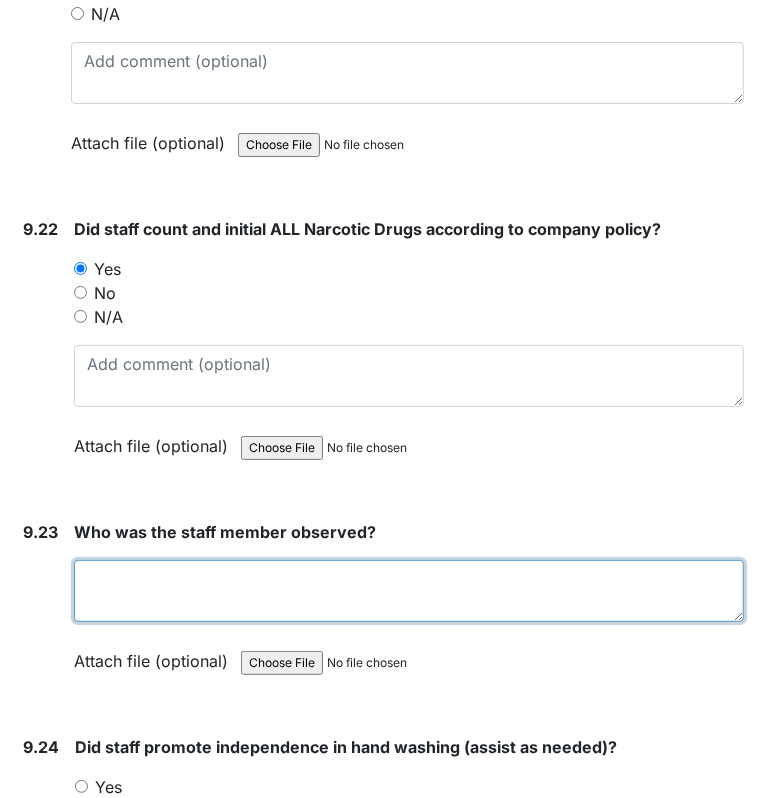click at bounding box center (409, 591) 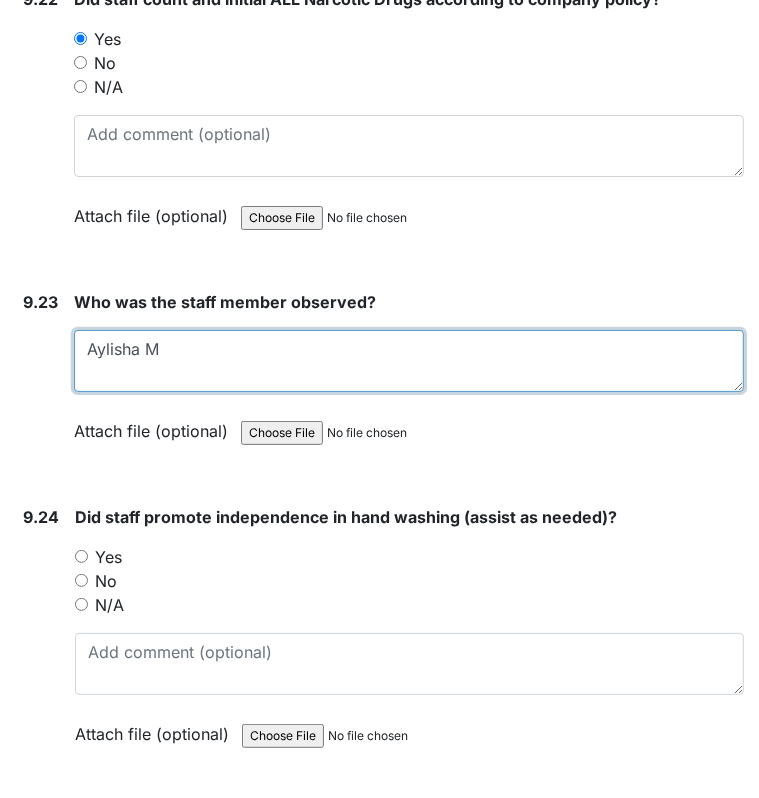 scroll, scrollTop: 29285, scrollLeft: 0, axis: vertical 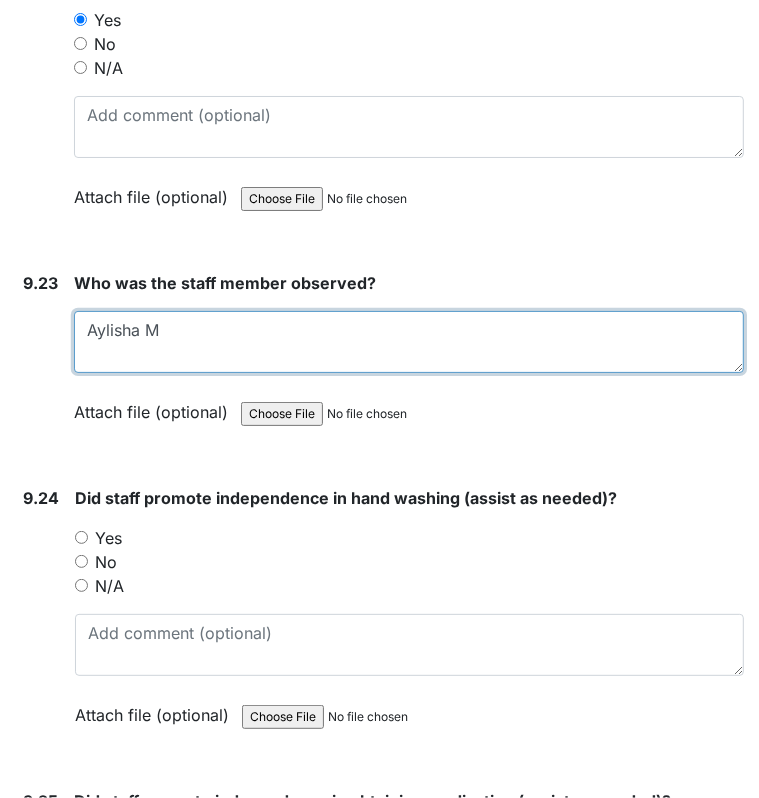 type on "Aylisha M" 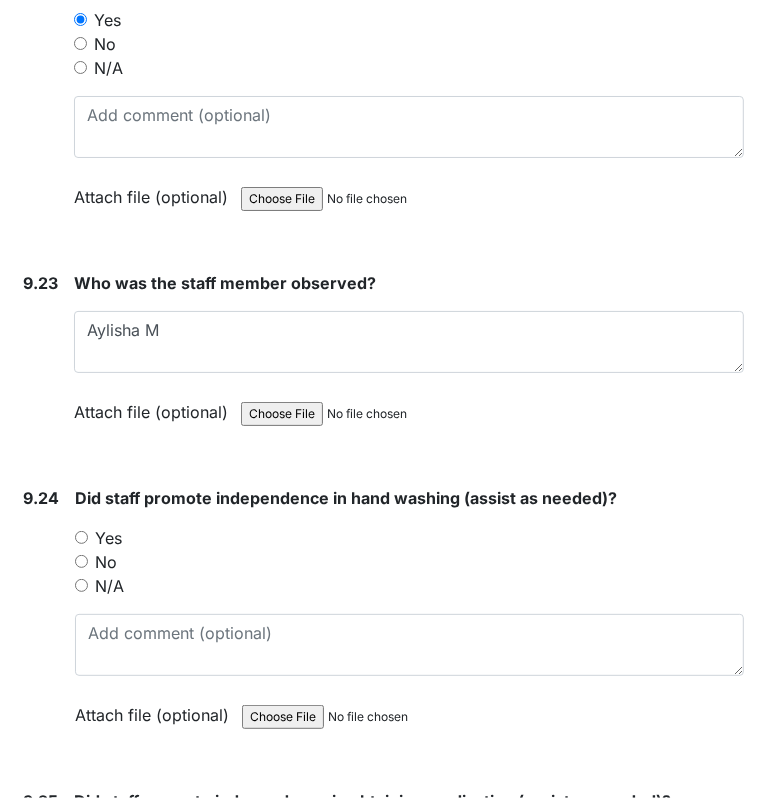 click on "Yes" at bounding box center (81, 537) 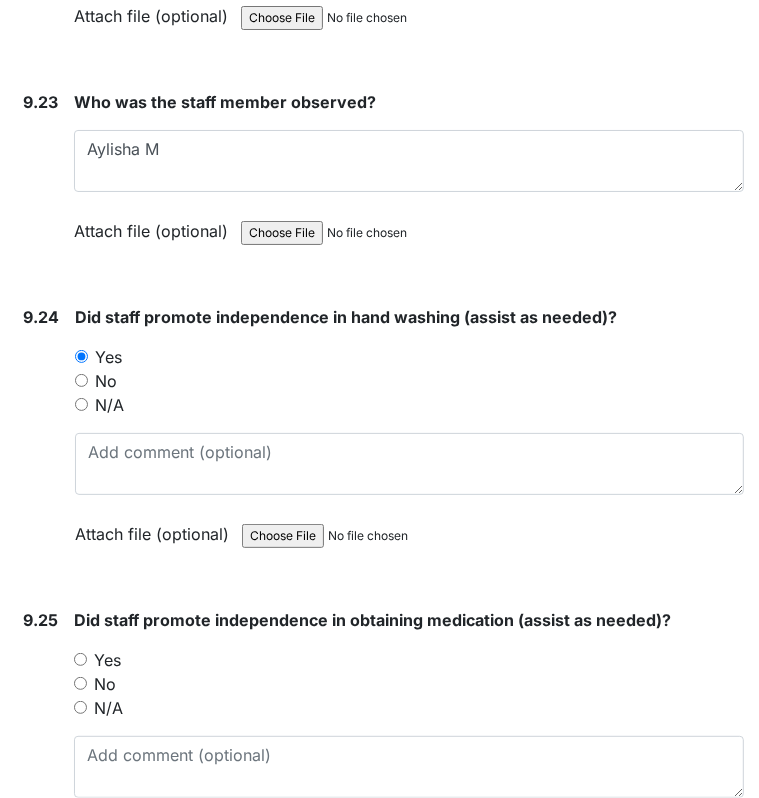 click on "Yes" at bounding box center [107, 660] 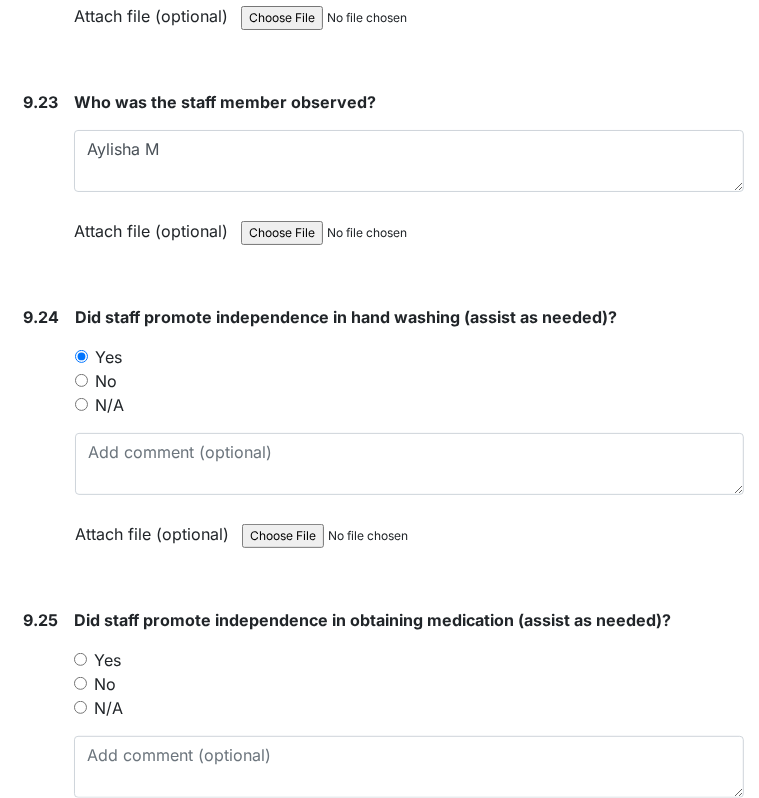 click on "Yes" at bounding box center (80, 659) 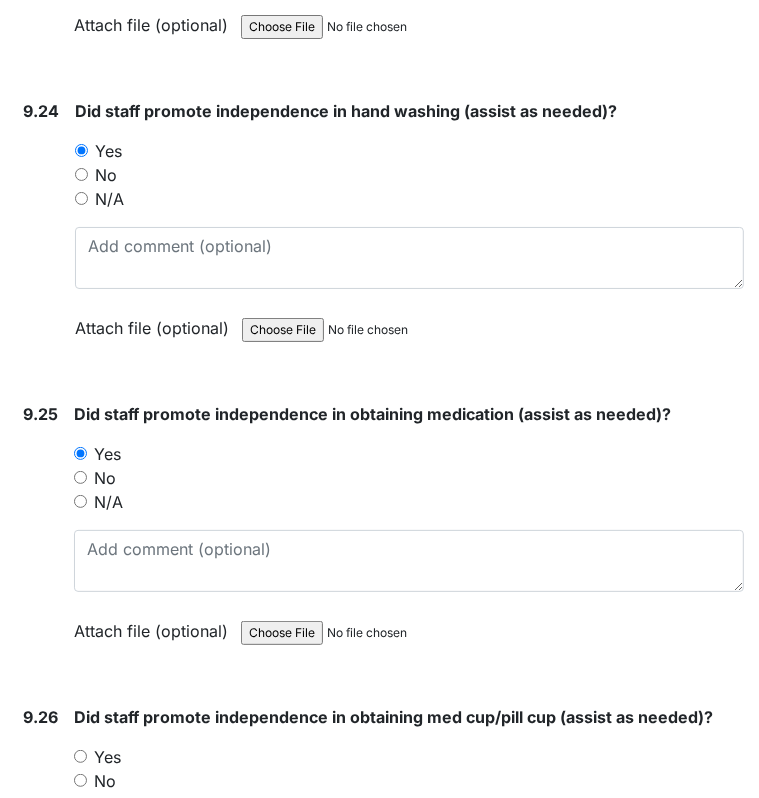 click on "Yes" at bounding box center (107, 757) 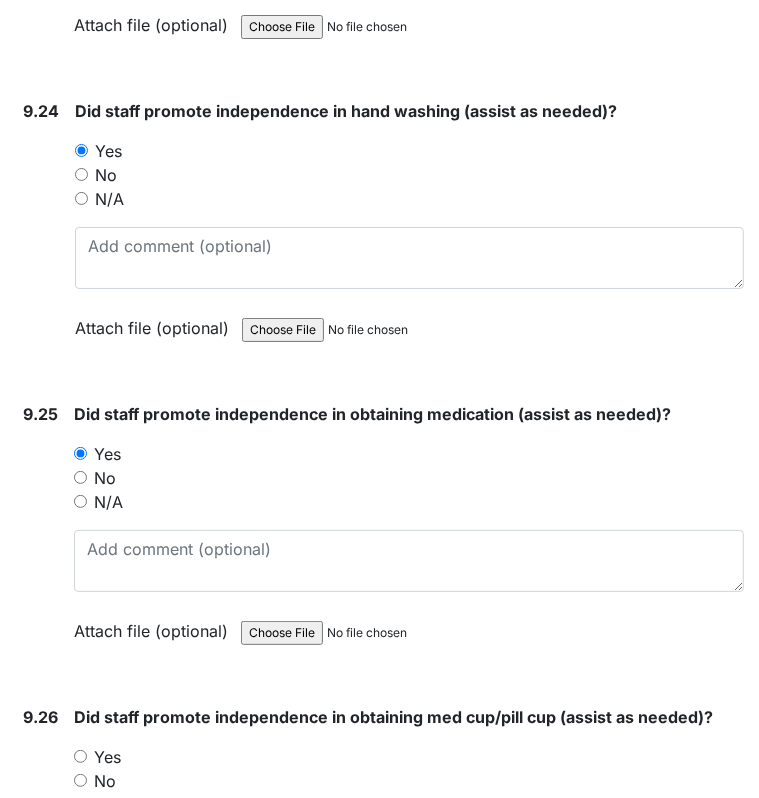 click on "Yes" at bounding box center (80, 756) 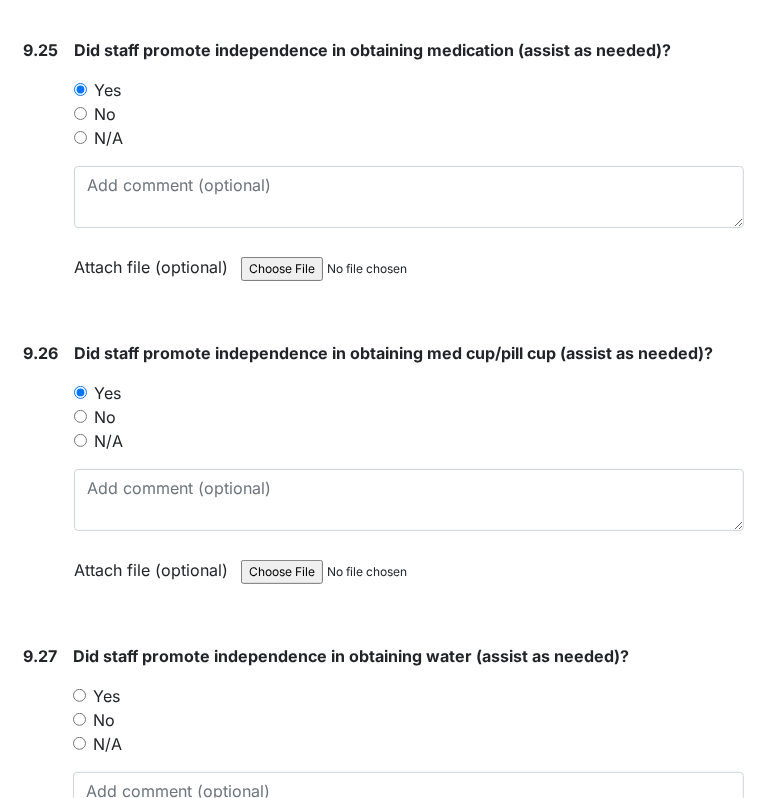 click on "Yes" at bounding box center [408, 696] 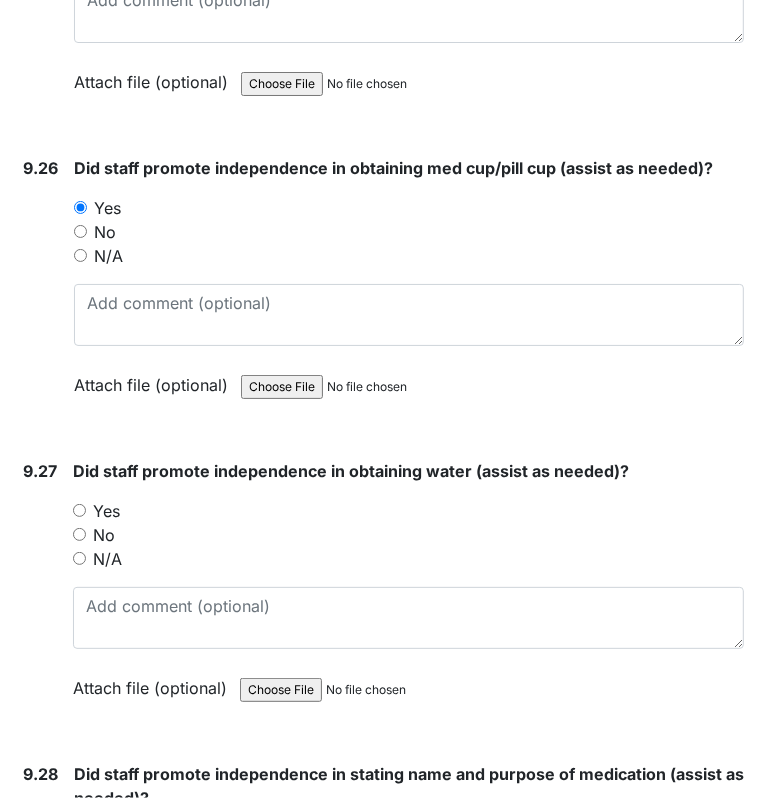 scroll, scrollTop: 30223, scrollLeft: 0, axis: vertical 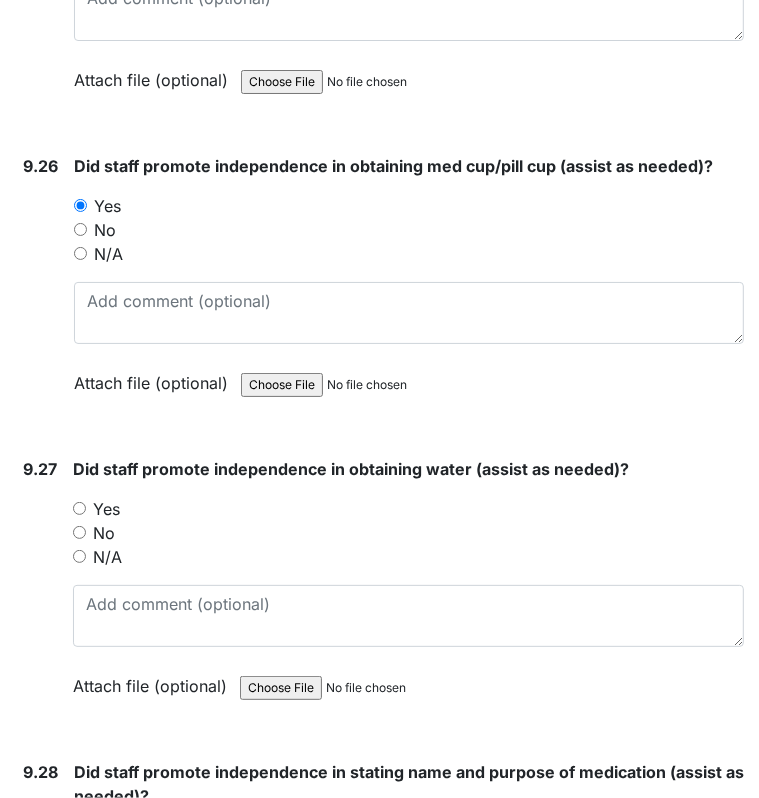 click on "No" at bounding box center (104, 533) 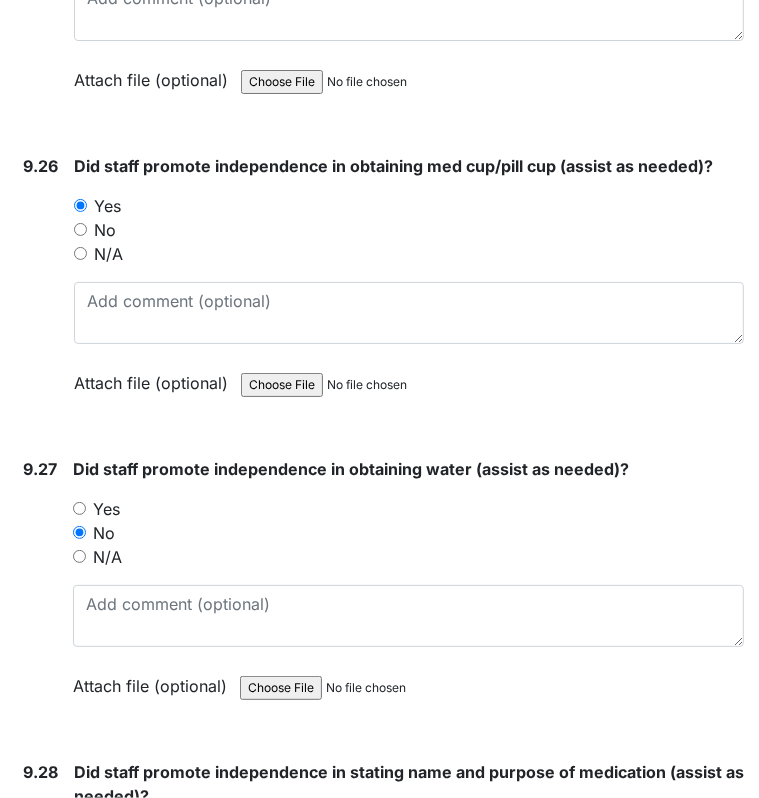 click on "Yes" at bounding box center (106, 509) 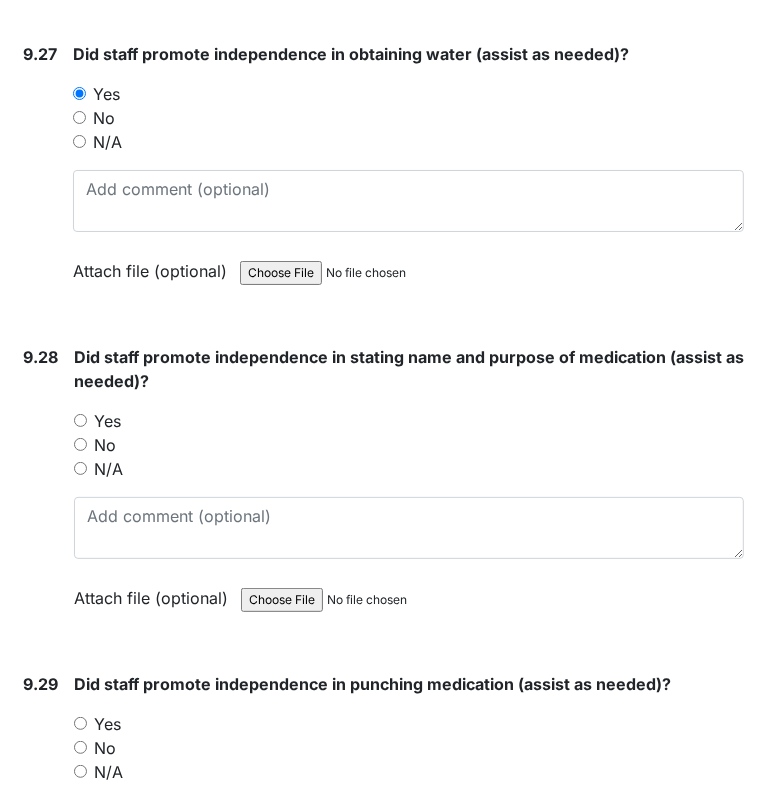 scroll, scrollTop: 30582, scrollLeft: 0, axis: vertical 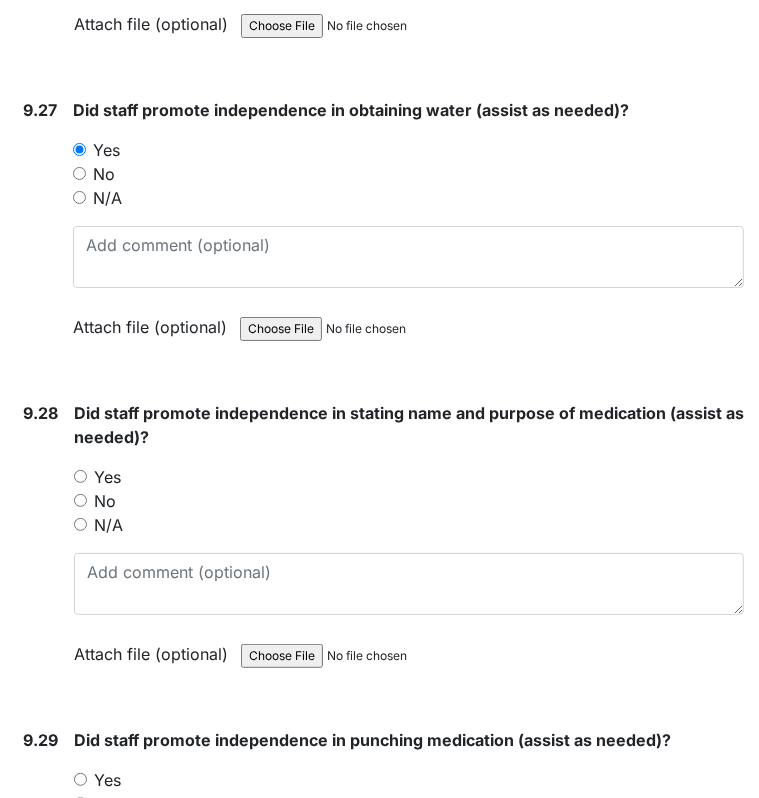 click on "Yes" at bounding box center [409, 477] 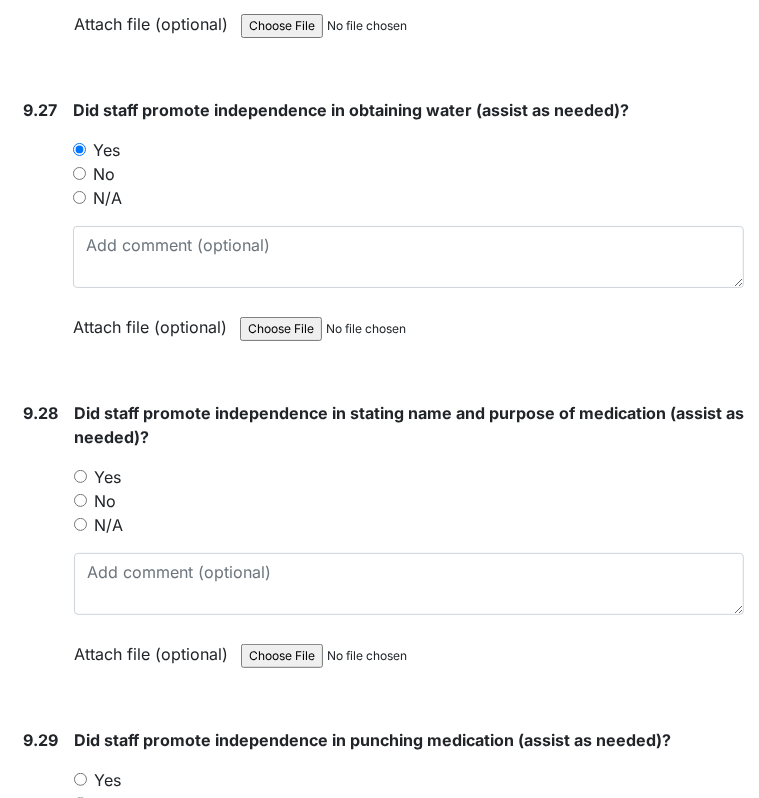 click on "Yes" at bounding box center (107, 477) 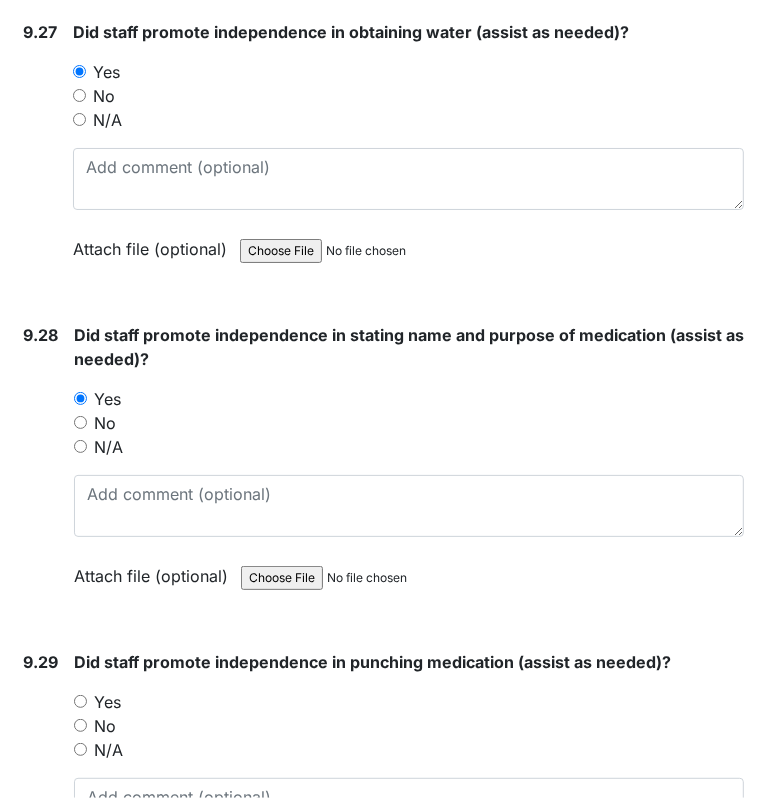 click on "Yes" at bounding box center [80, 701] 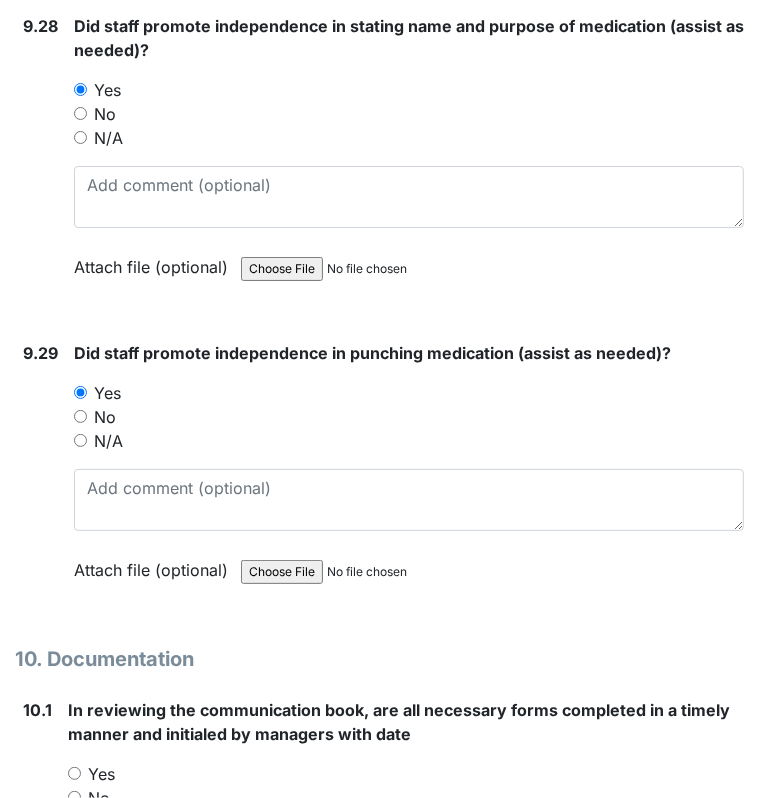 click on "Yes" at bounding box center [101, 774] 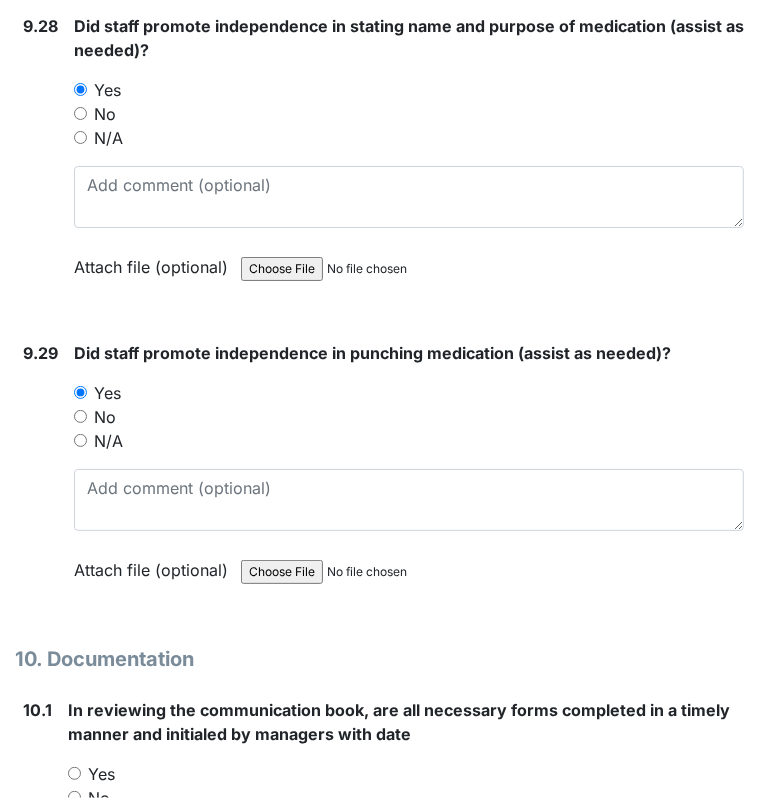 click on "Yes" at bounding box center [74, 773] 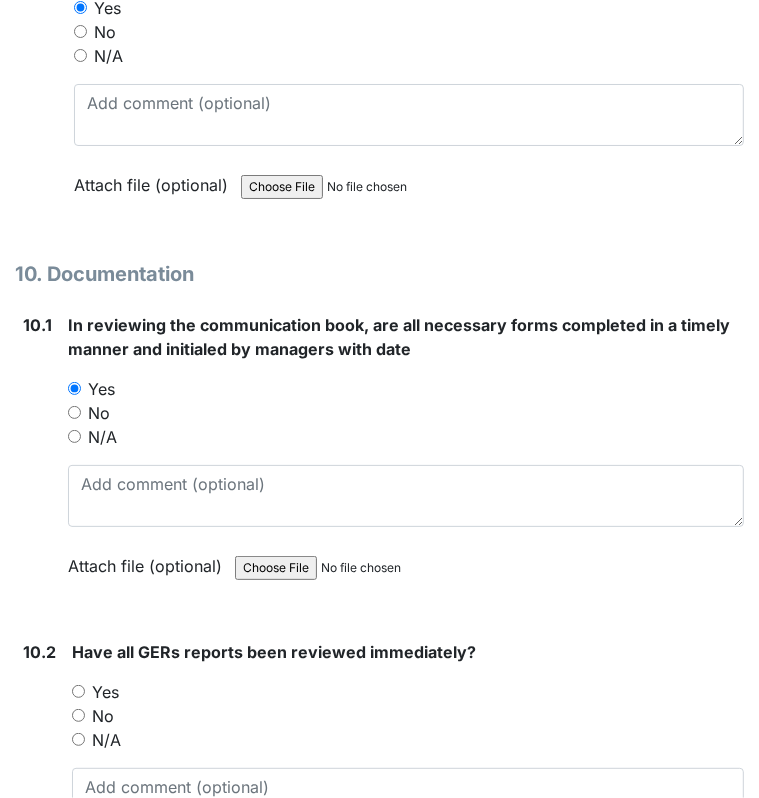 click on "Yes" at bounding box center (105, 692) 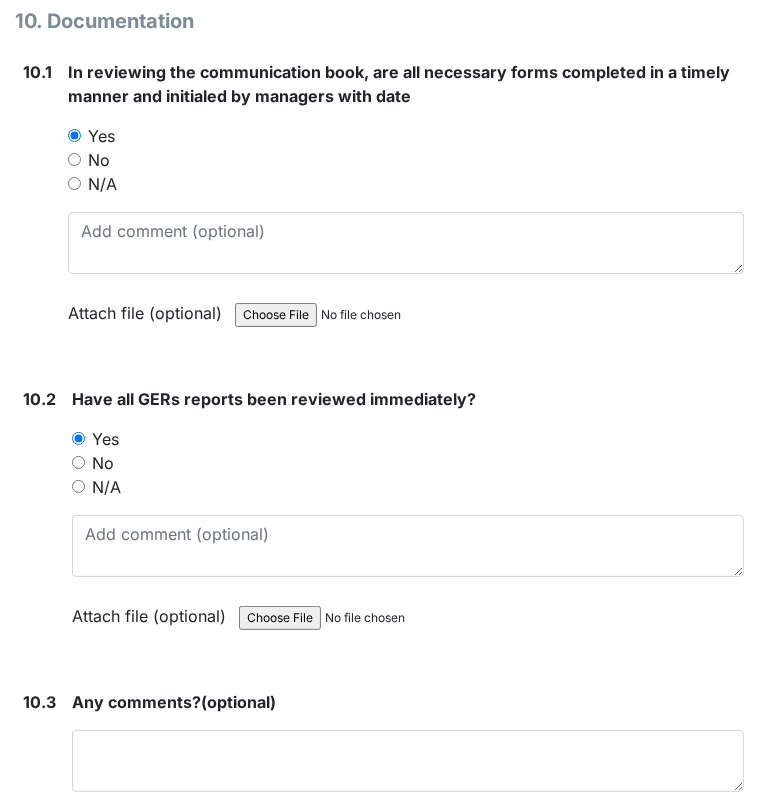 scroll, scrollTop: 31618, scrollLeft: 0, axis: vertical 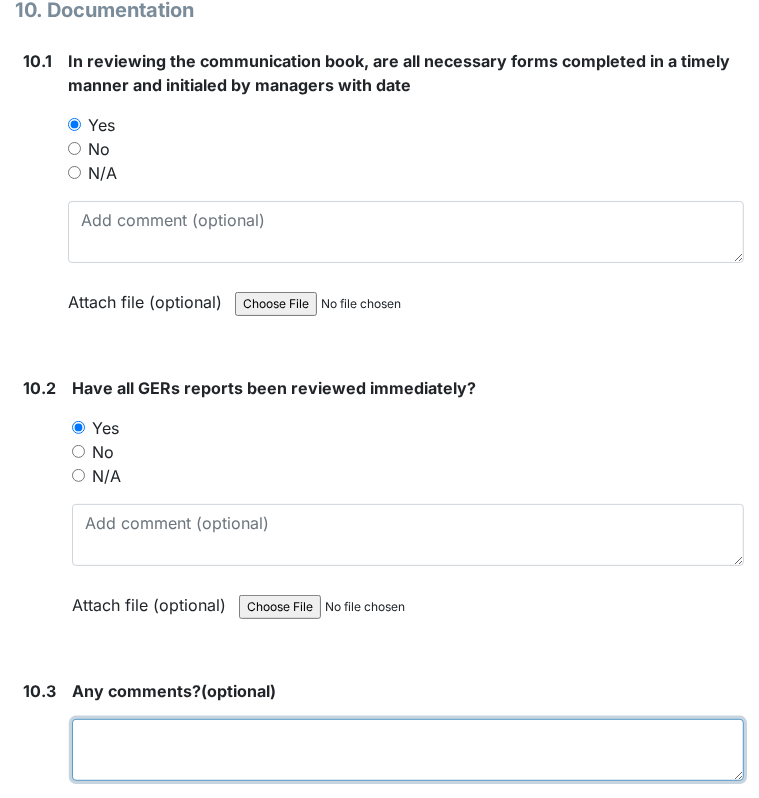 click at bounding box center (408, 750) 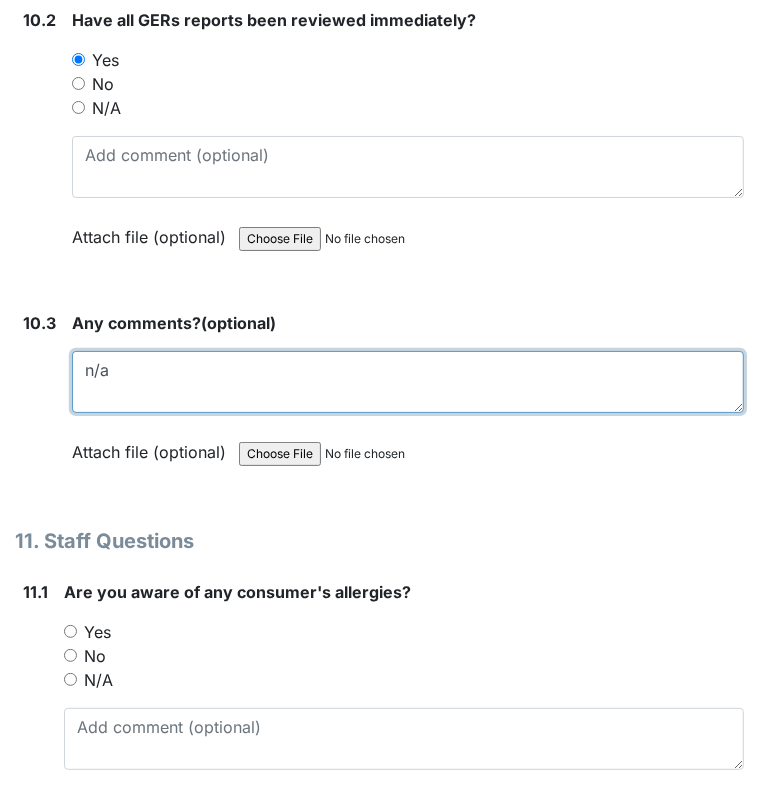 type on "n/a" 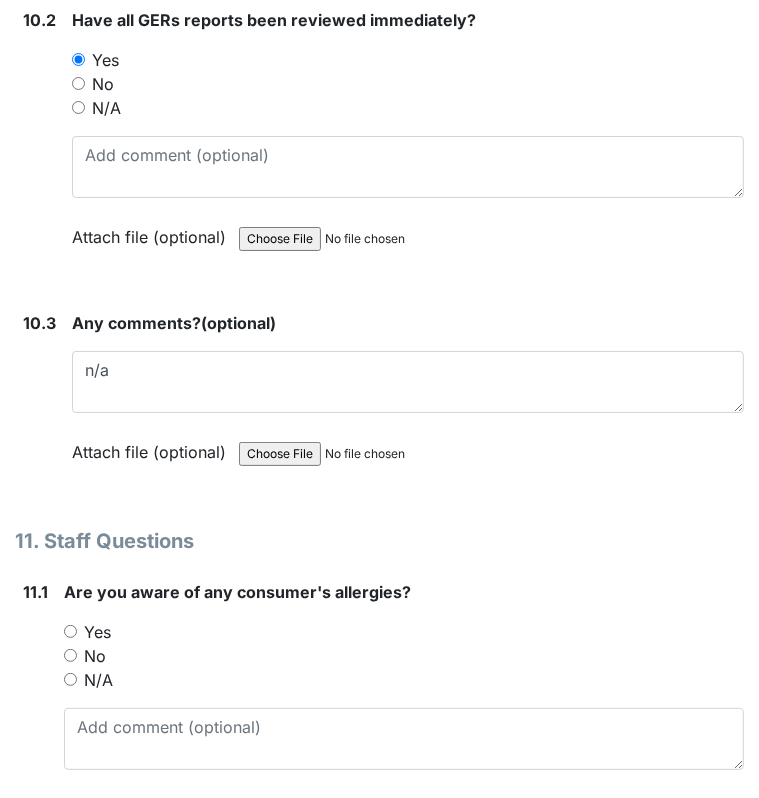 click on "Yes" at bounding box center [97, 632] 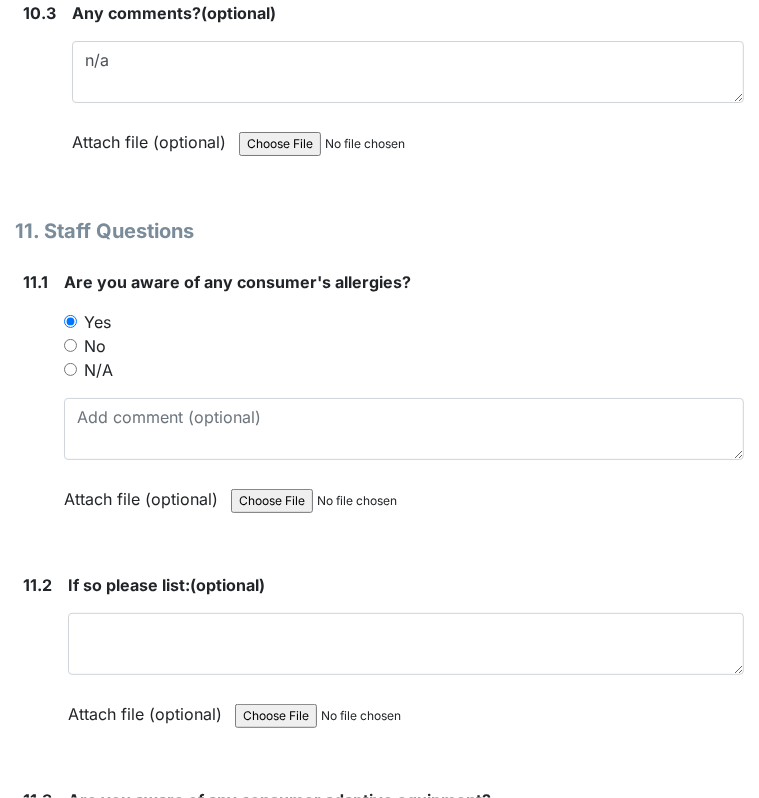 scroll, scrollTop: 32305, scrollLeft: 0, axis: vertical 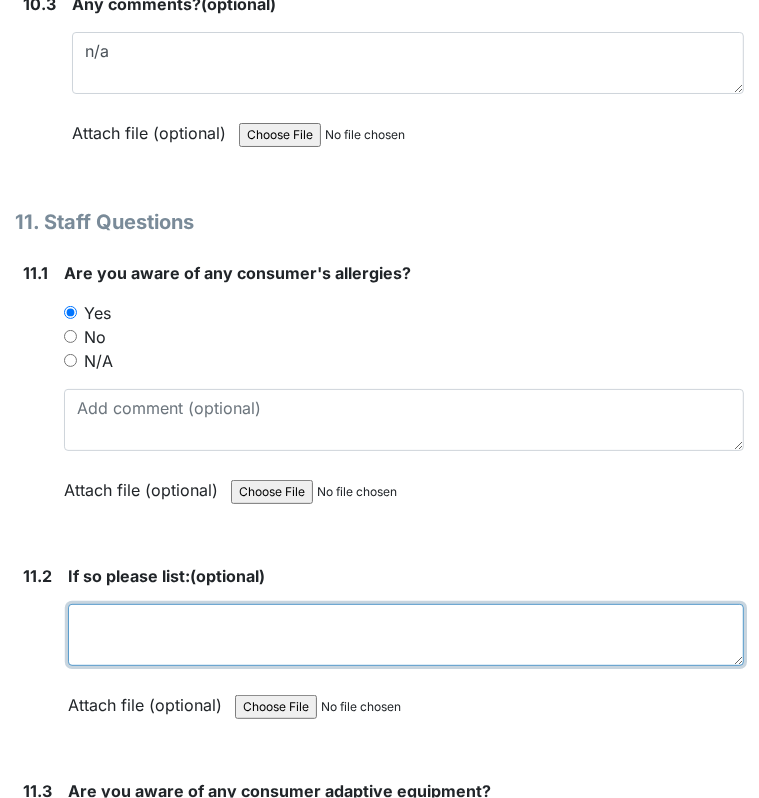 click at bounding box center (406, 635) 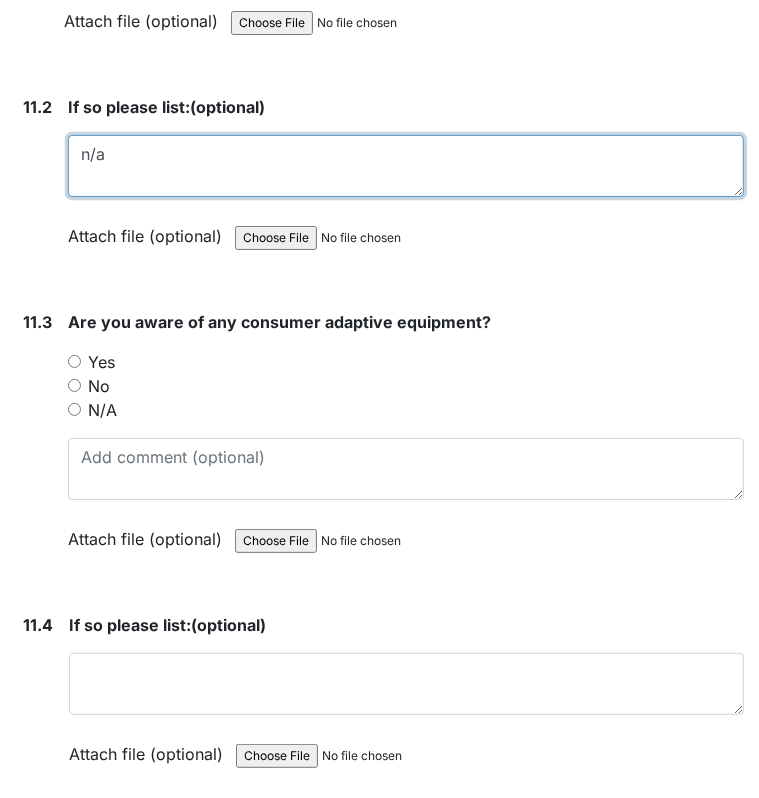 scroll, scrollTop: 32761, scrollLeft: 0, axis: vertical 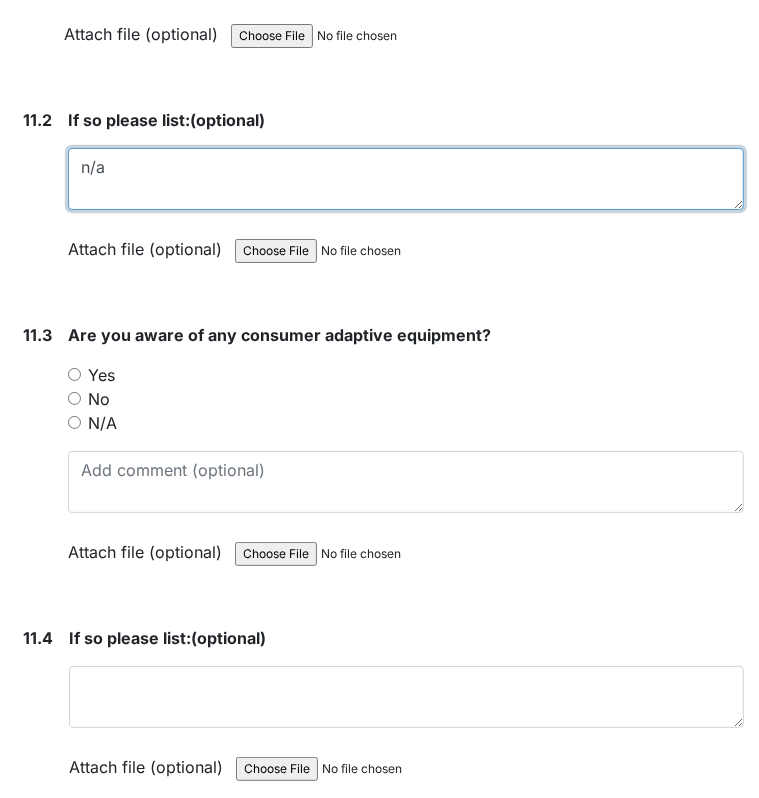 type on "n/a" 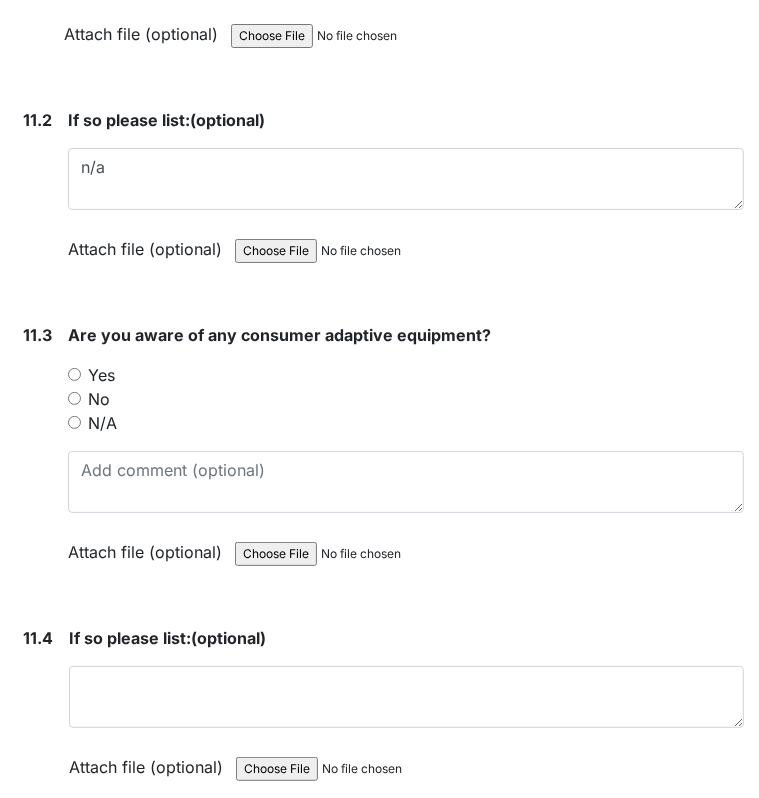 click on "Yes" at bounding box center (101, 375) 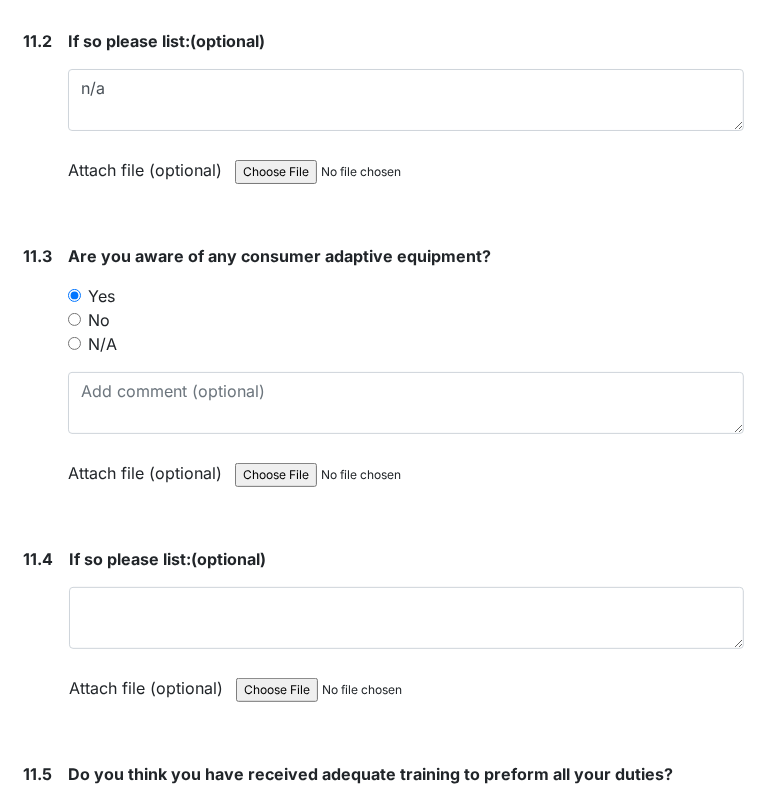 scroll, scrollTop: 32856, scrollLeft: 0, axis: vertical 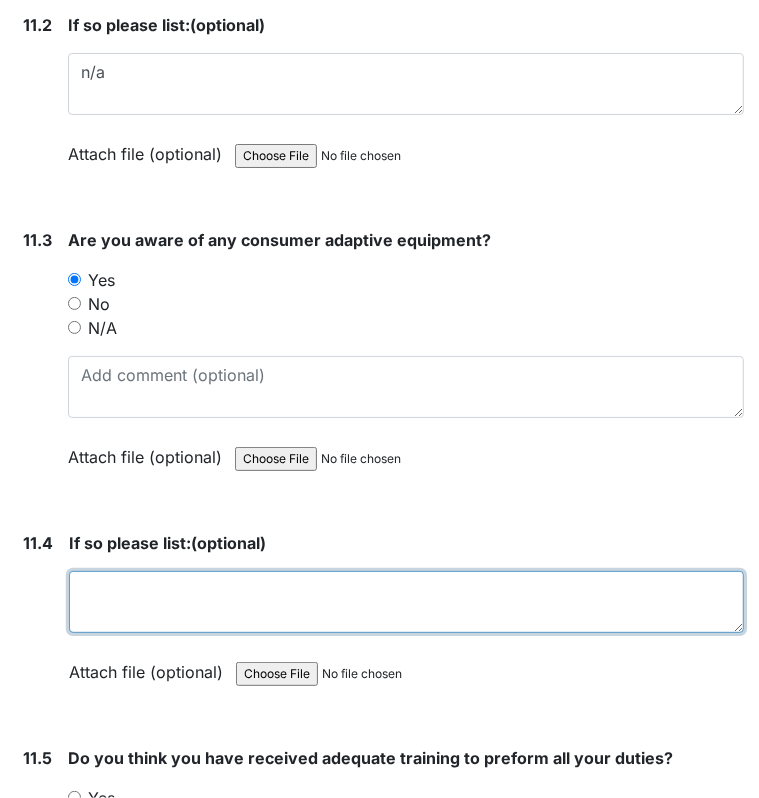 click at bounding box center (406, 602) 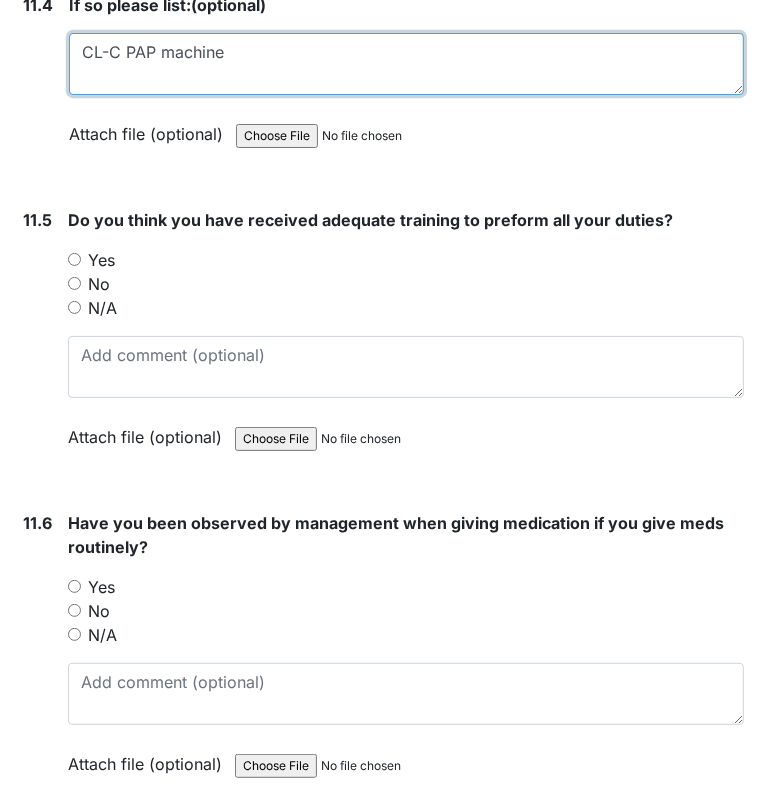 scroll, scrollTop: 33396, scrollLeft: 0, axis: vertical 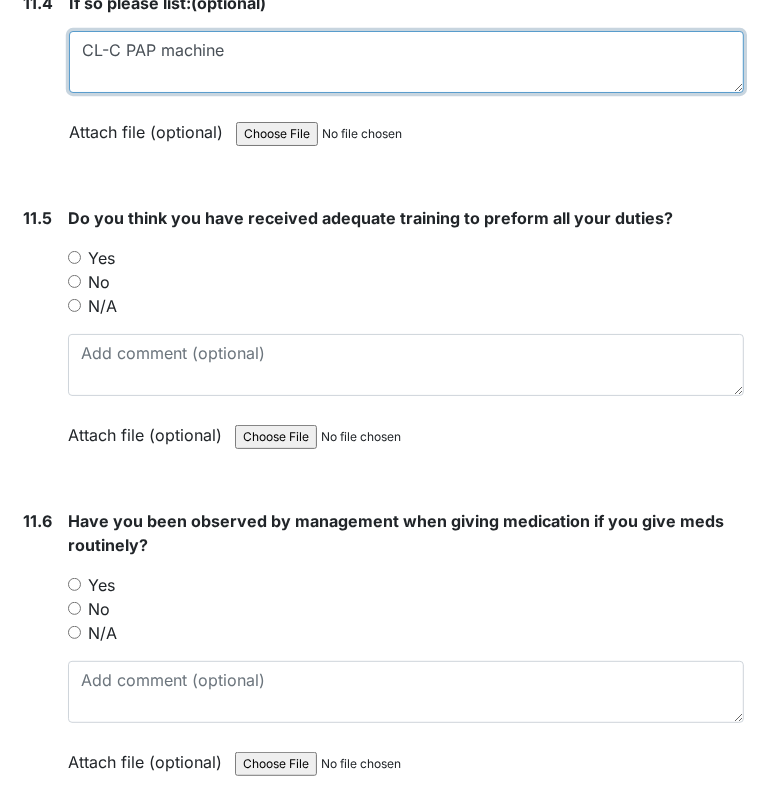 type on "CL-C PAP machine" 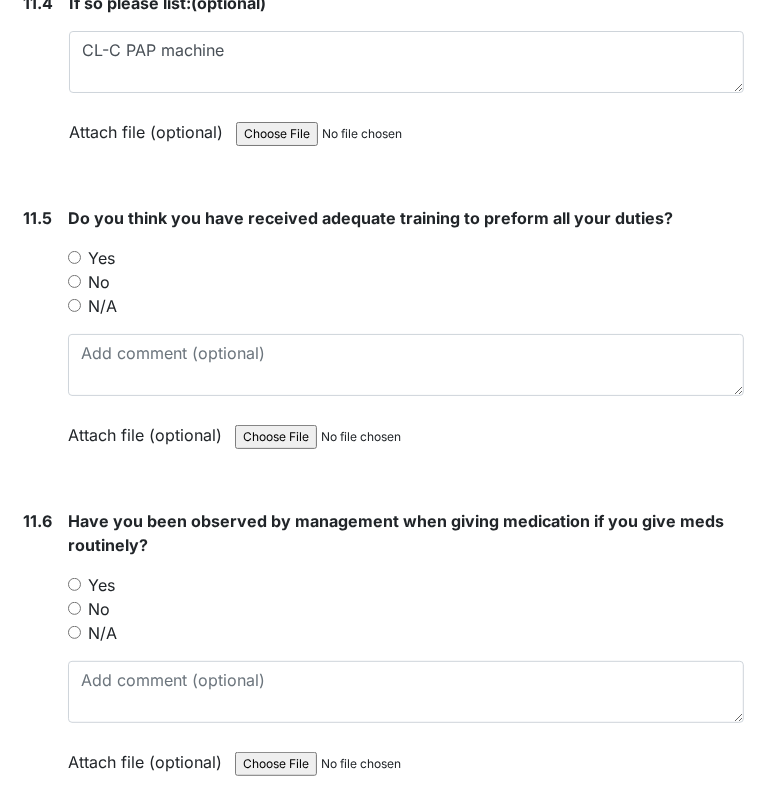 click on "Do you think you have received adequate training to preform all your duties?
You must select one of the below options.
Yes
No
N/A
Attach file (optional)
You can upload .pdf, .txt, .jpg, .jpeg, .png, .csv, .xls, or .doc files under 100MB." at bounding box center (406, 333) 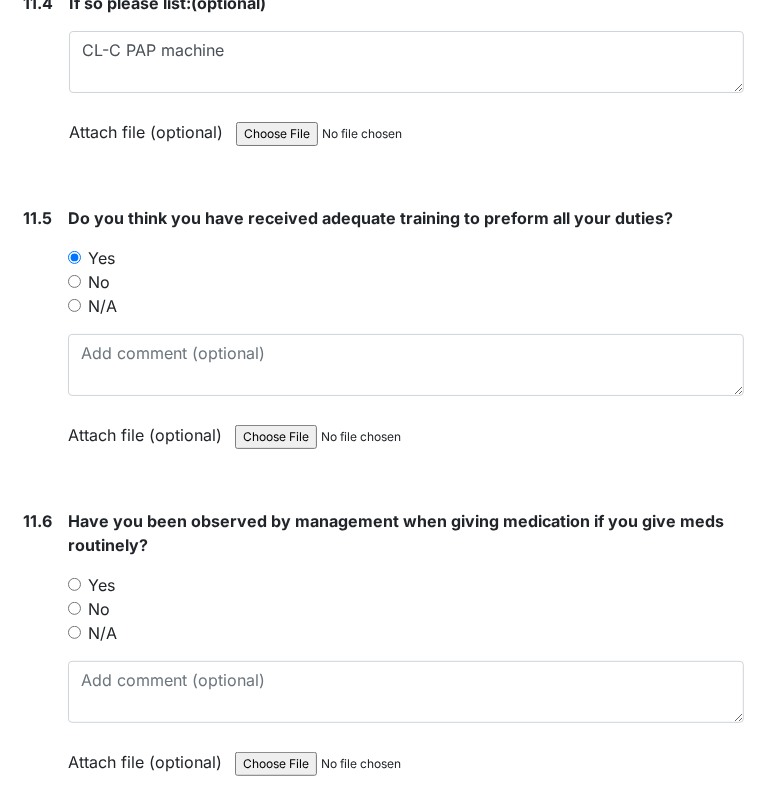 click on "Yes" at bounding box center (101, 585) 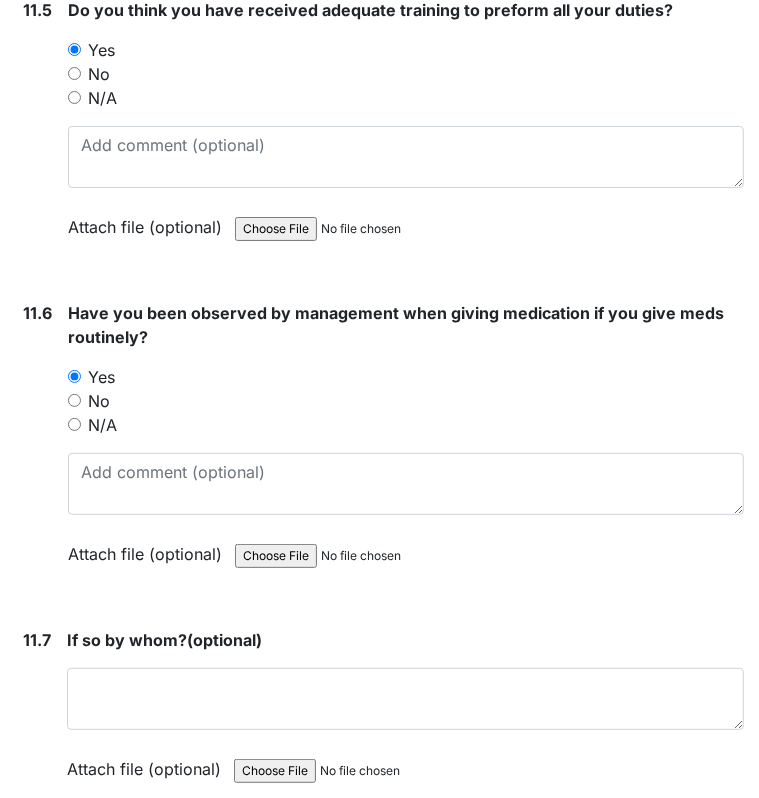 scroll, scrollTop: 33607, scrollLeft: 0, axis: vertical 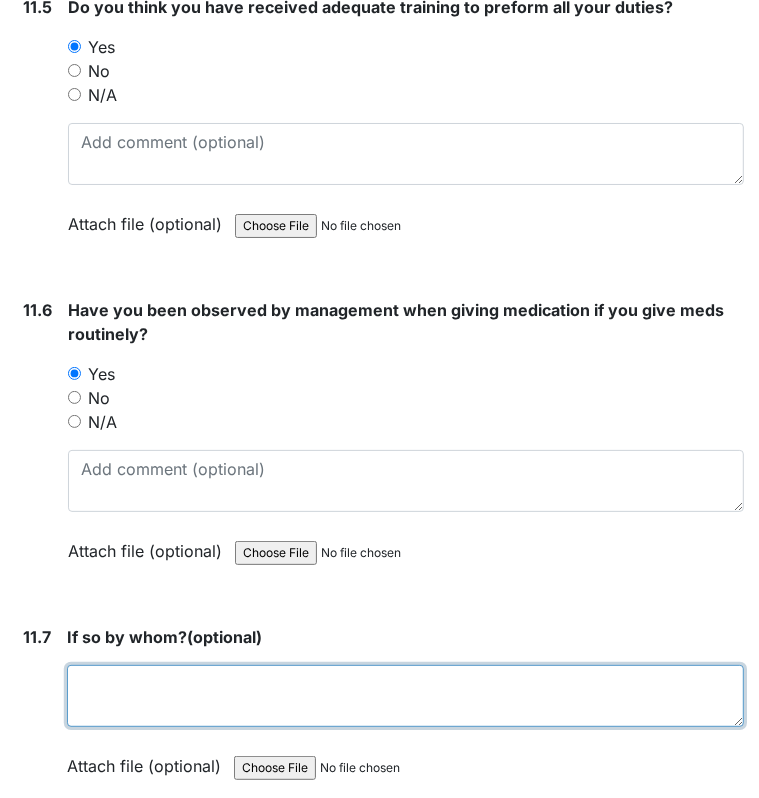 click at bounding box center (405, 696) 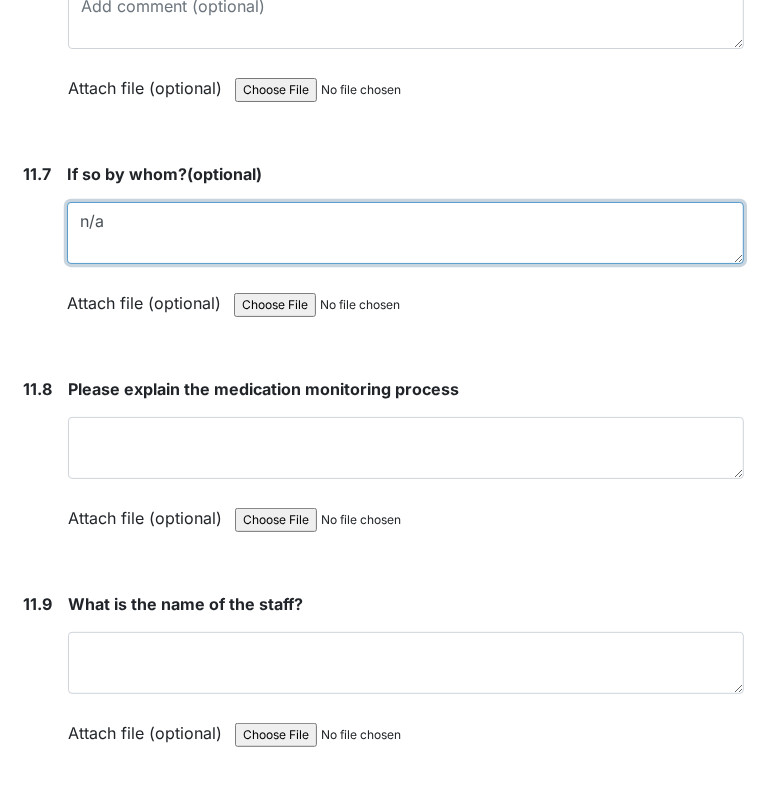 scroll, scrollTop: 34176, scrollLeft: 0, axis: vertical 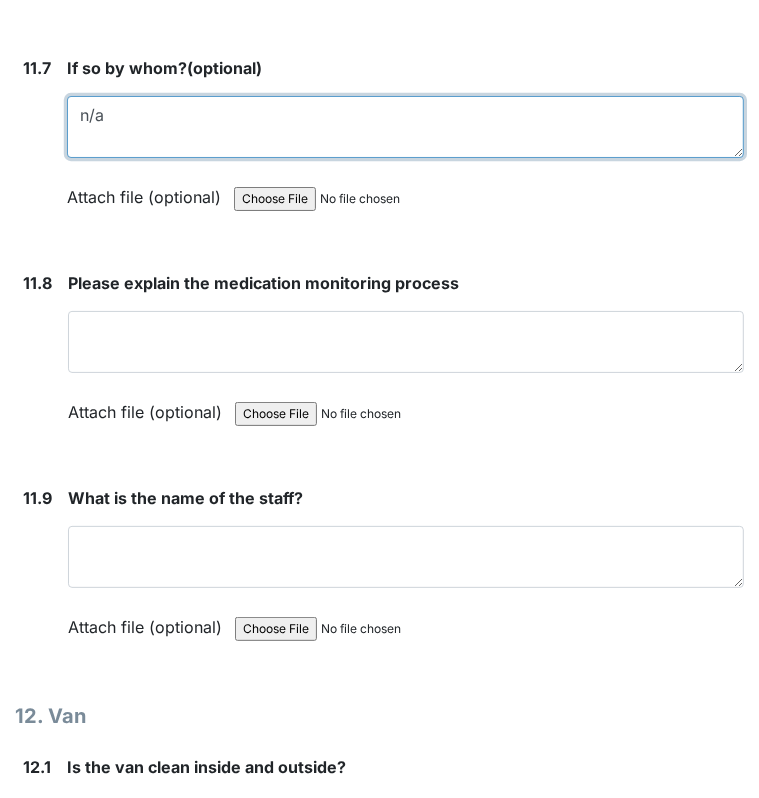 type on "n/a" 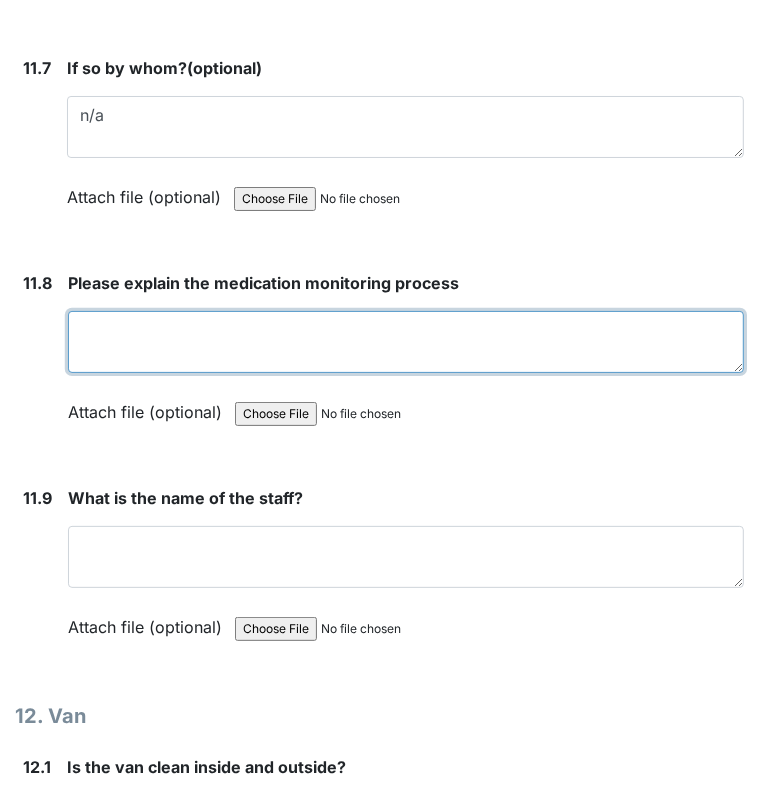 click at bounding box center (406, 342) 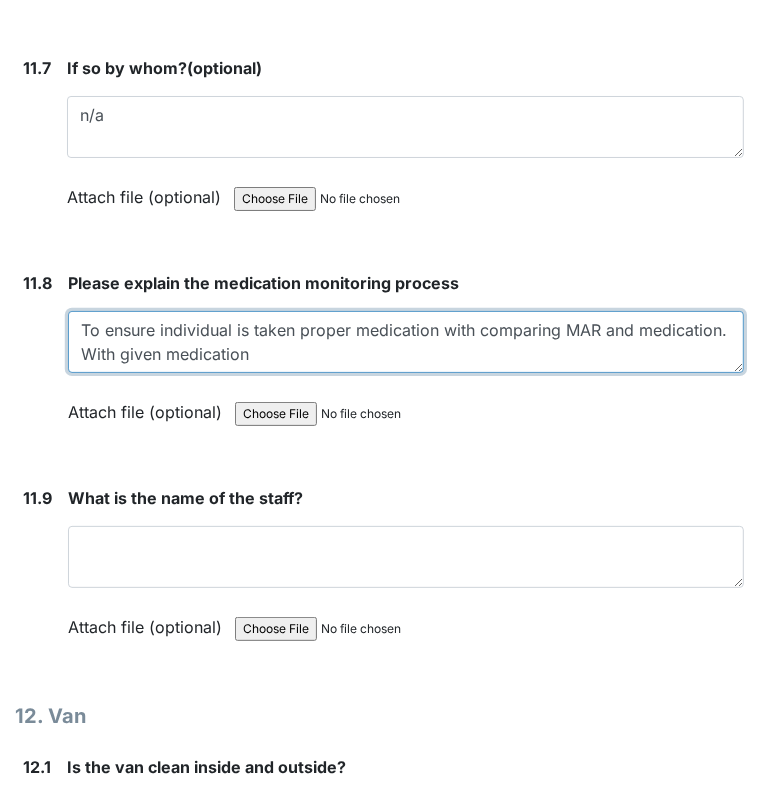 click on "To ensure individual is taken proper medication with comparing MAR and medication. With given medication" at bounding box center (406, 342) 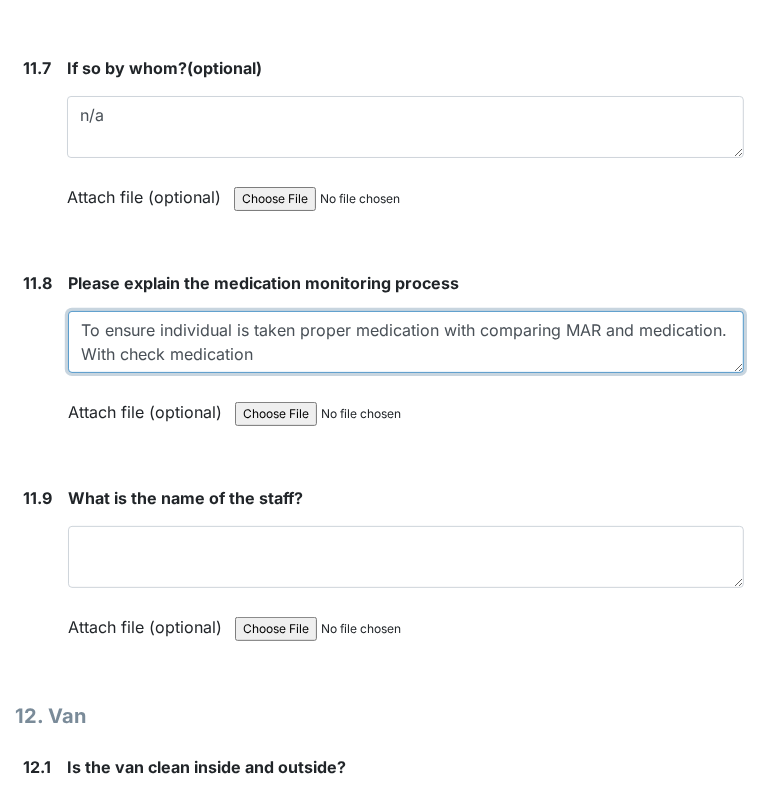 click on "To ensure individual is taken proper medication with comparing MAR and medication. With check medication" at bounding box center (406, 342) 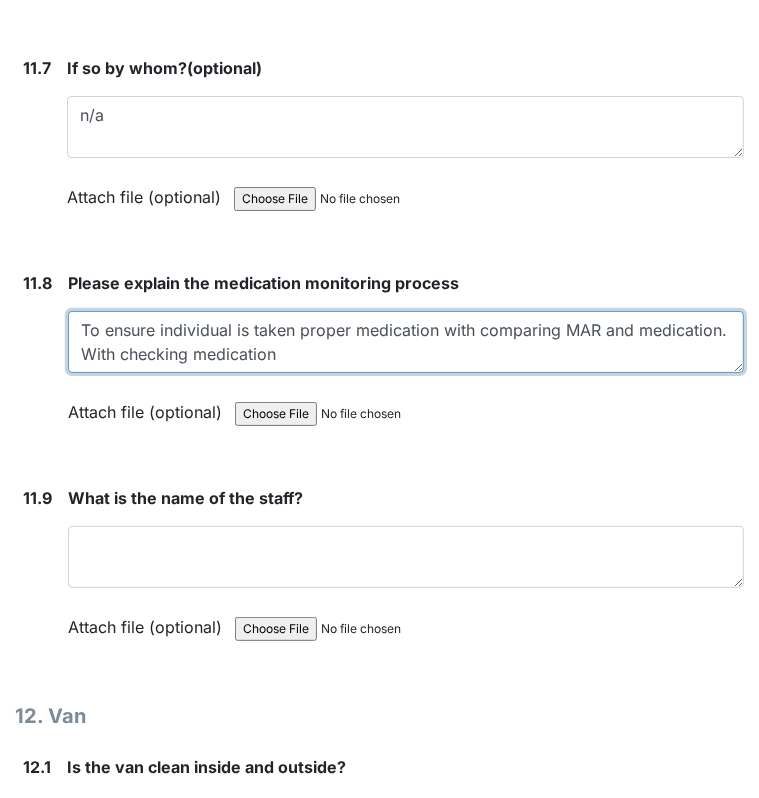 click on "To ensure individual is taken proper medication with comparing MAR and medication. With checking medication" at bounding box center [406, 342] 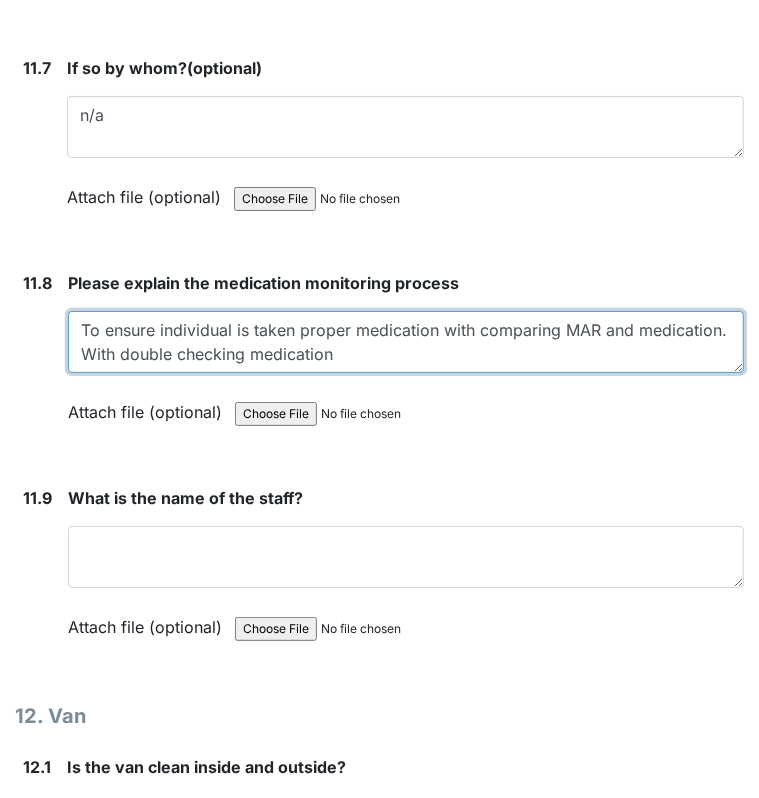 click on "To ensure individual is taken proper medication with comparing MAR and medication. With double checking medication" at bounding box center (406, 342) 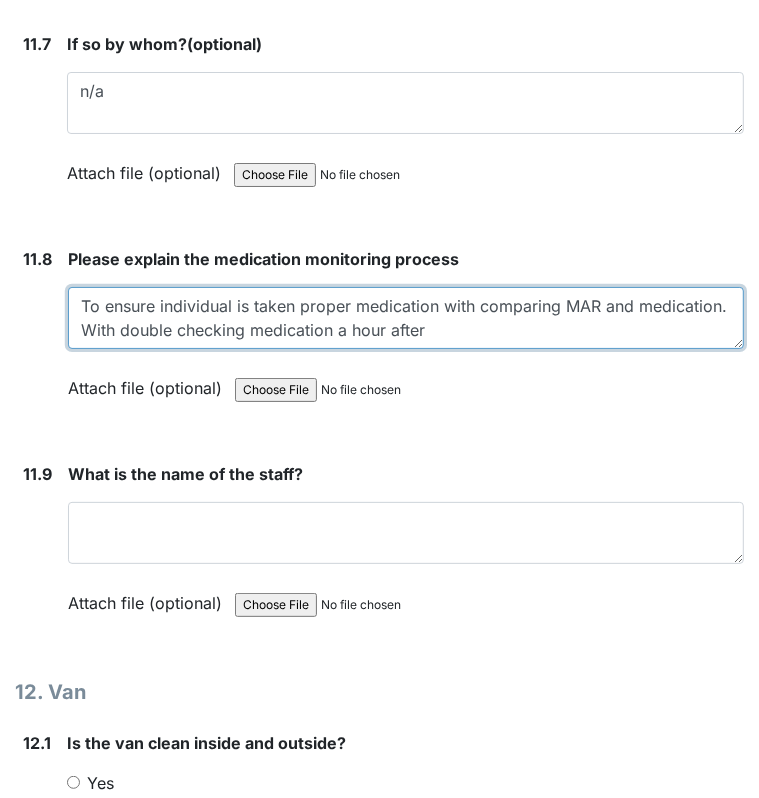 scroll, scrollTop: 34204, scrollLeft: 0, axis: vertical 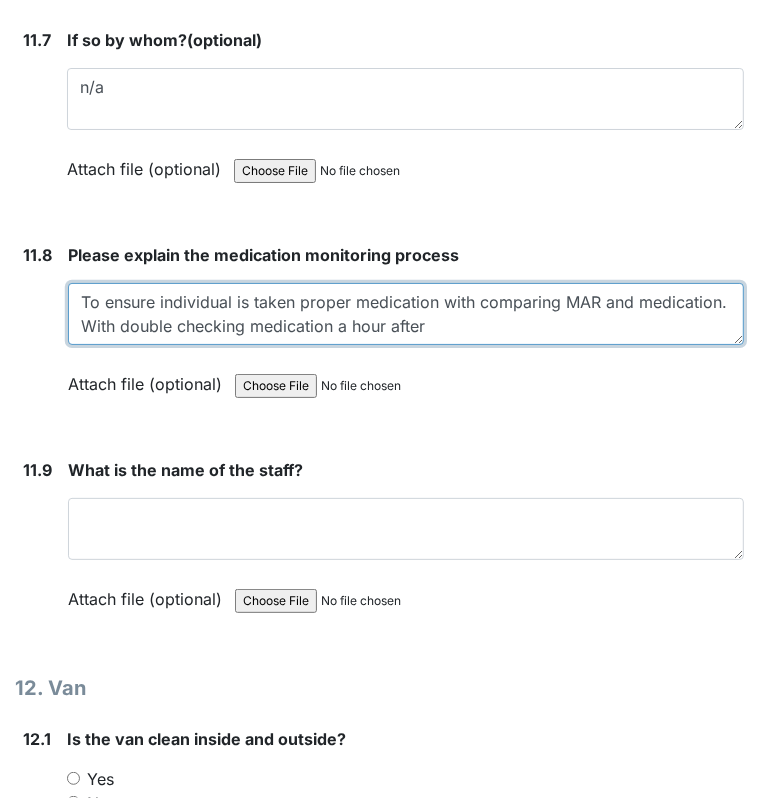 type on "To ensure individual is taken proper medication with comparing MAR and medication. With double checking medication a hour after" 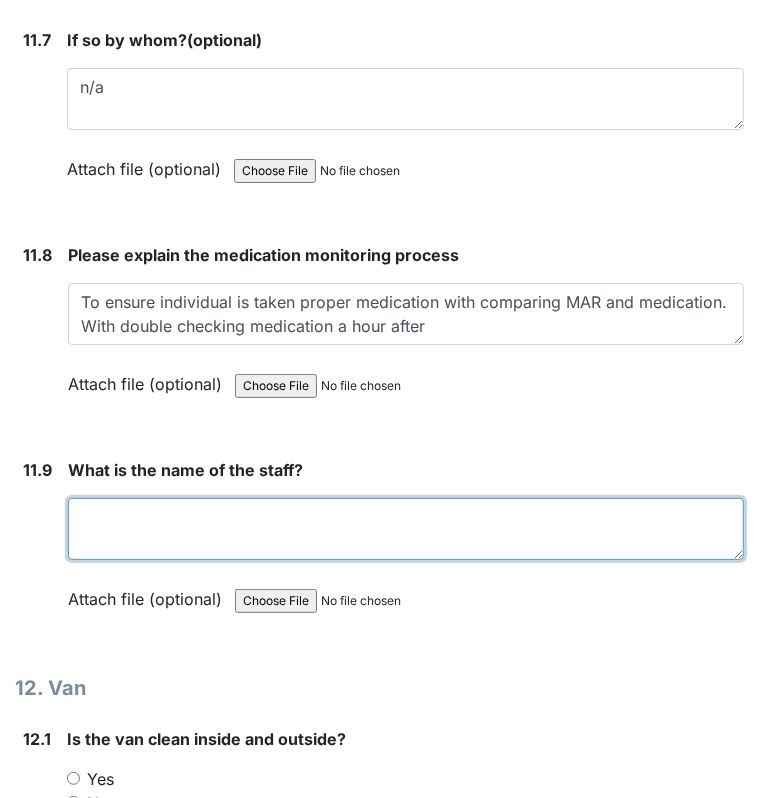 click at bounding box center [406, 529] 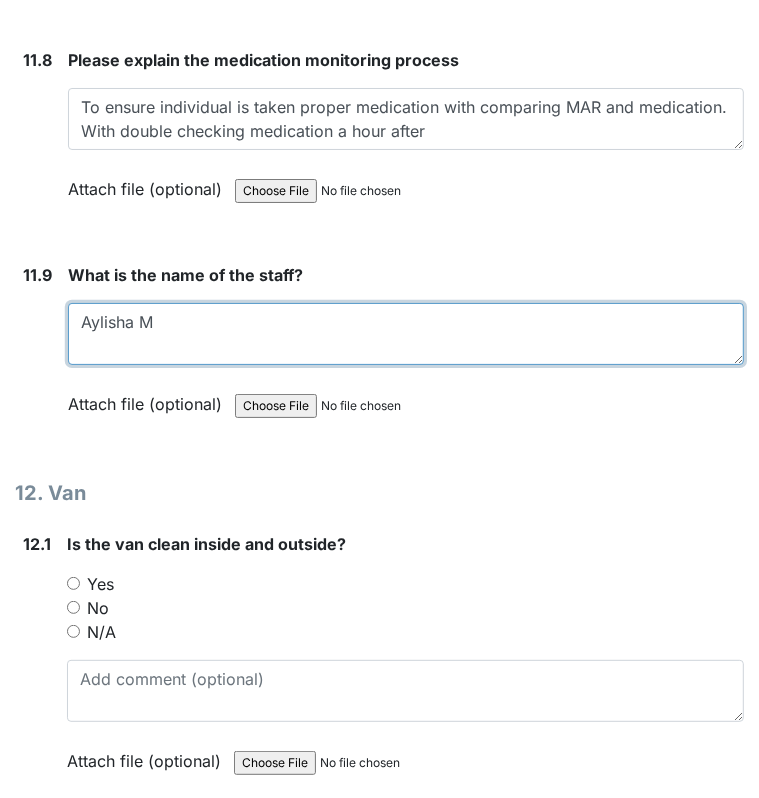type on "Aylisha M" 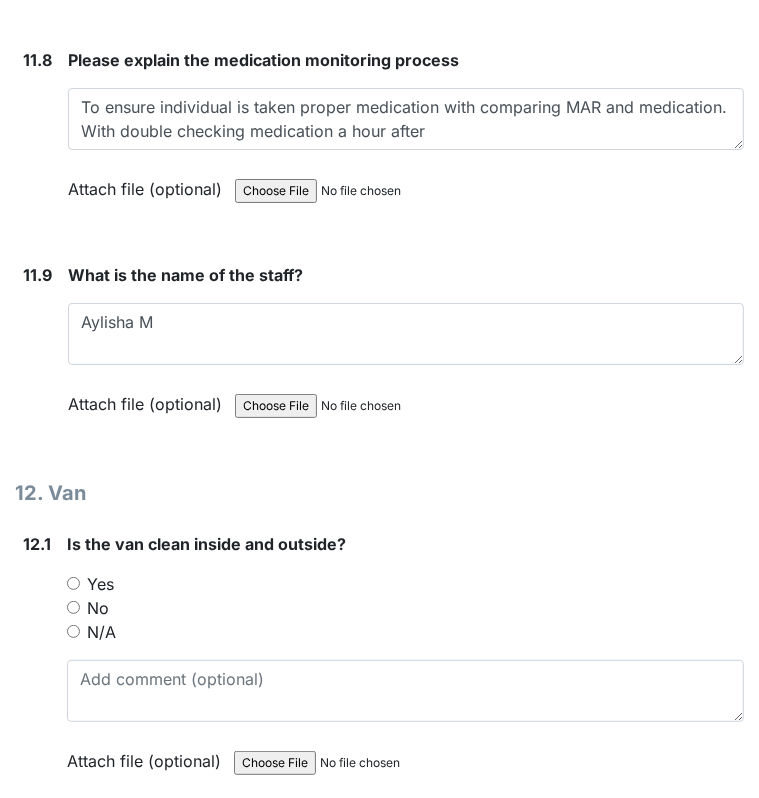 click on "Yes" at bounding box center [100, 584] 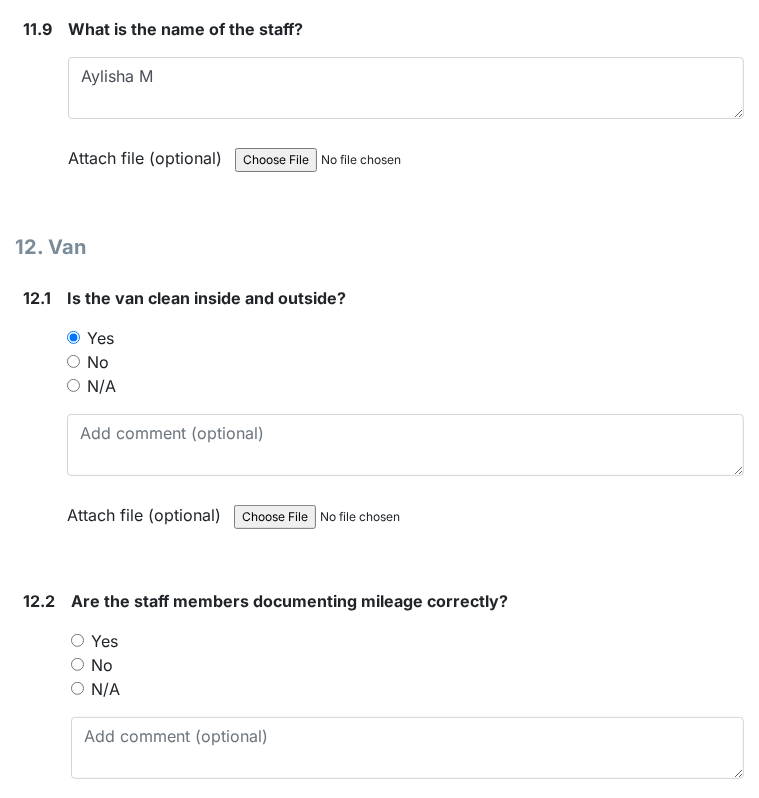 scroll, scrollTop: 34668, scrollLeft: 0, axis: vertical 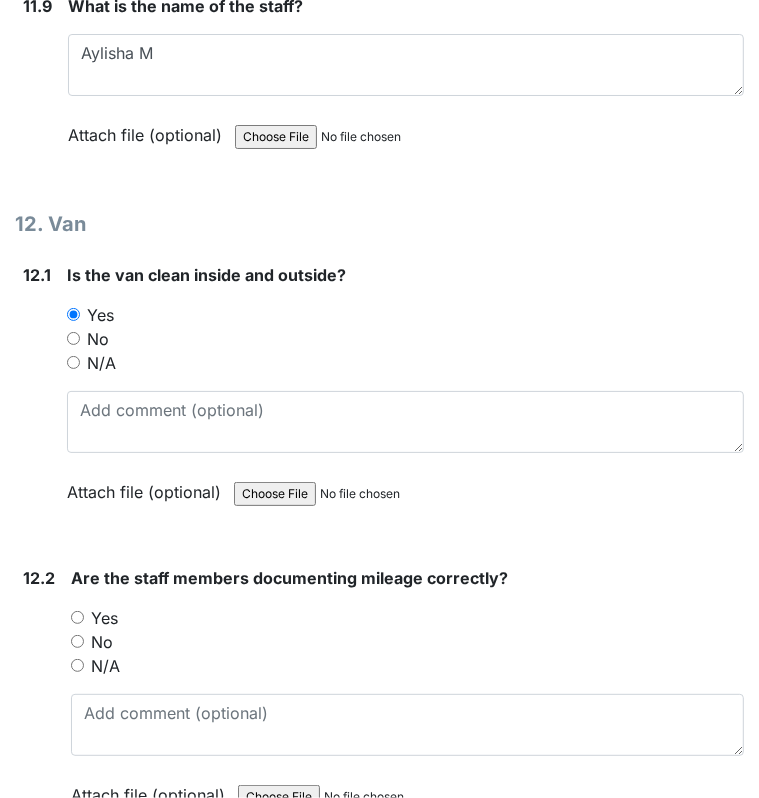 click on "Yes" at bounding box center (104, 618) 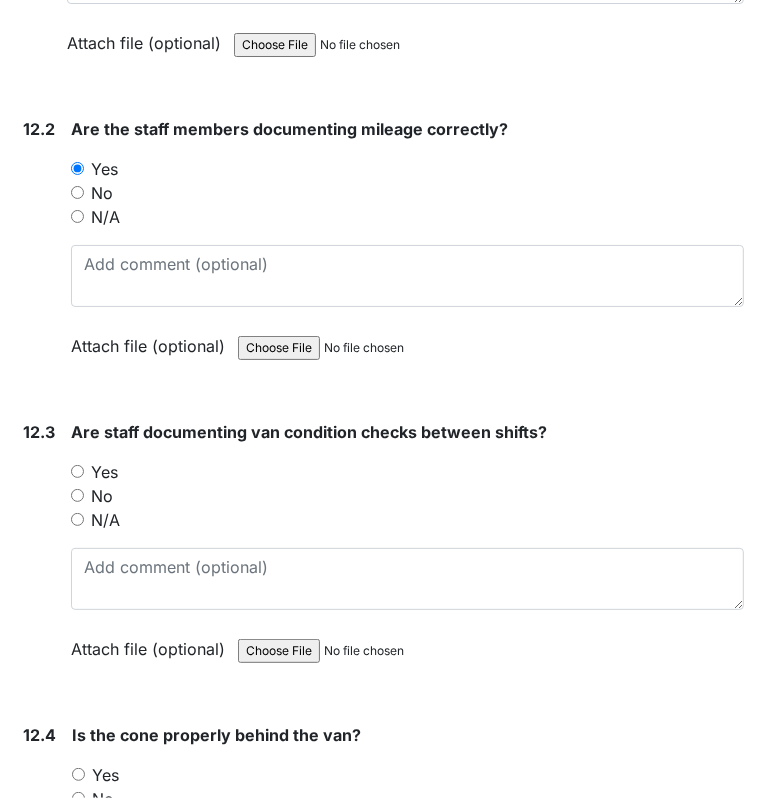 scroll, scrollTop: 35118, scrollLeft: 0, axis: vertical 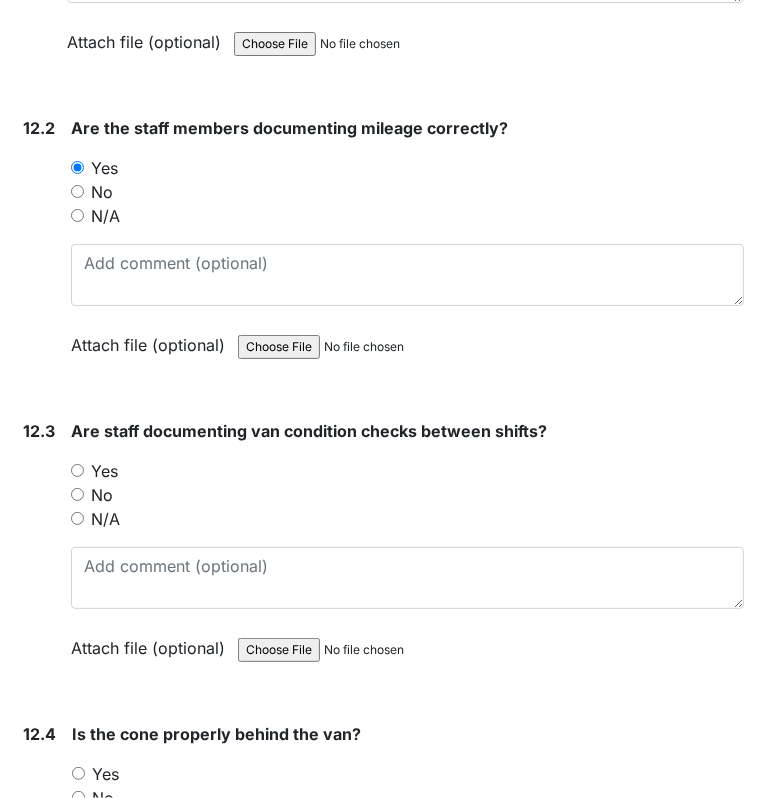 click on "Yes" at bounding box center [104, 471] 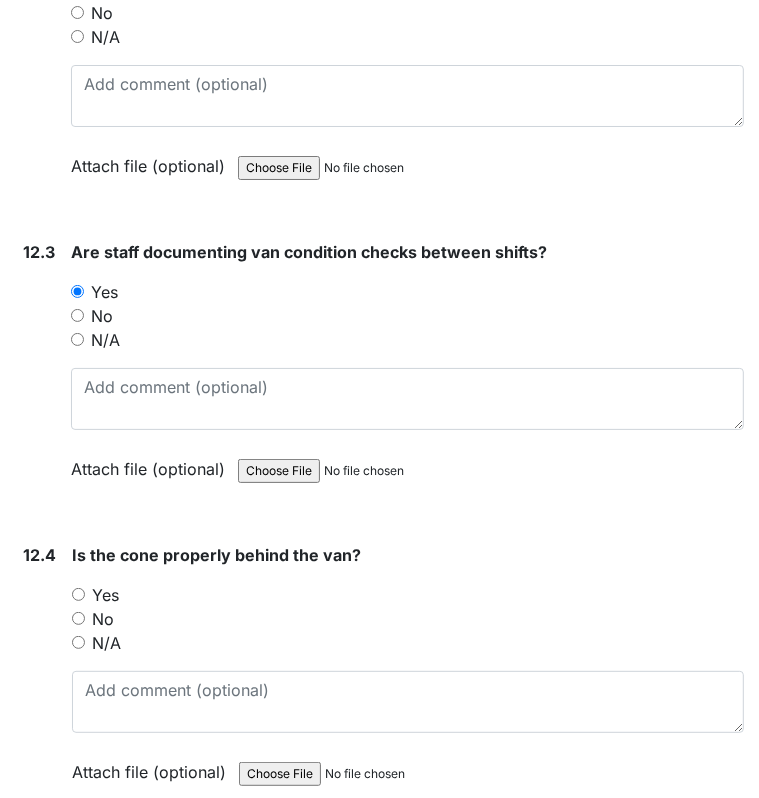 scroll, scrollTop: 35320, scrollLeft: 0, axis: vertical 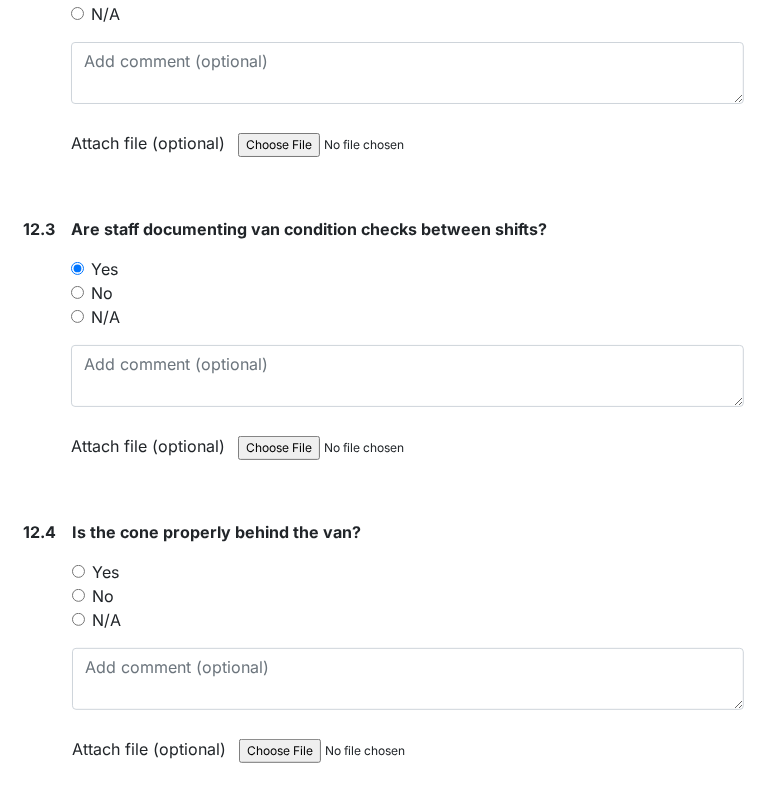 click on "Yes" at bounding box center (78, 571) 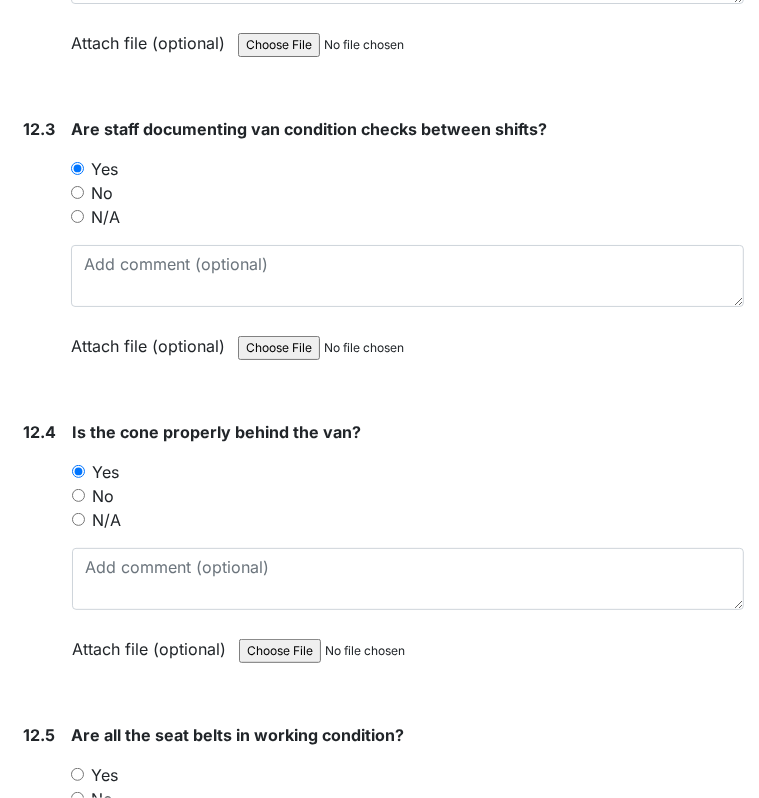 scroll, scrollTop: 35434, scrollLeft: 0, axis: vertical 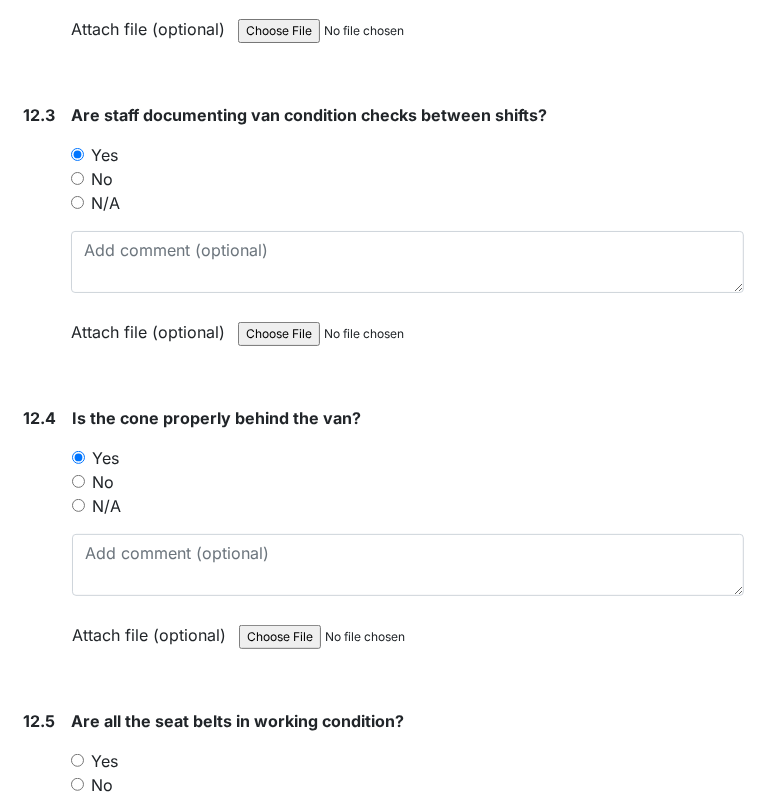 click on "Yes" at bounding box center [104, 761] 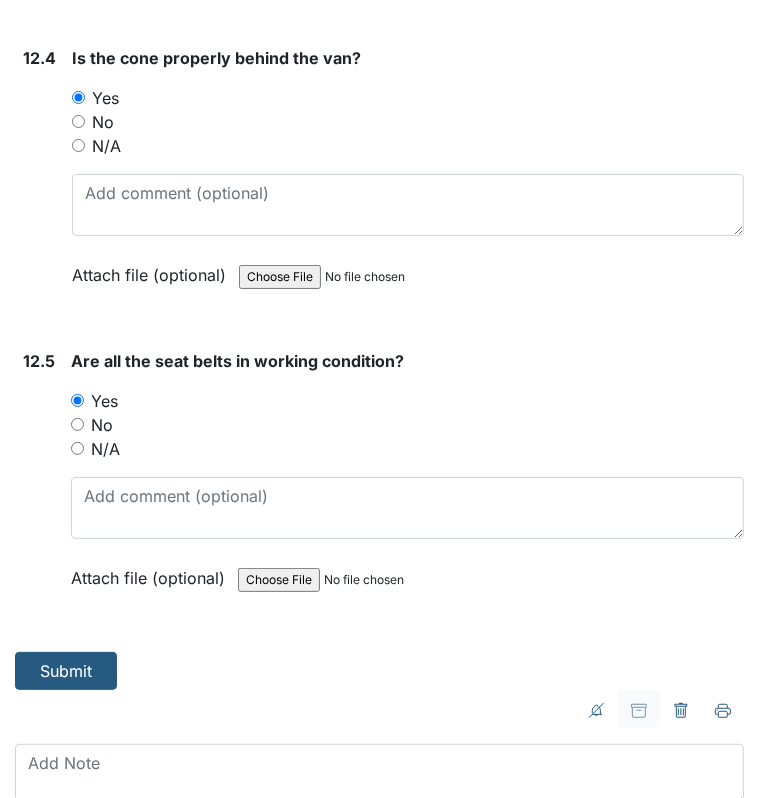 scroll, scrollTop: 35820, scrollLeft: 0, axis: vertical 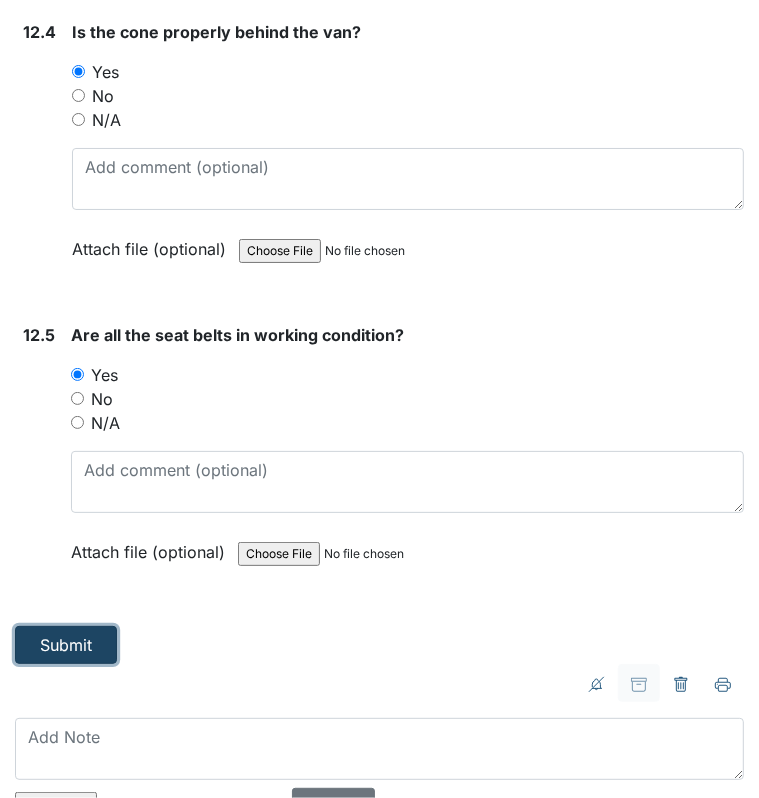 click on "Submit" at bounding box center (66, 645) 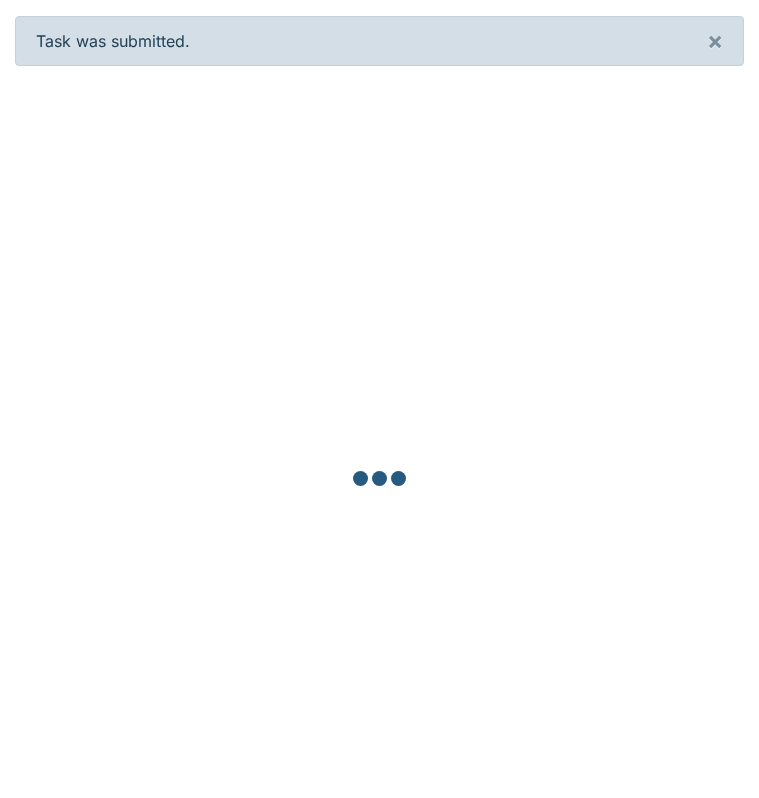 scroll, scrollTop: 0, scrollLeft: 0, axis: both 